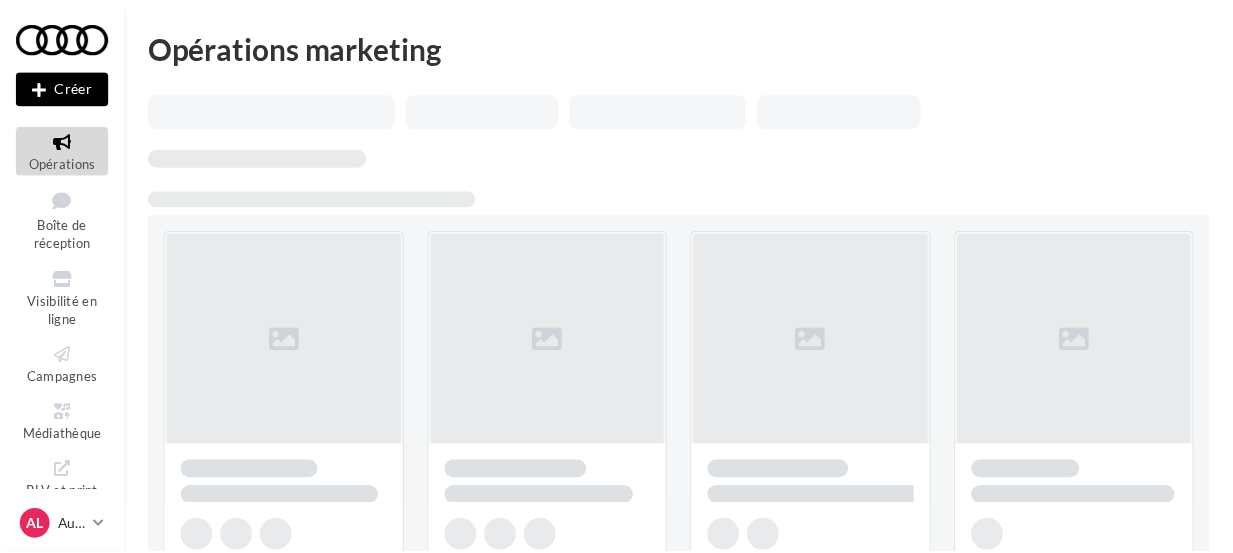 scroll, scrollTop: 0, scrollLeft: 0, axis: both 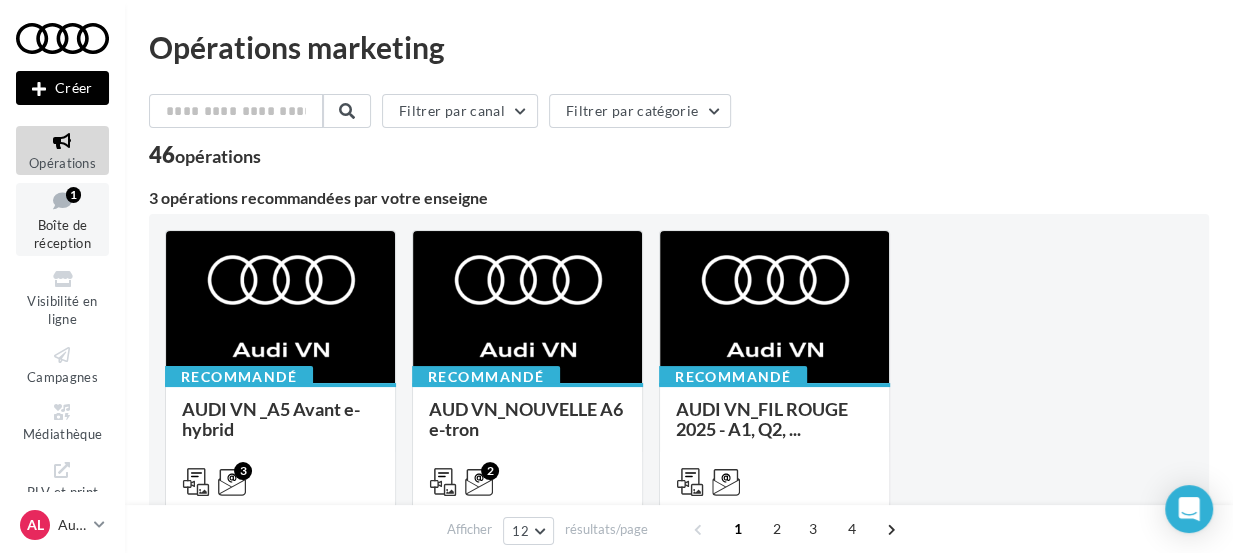 click on "Boîte de réception" at bounding box center (62, 234) 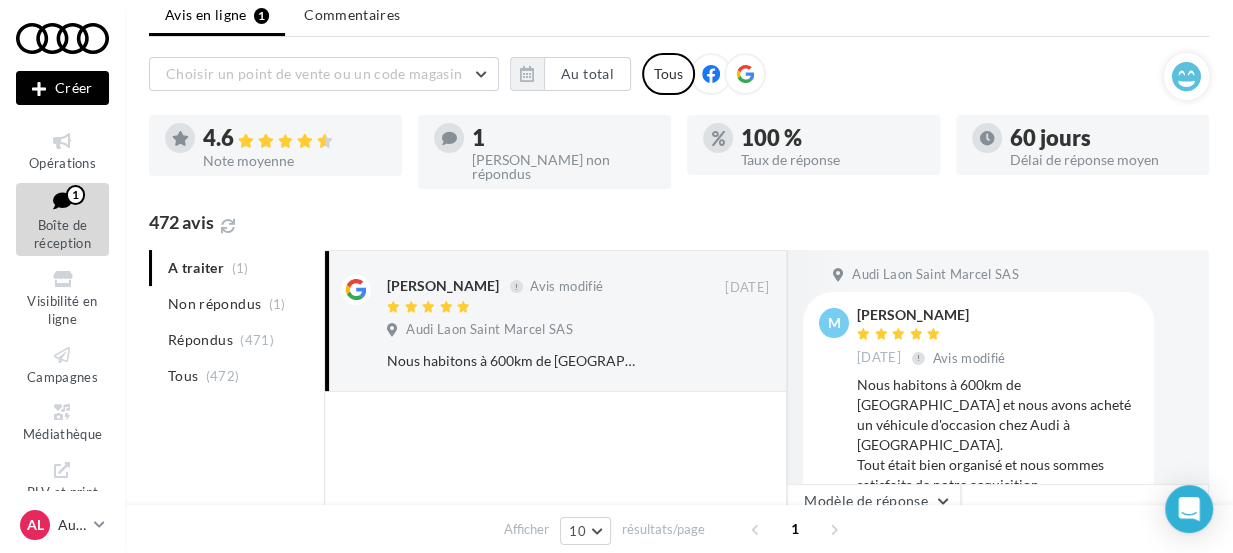 scroll, scrollTop: 83, scrollLeft: 0, axis: vertical 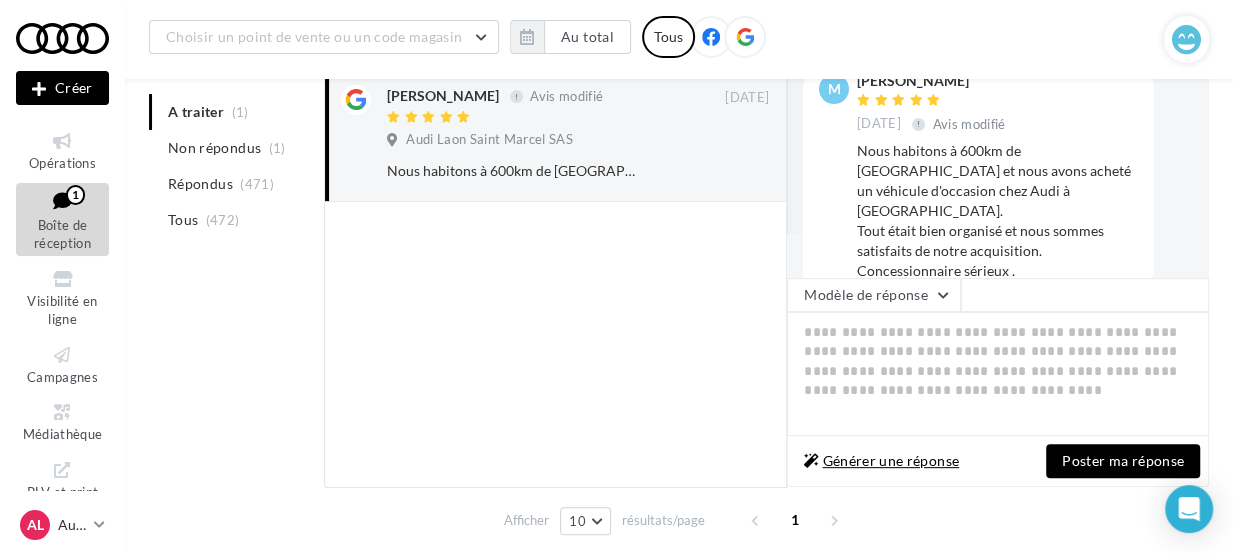 click on "Générer une réponse" at bounding box center [881, 461] 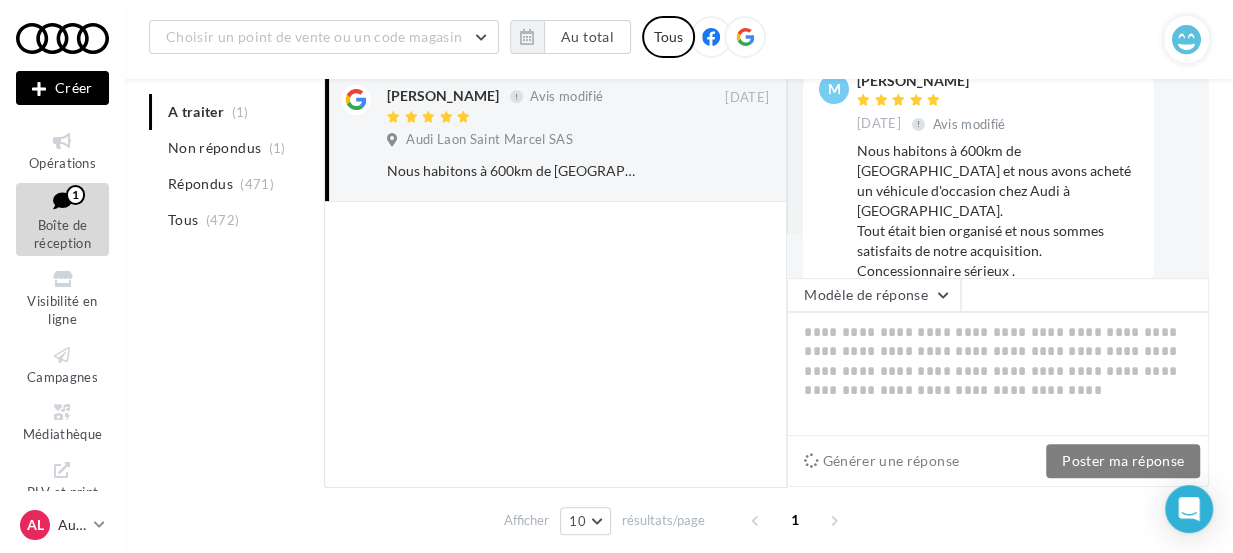 type on "**********" 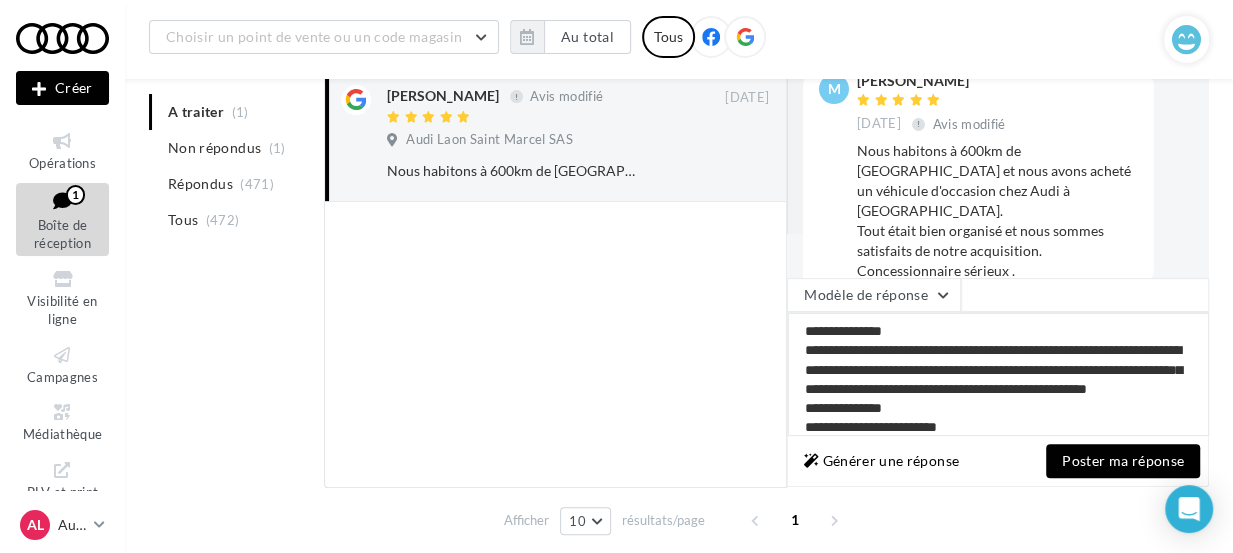 click on "**********" at bounding box center (998, 374) 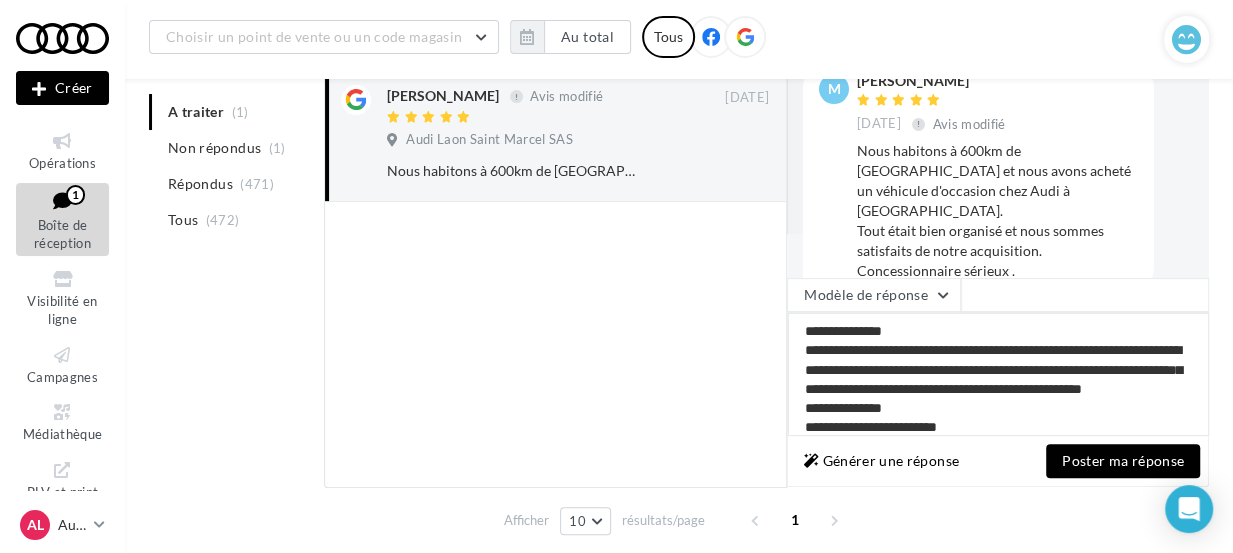 type on "**********" 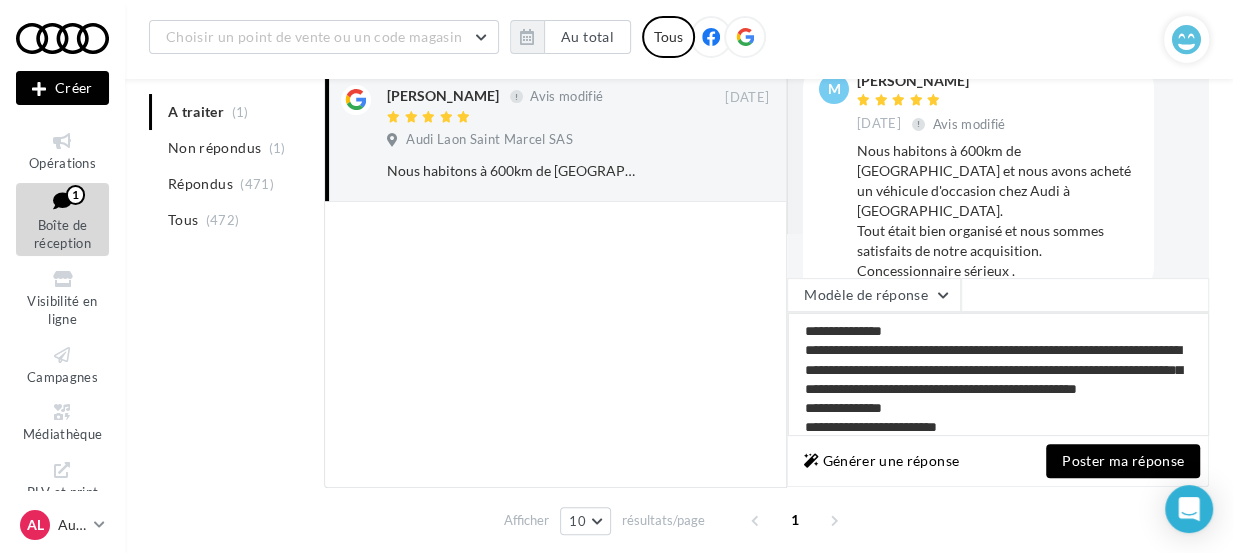 type on "**********" 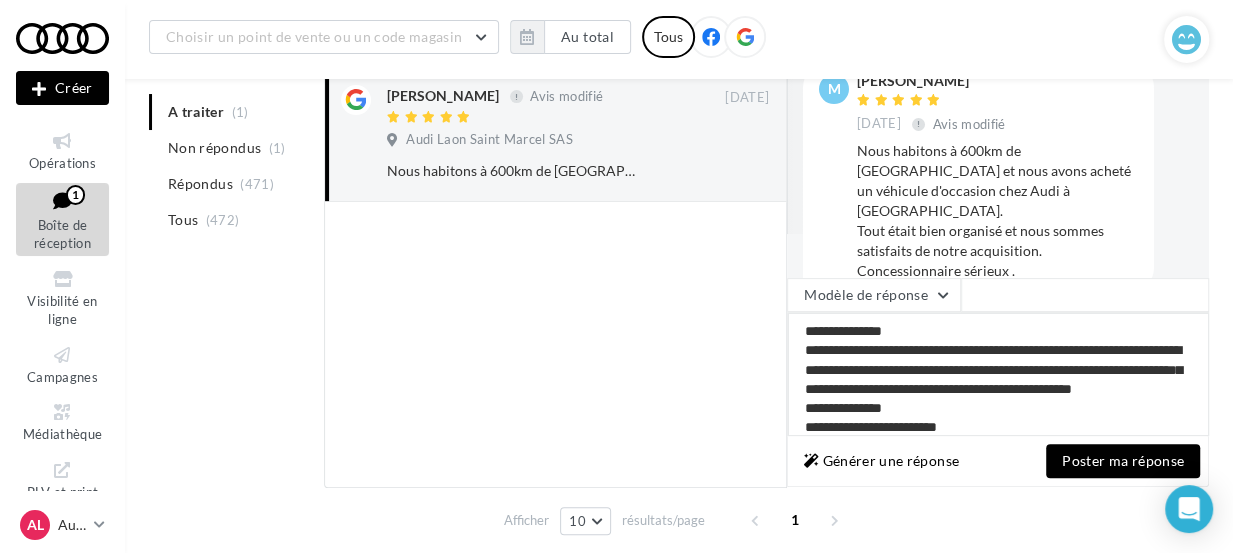type on "**********" 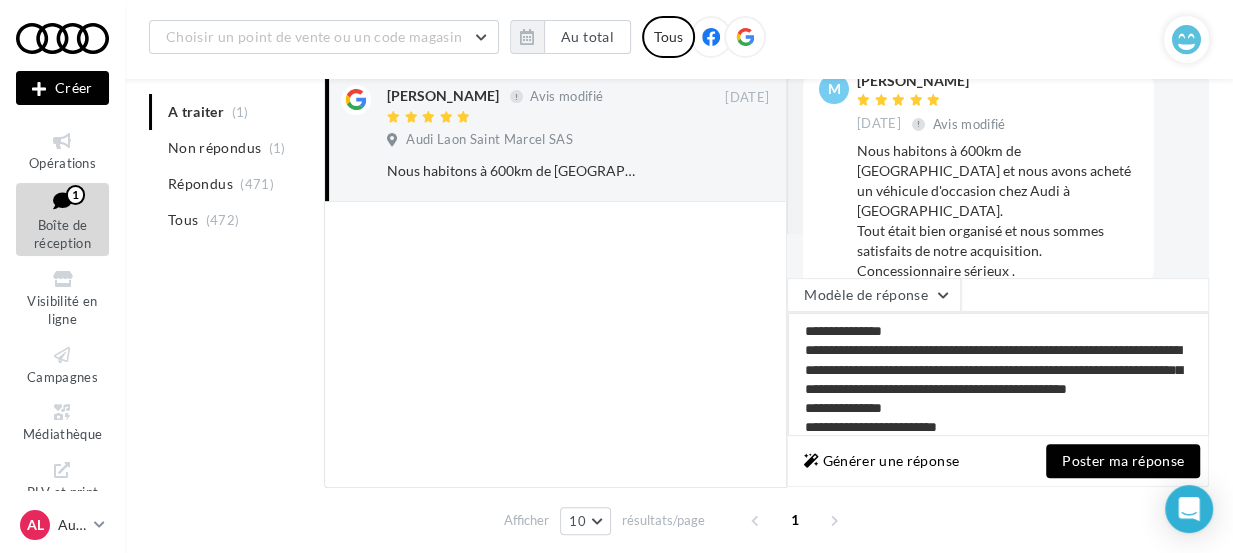 type on "**********" 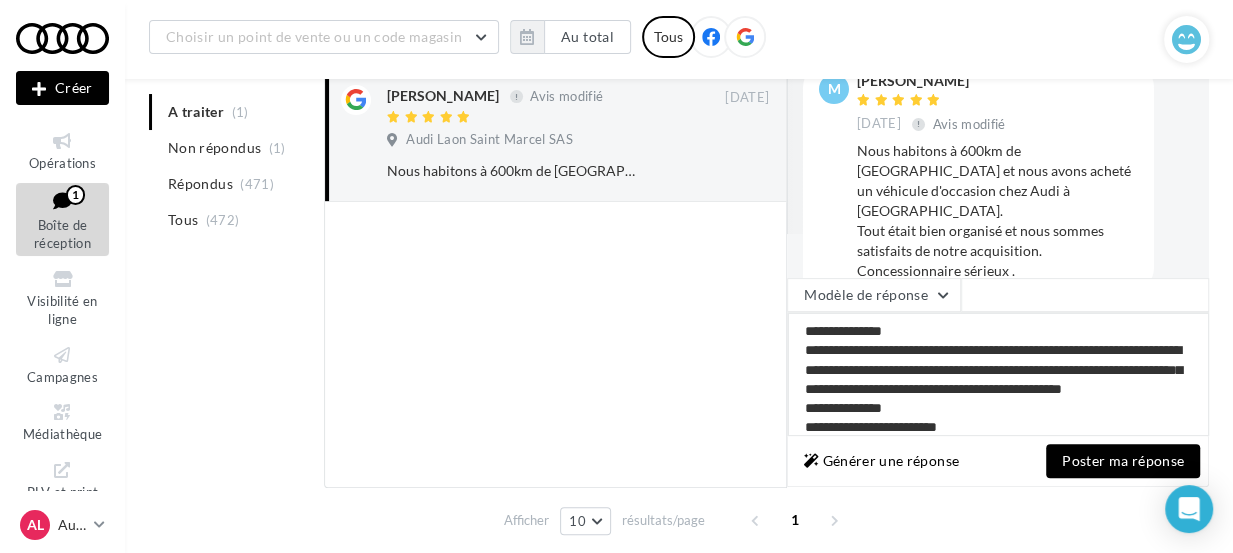 type on "**********" 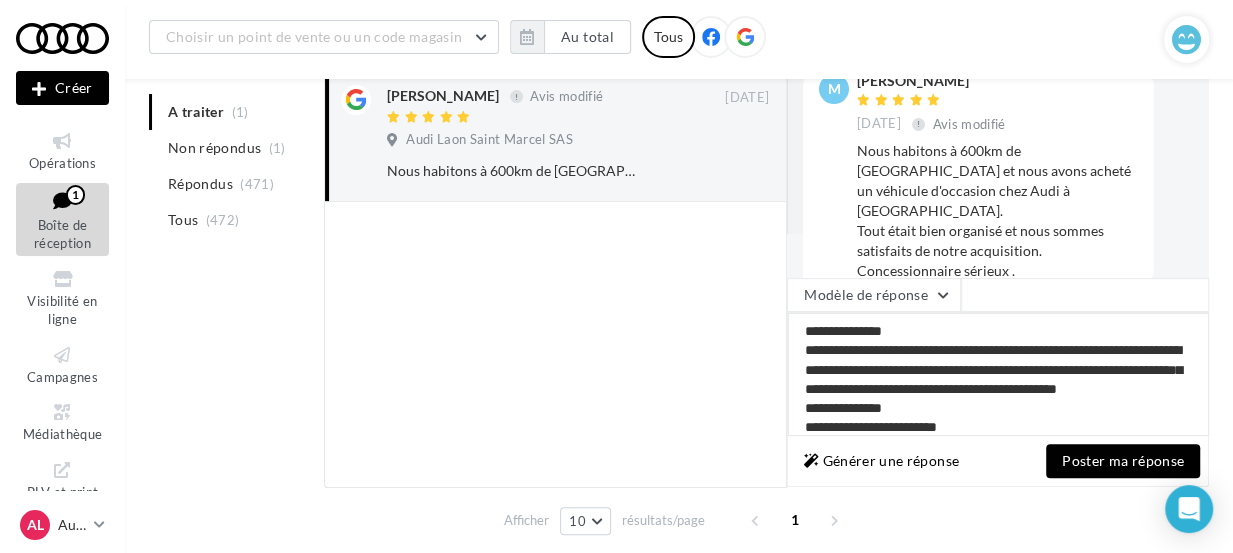type on "**********" 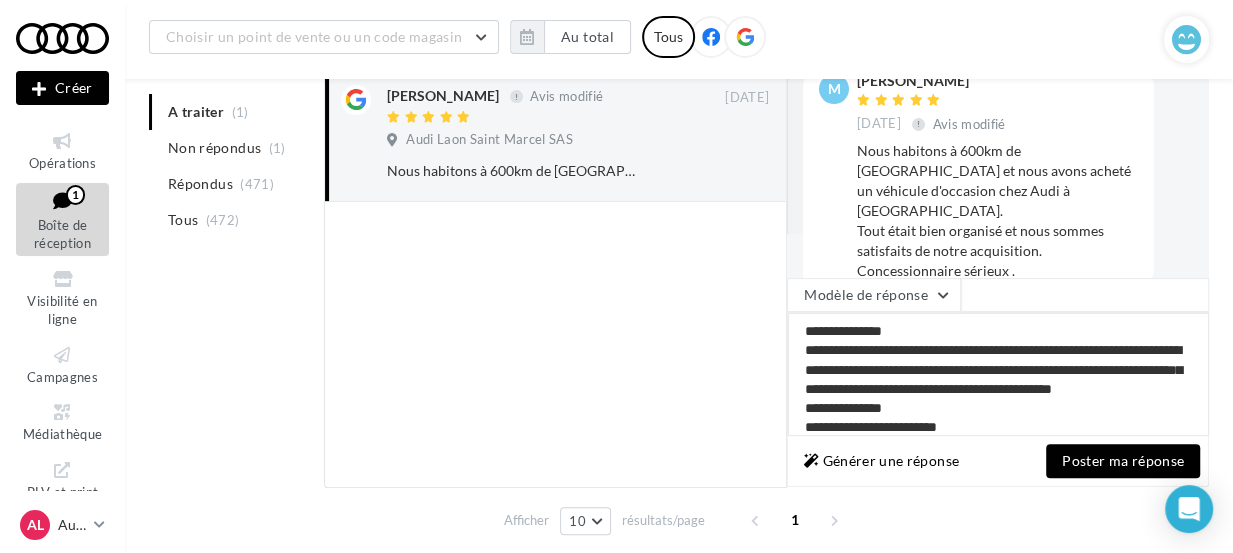 type on "**********" 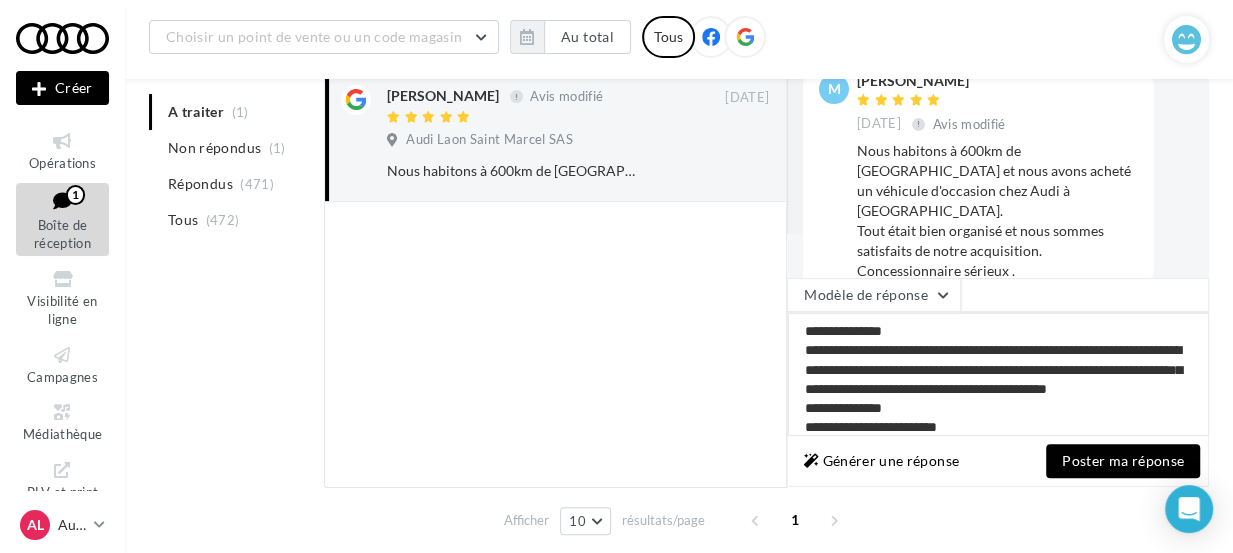 type on "**********" 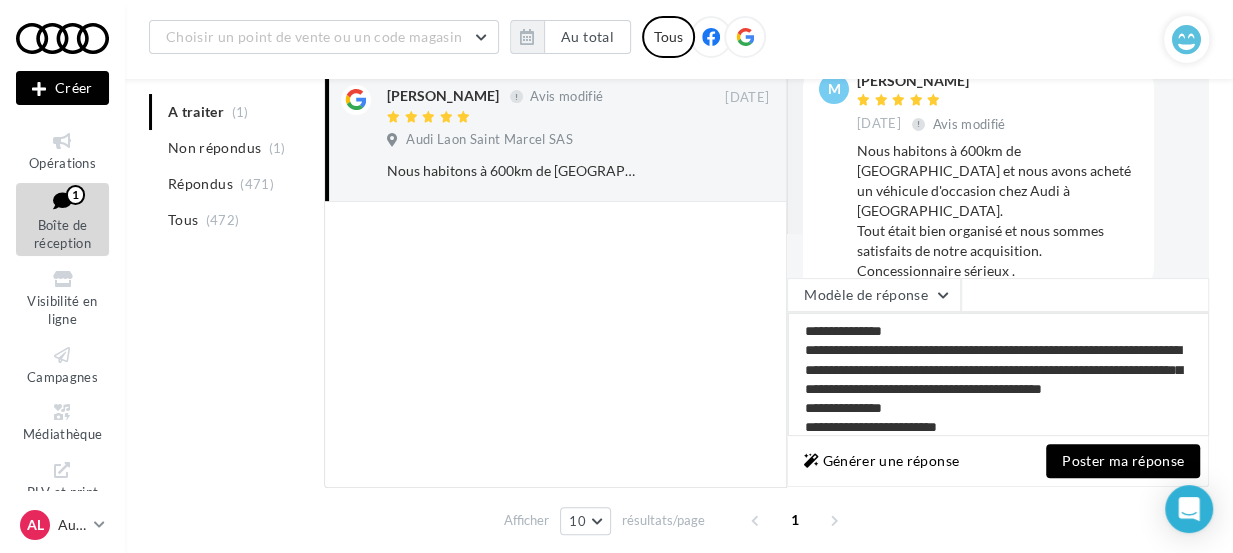 type on "**********" 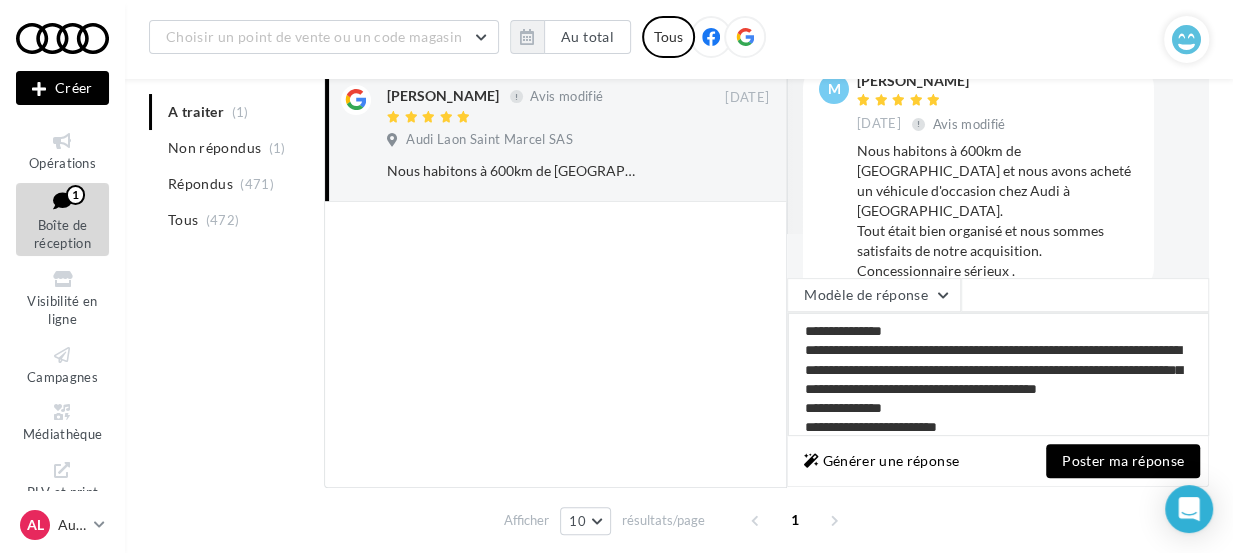 type on "**********" 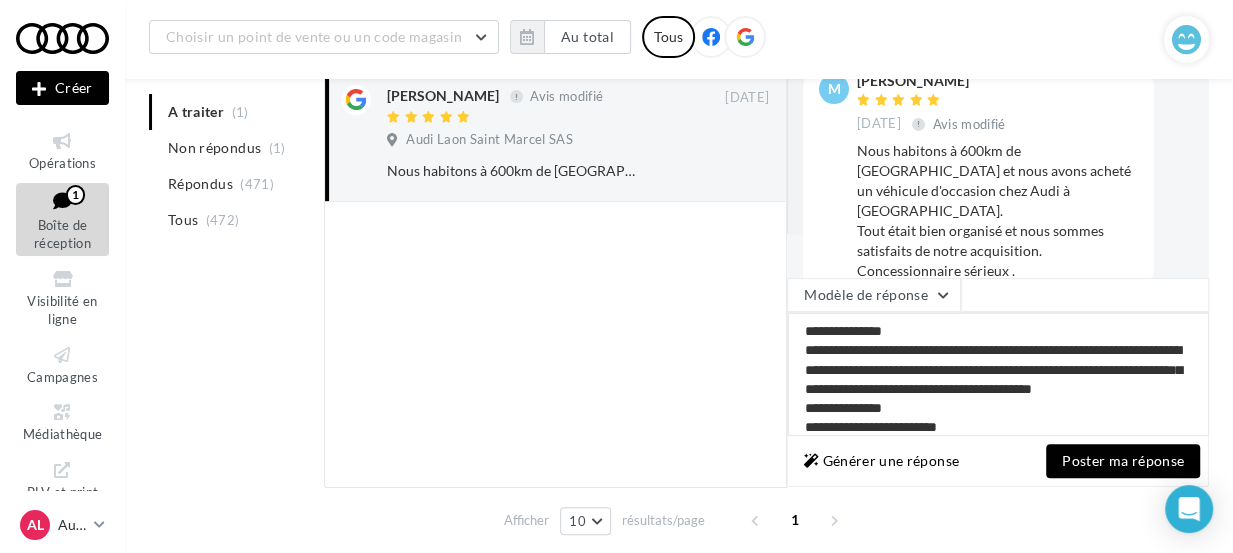 type on "**********" 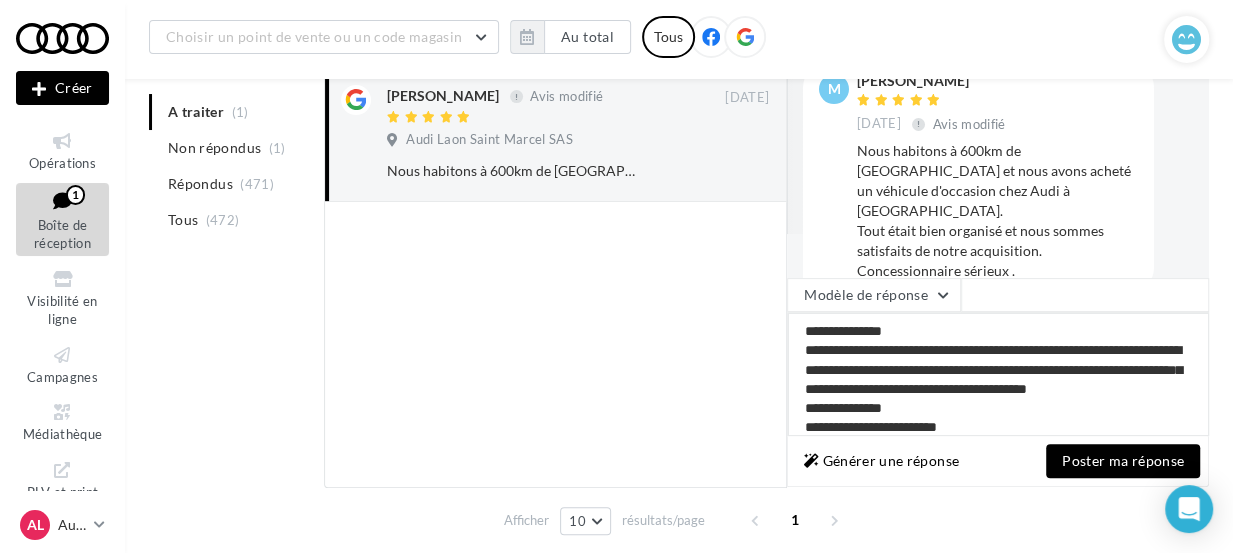 type on "**********" 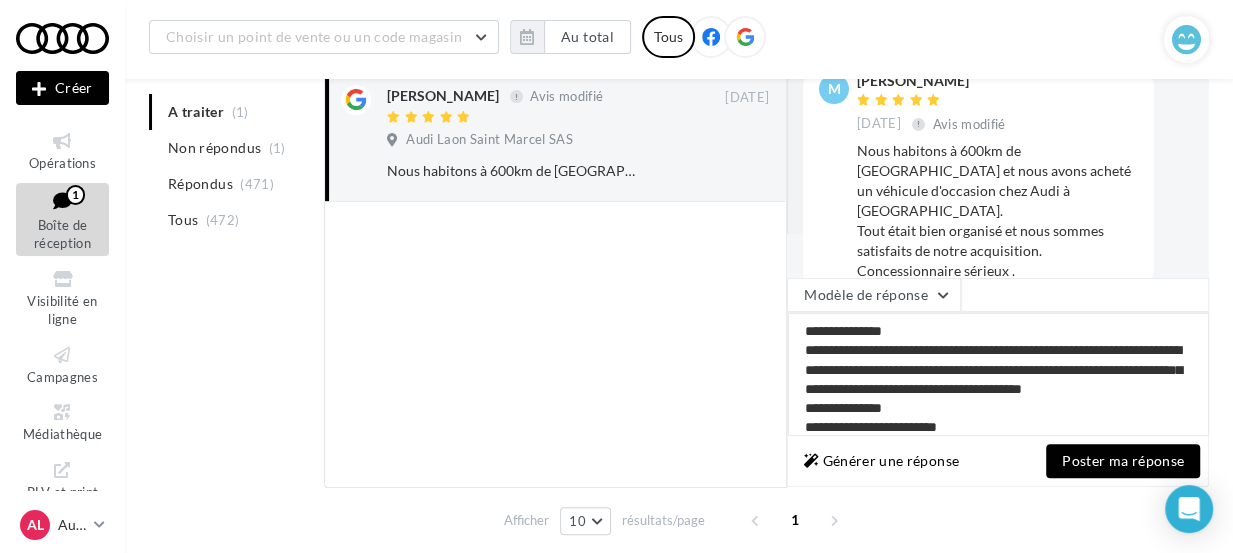 type on "**********" 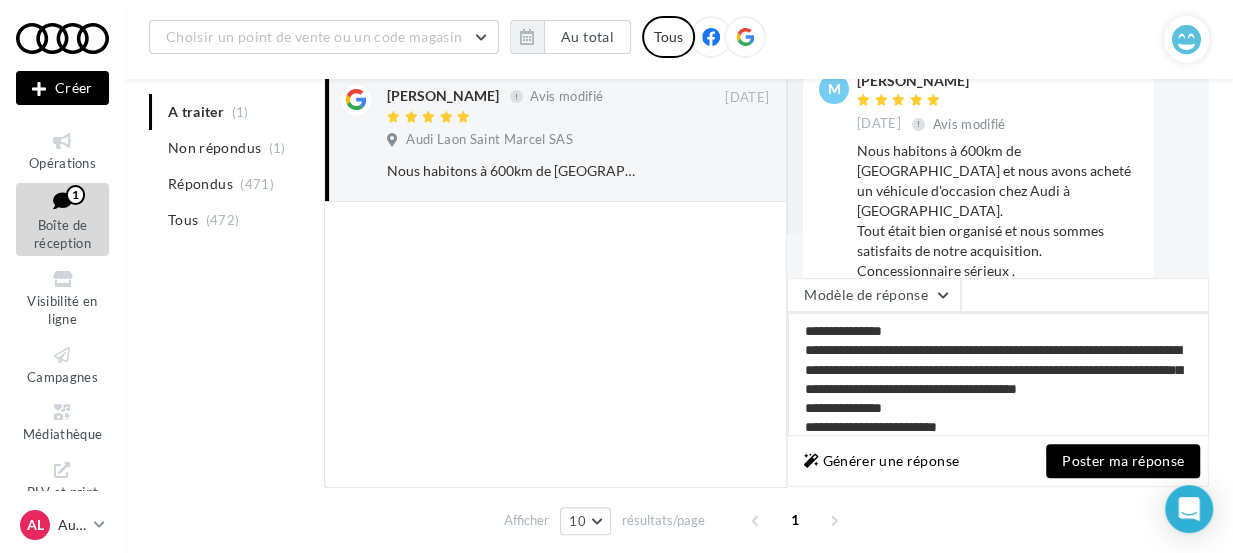type on "**********" 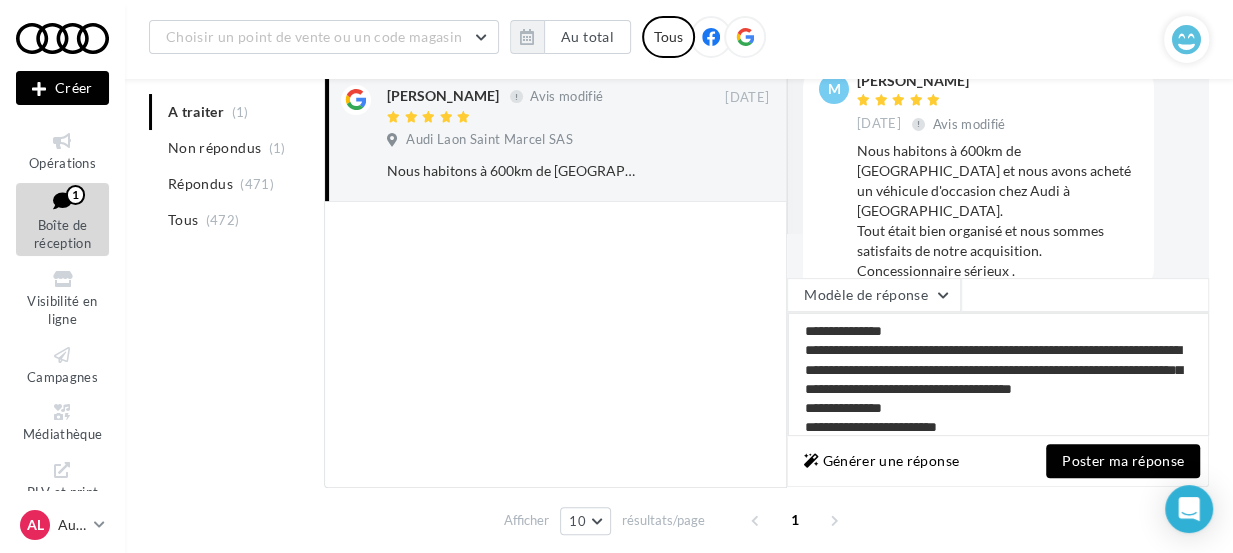 type on "**********" 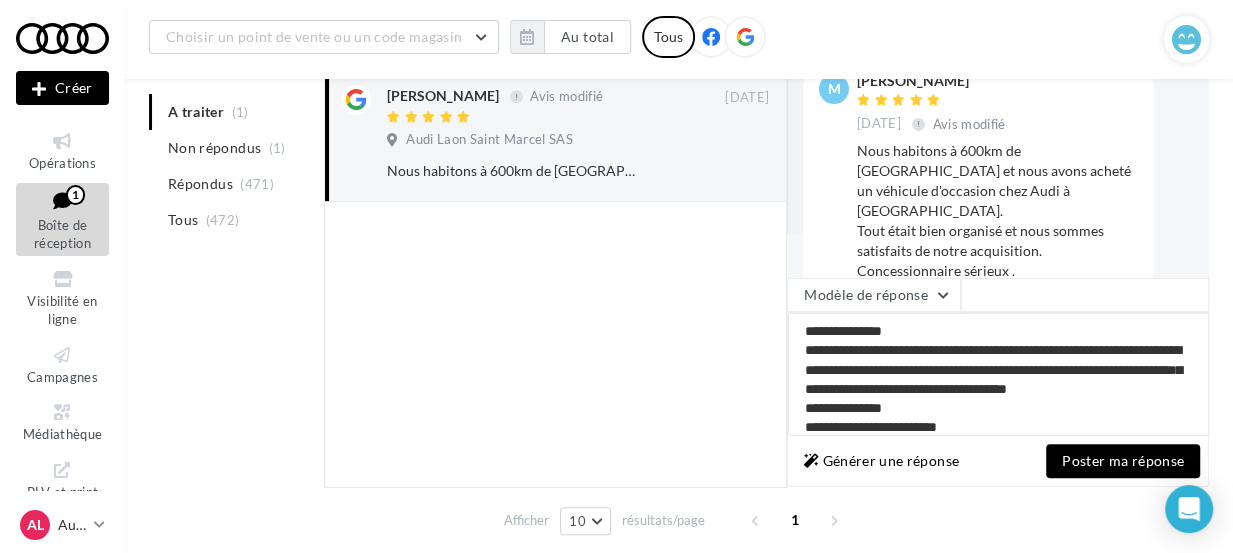 type on "**********" 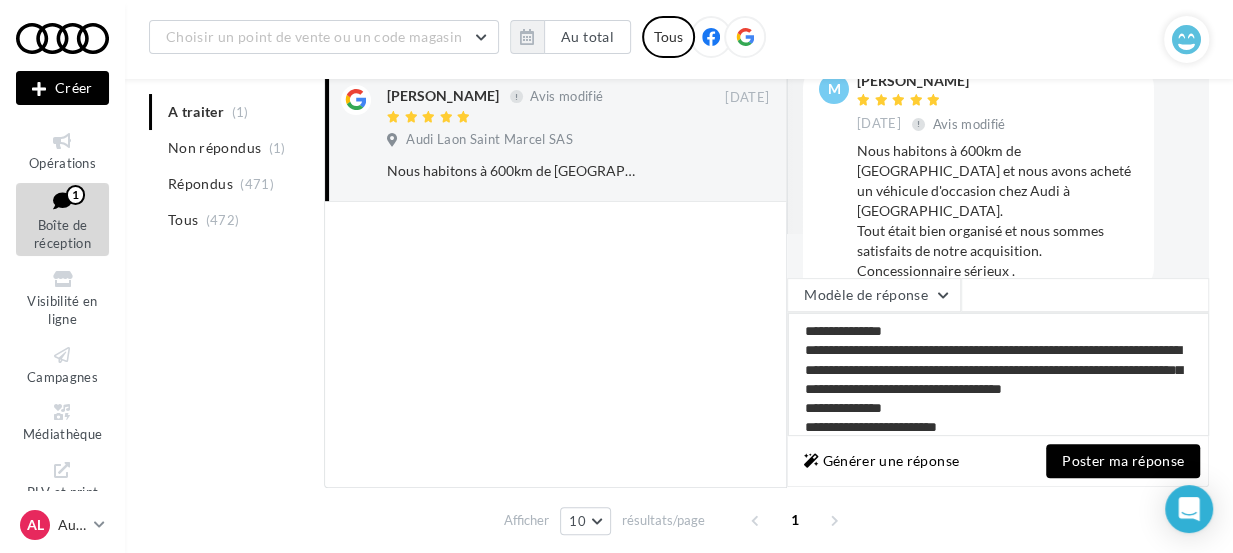 click on "**********" at bounding box center [998, 374] 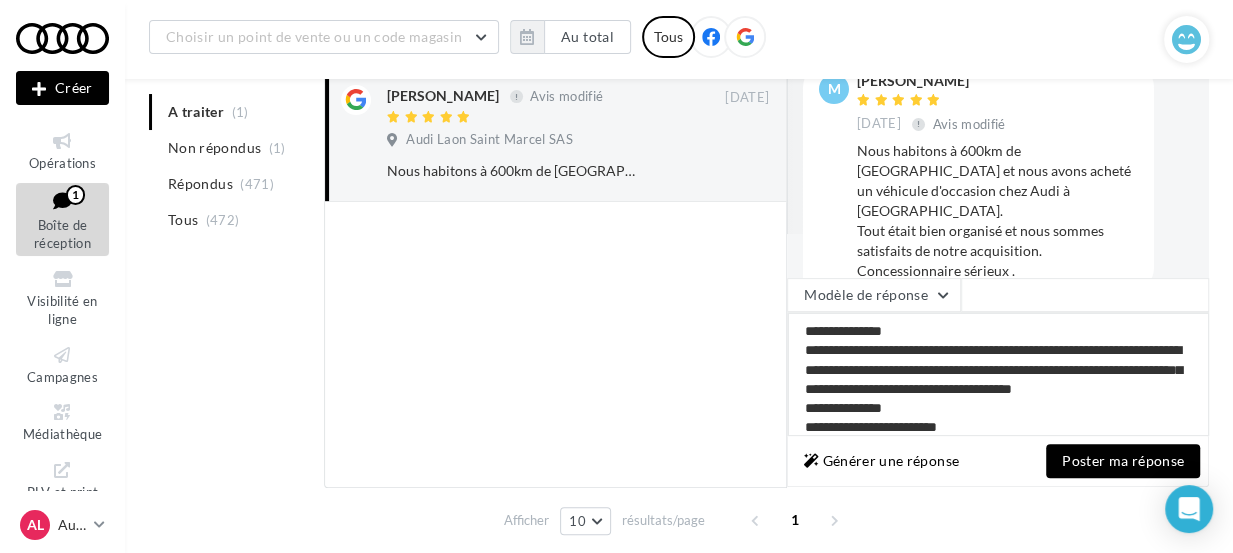 type on "**********" 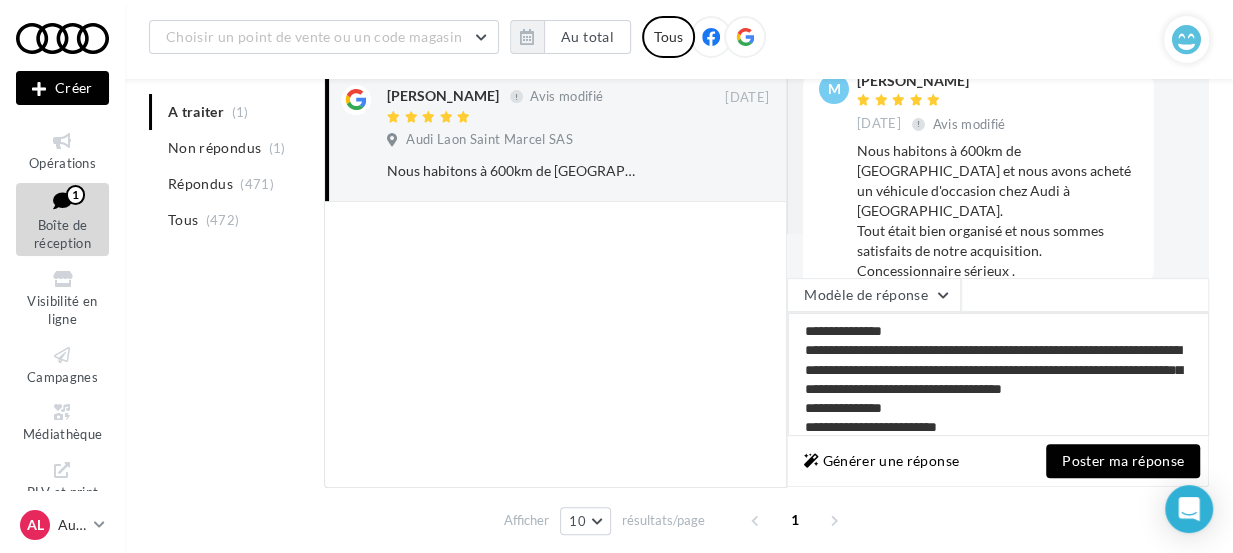 type on "**********" 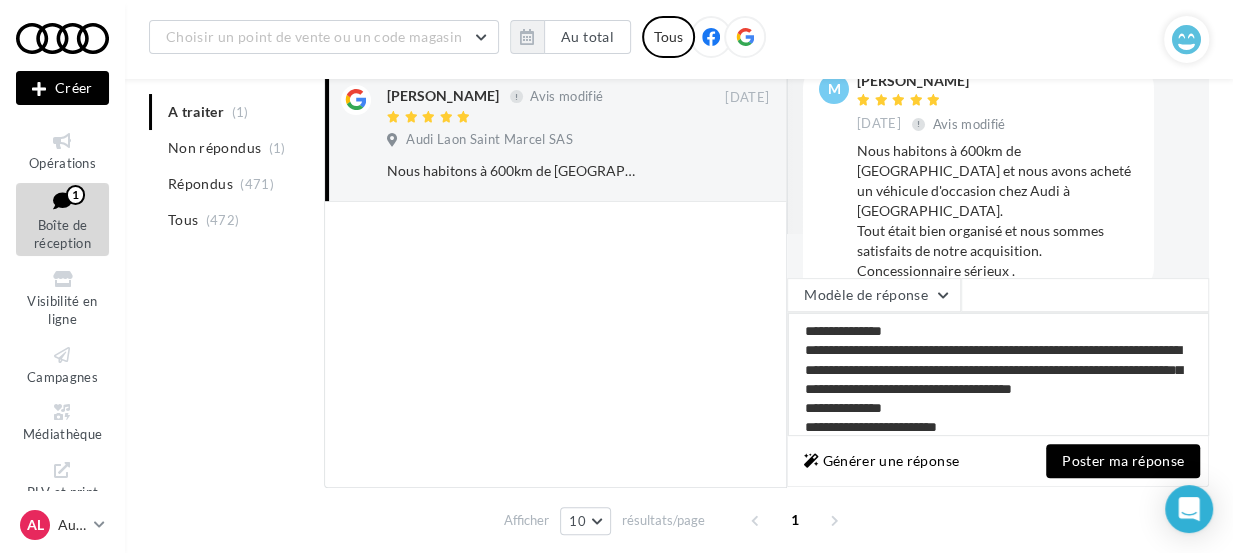 type on "**********" 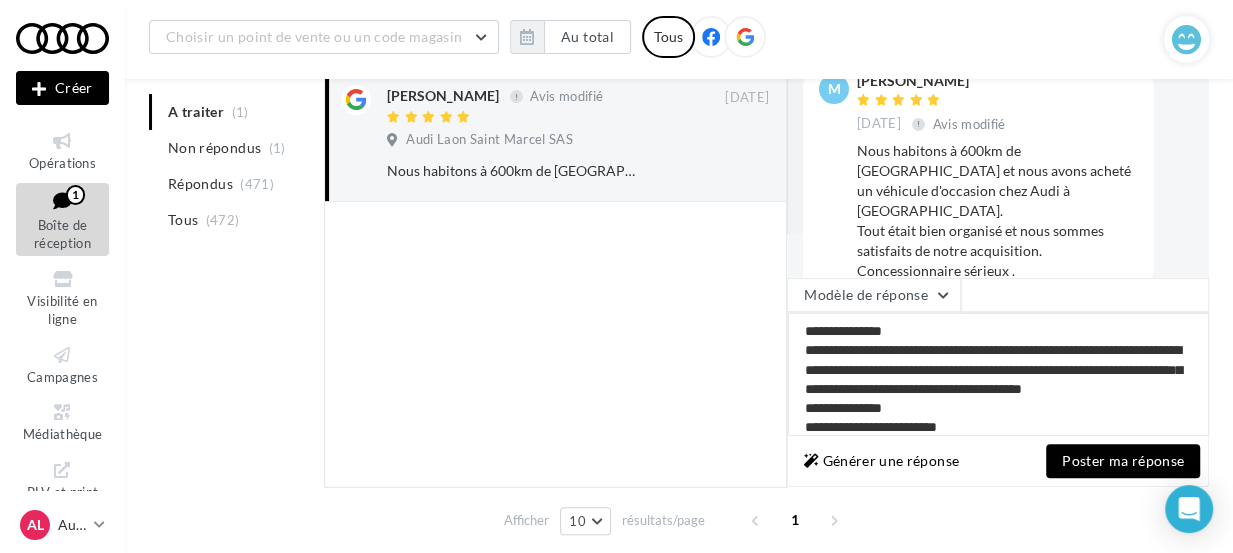 type on "**********" 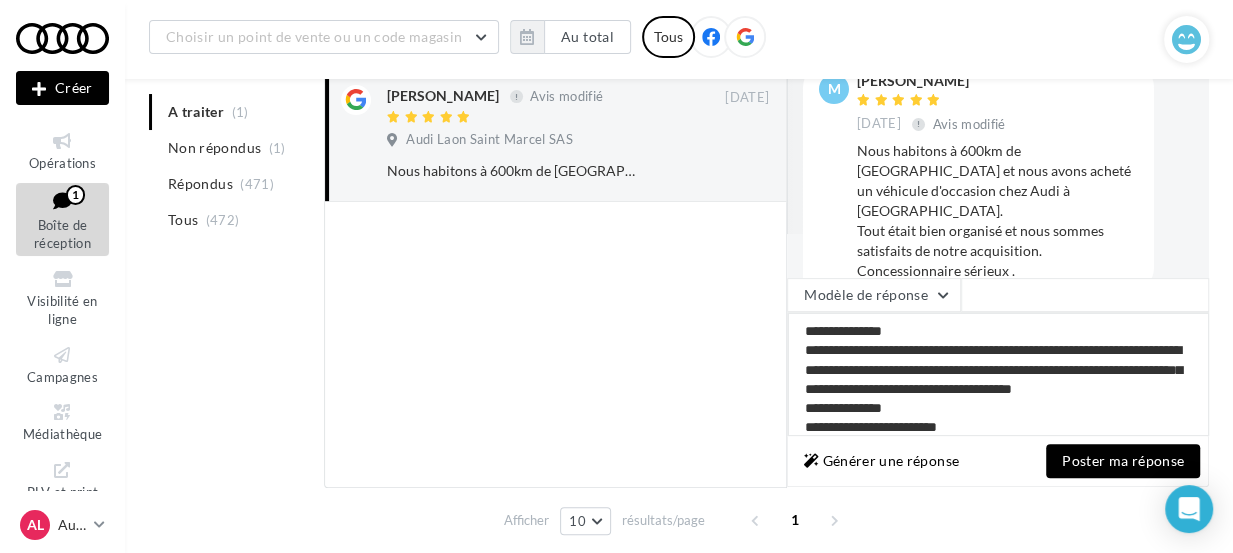 type on "**********" 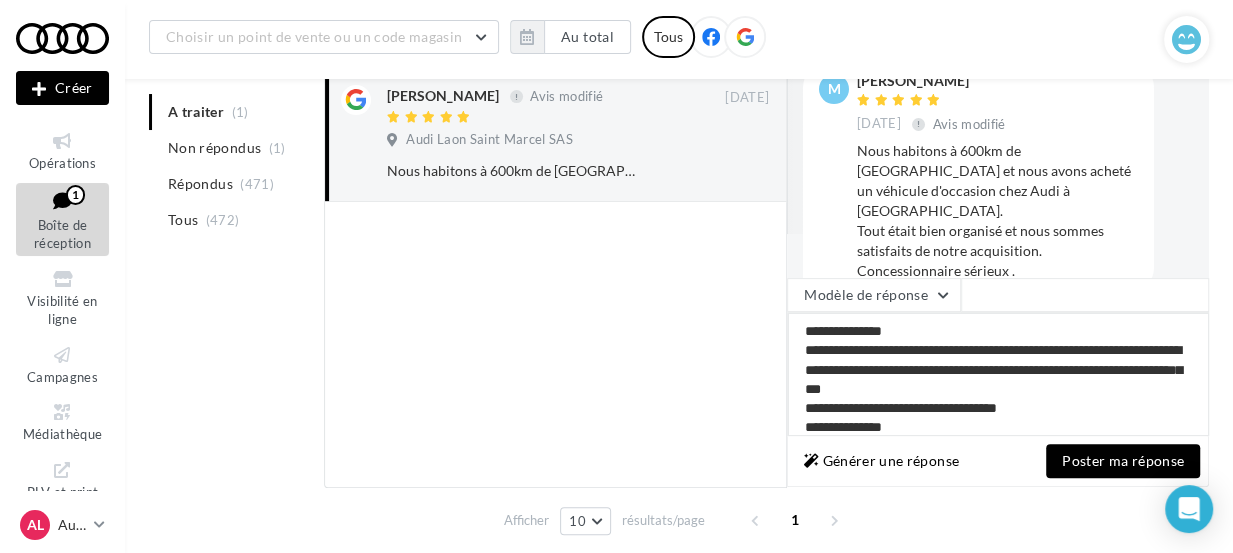 click on "**********" at bounding box center (998, 374) 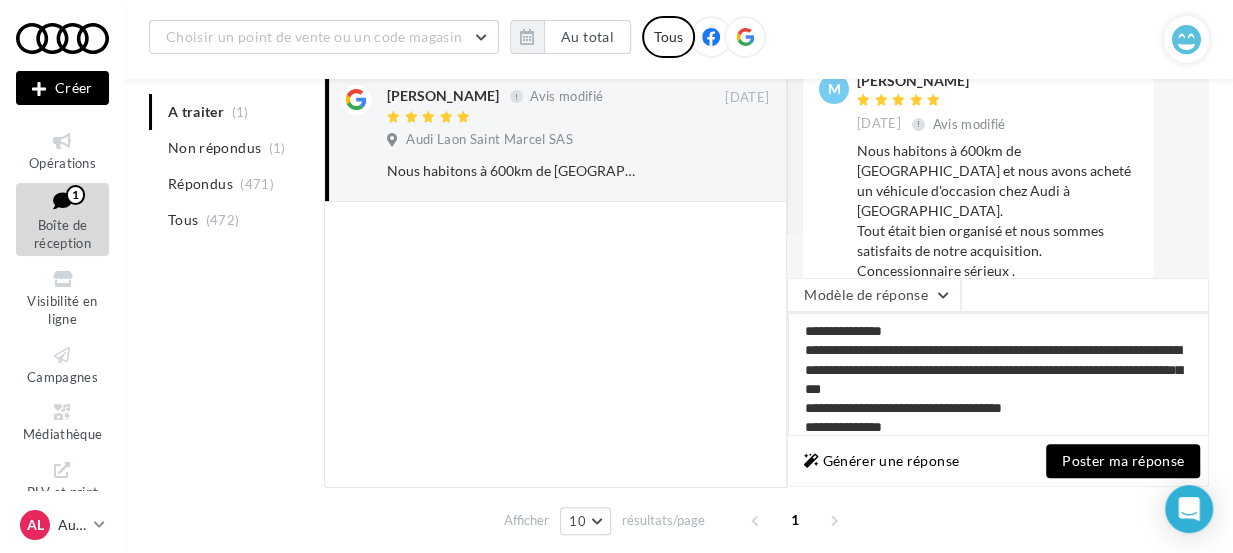type on "**********" 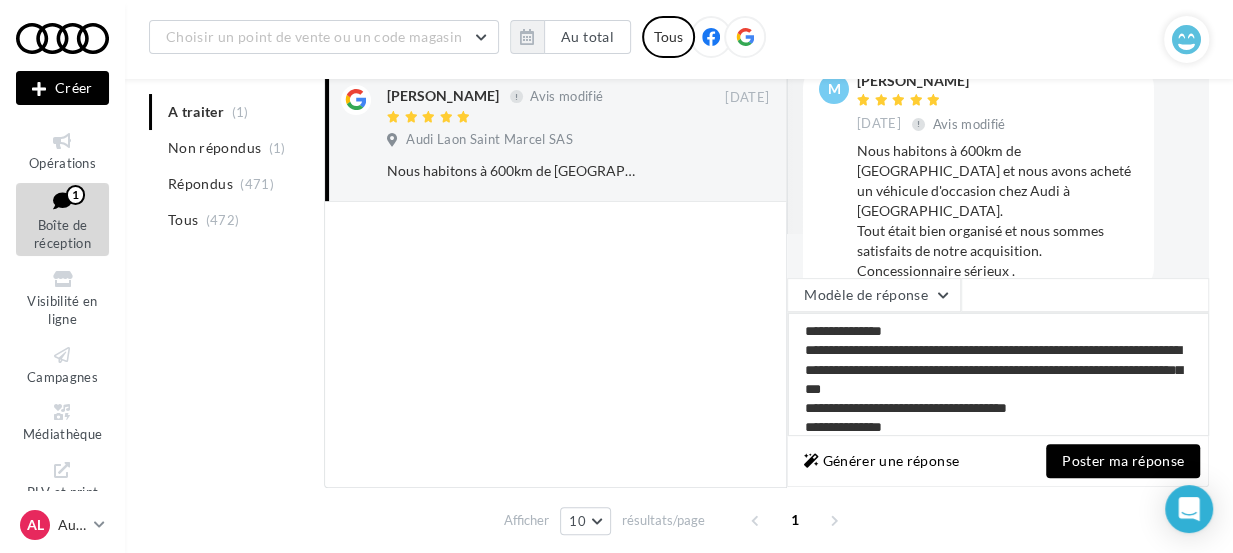 type on "**********" 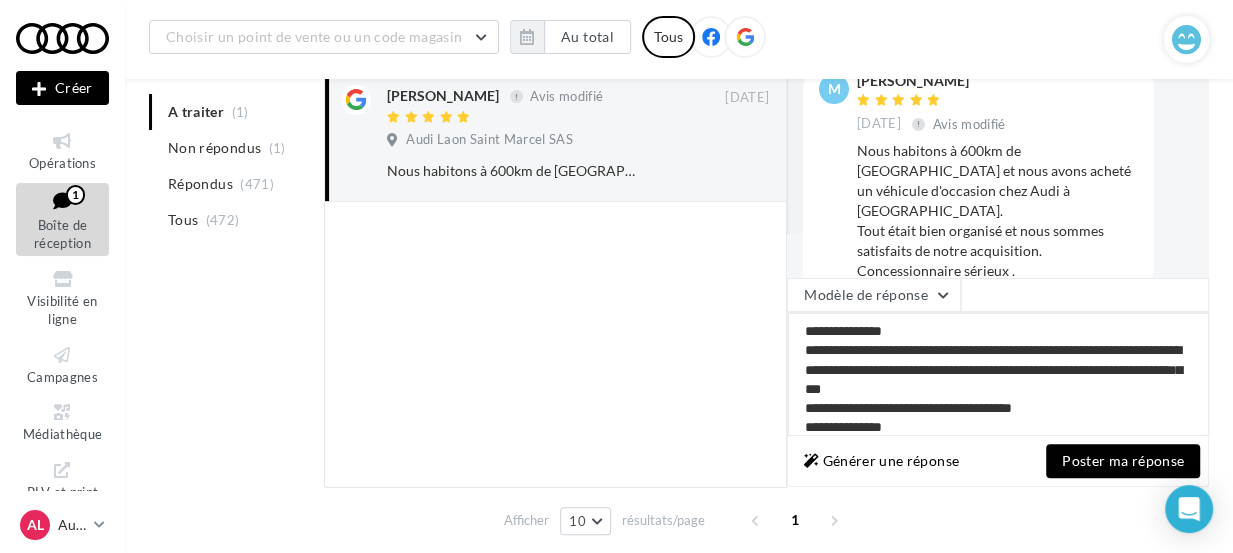type on "**********" 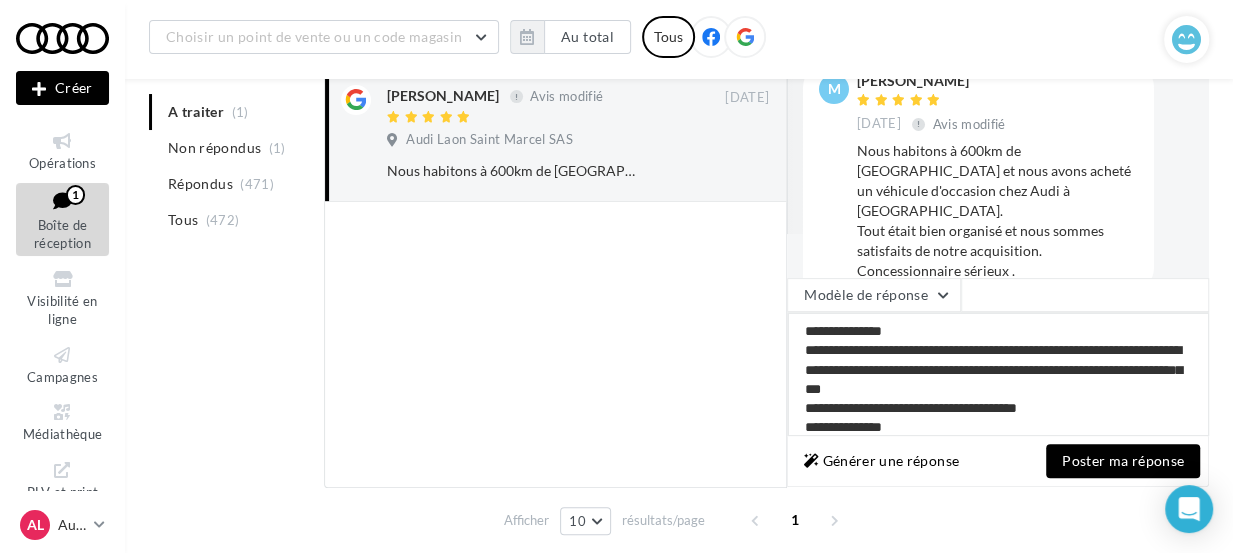 type on "**********" 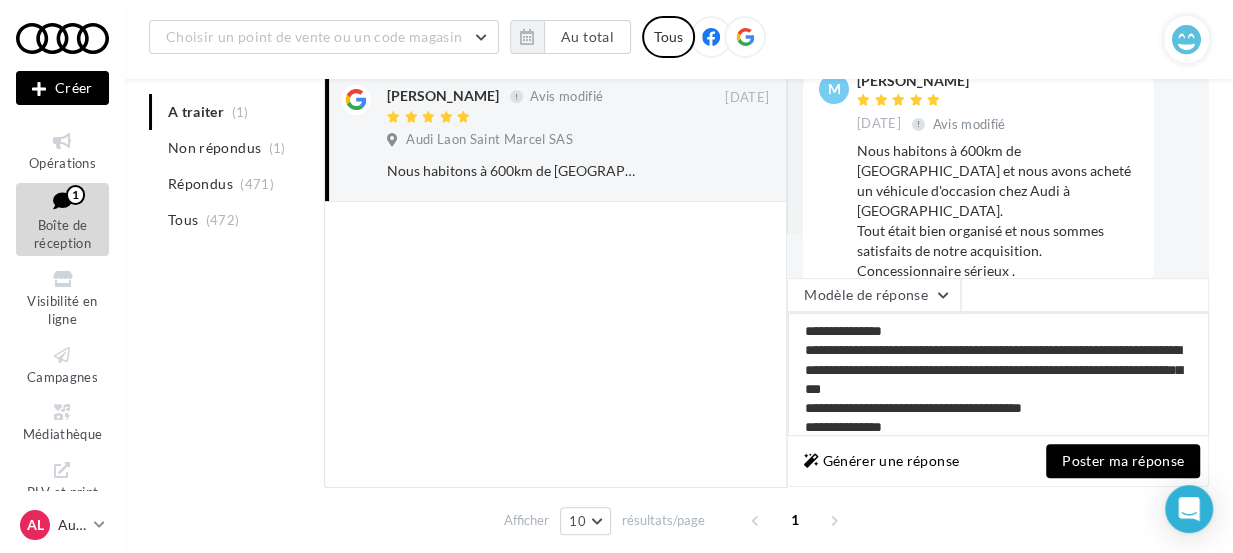 click on "**********" at bounding box center [998, 374] 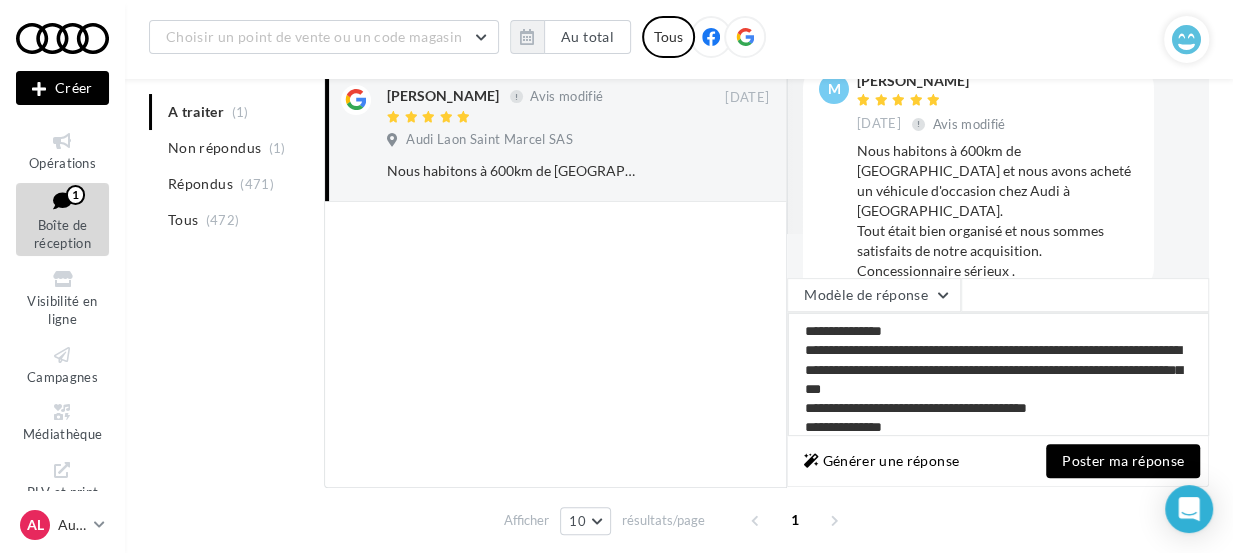 type on "**********" 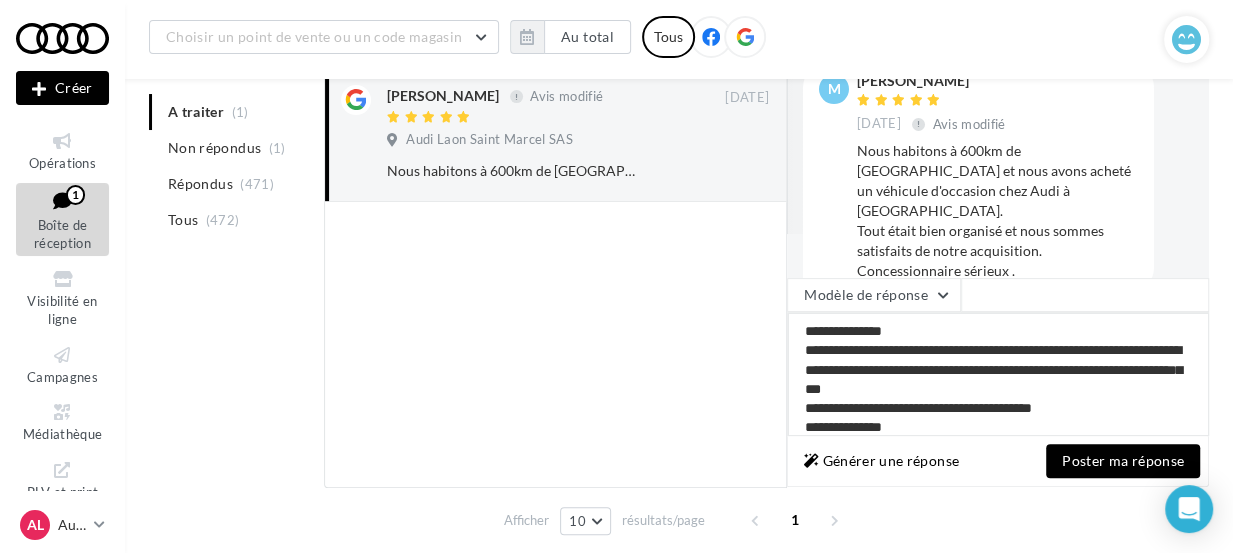 type on "**********" 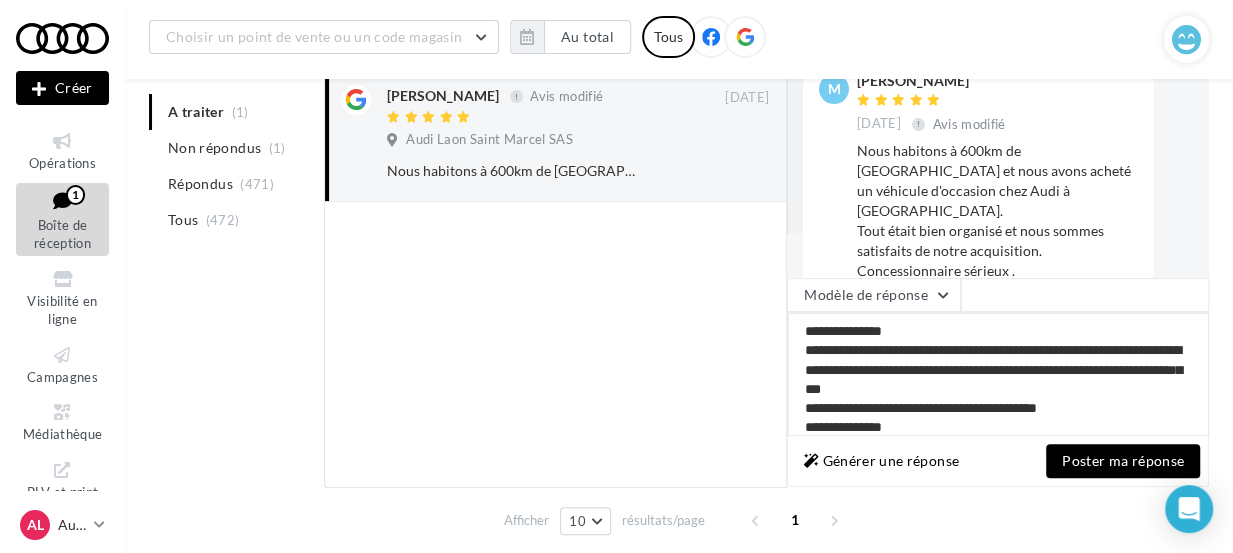 type on "**********" 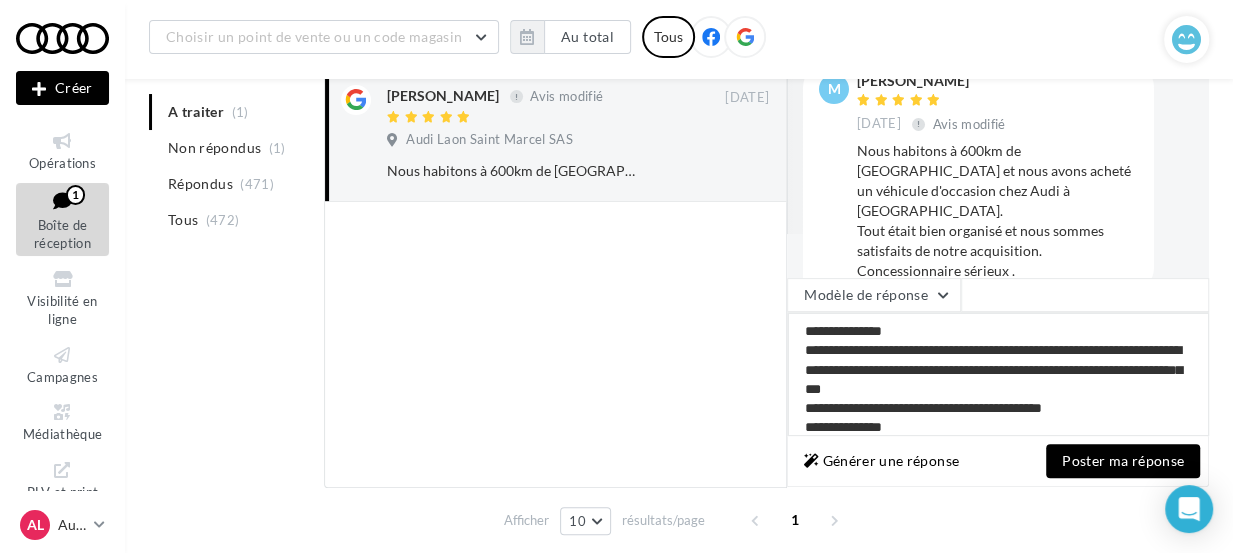 type on "**********" 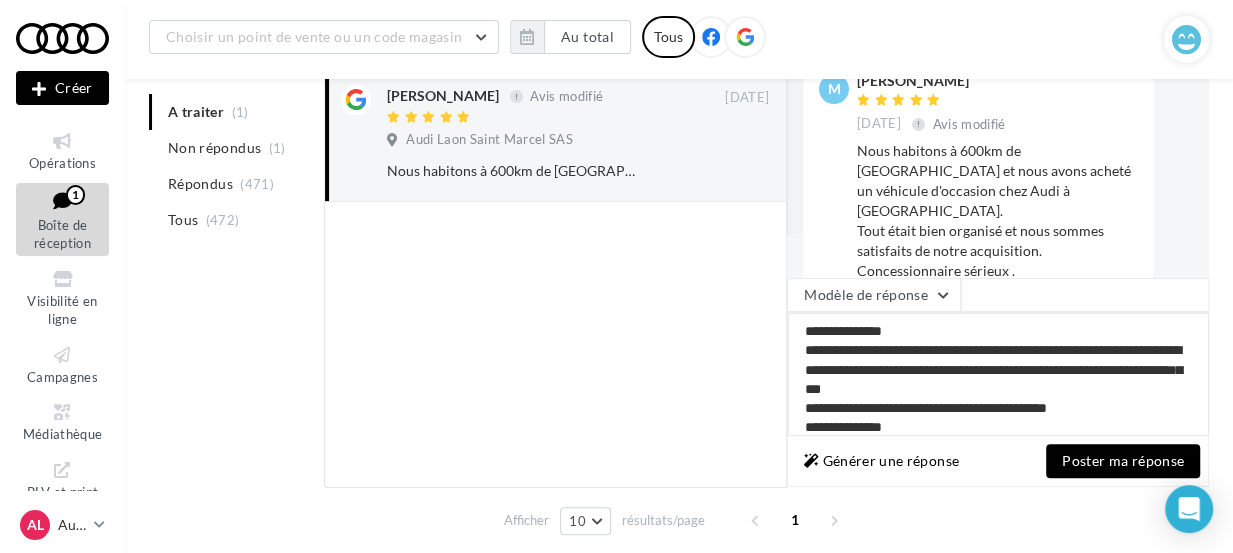 type on "**********" 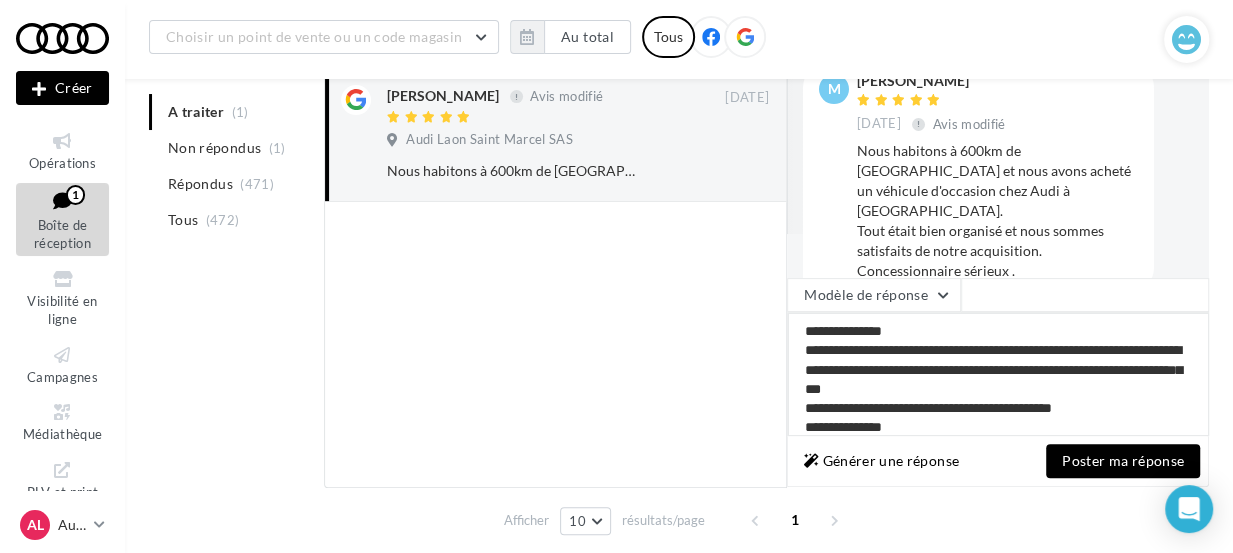 type on "**********" 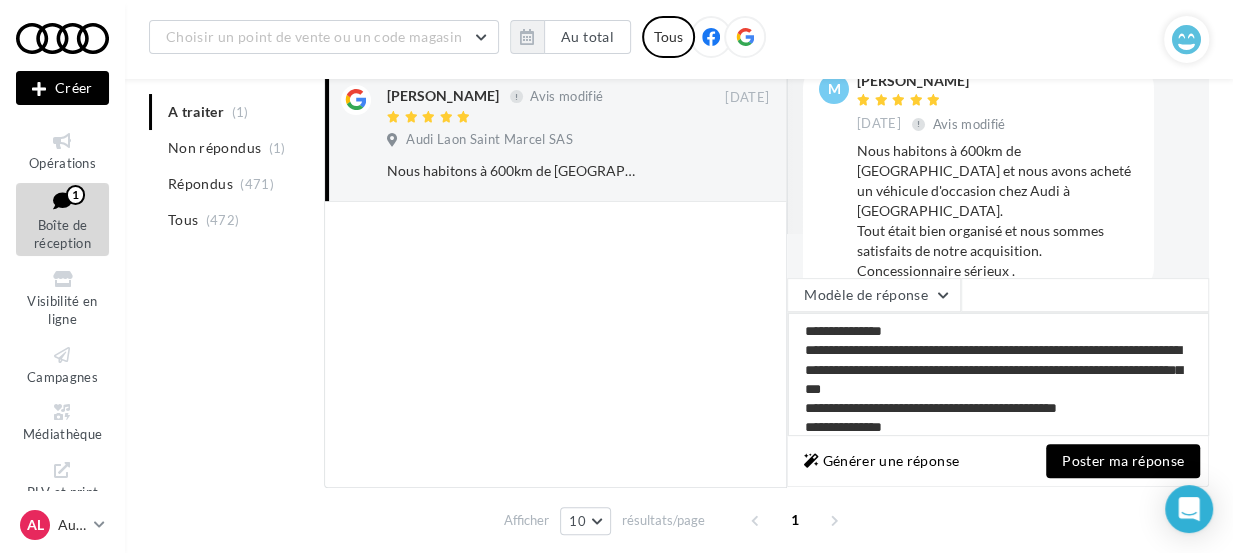 type on "**********" 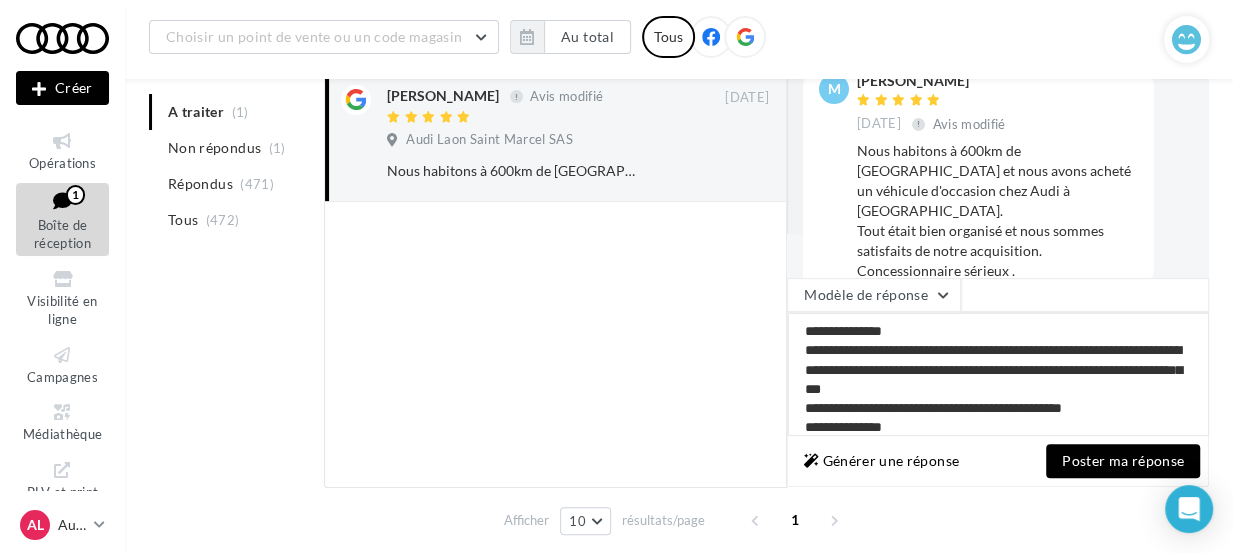 type on "**********" 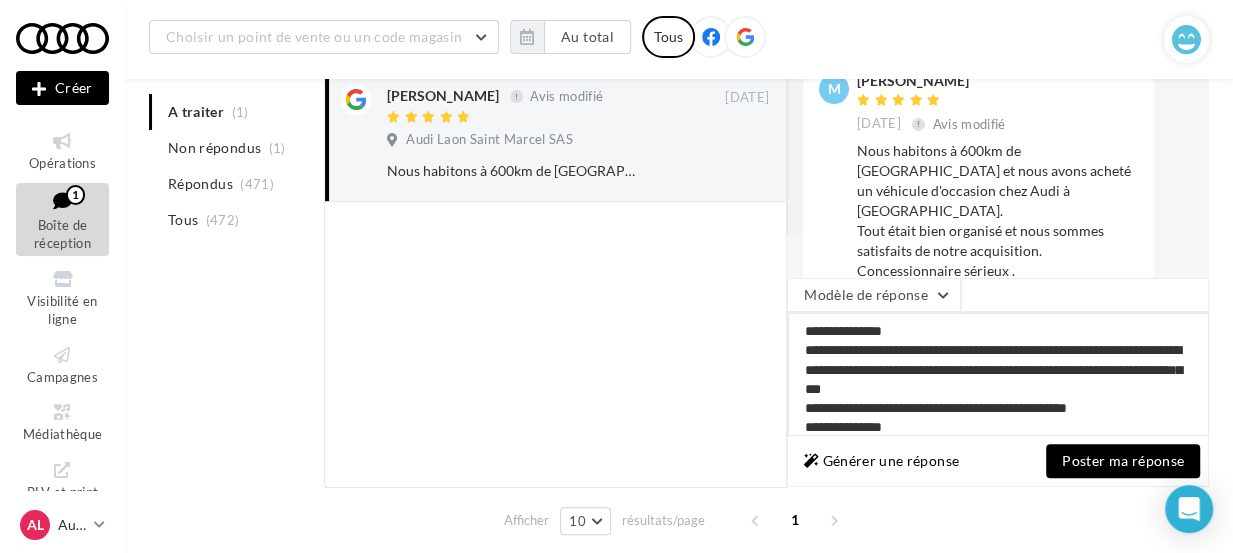 type on "**********" 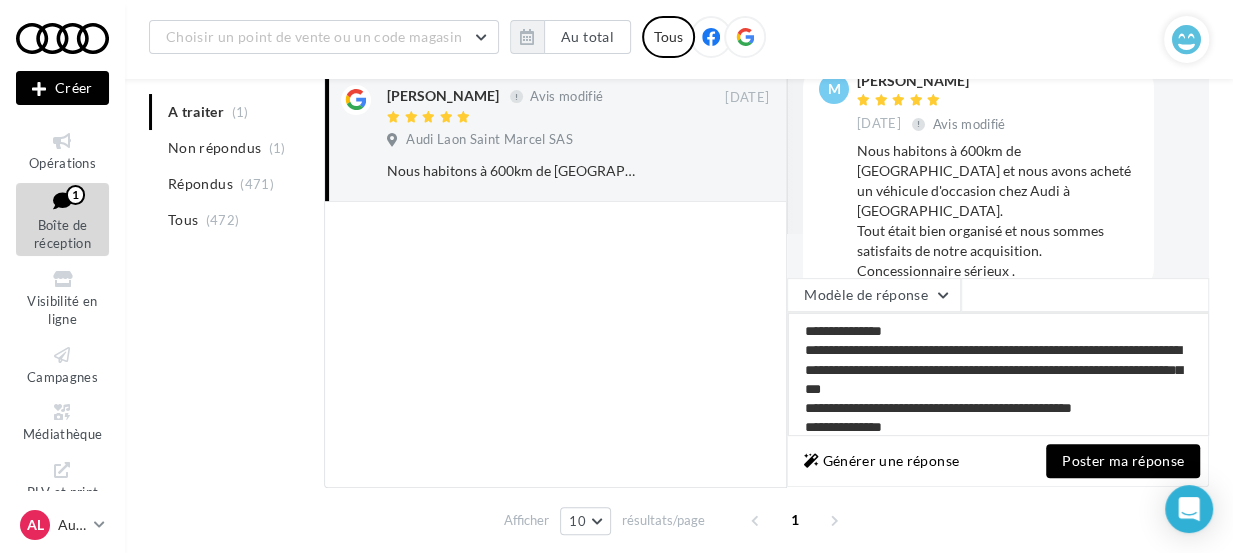 type on "**********" 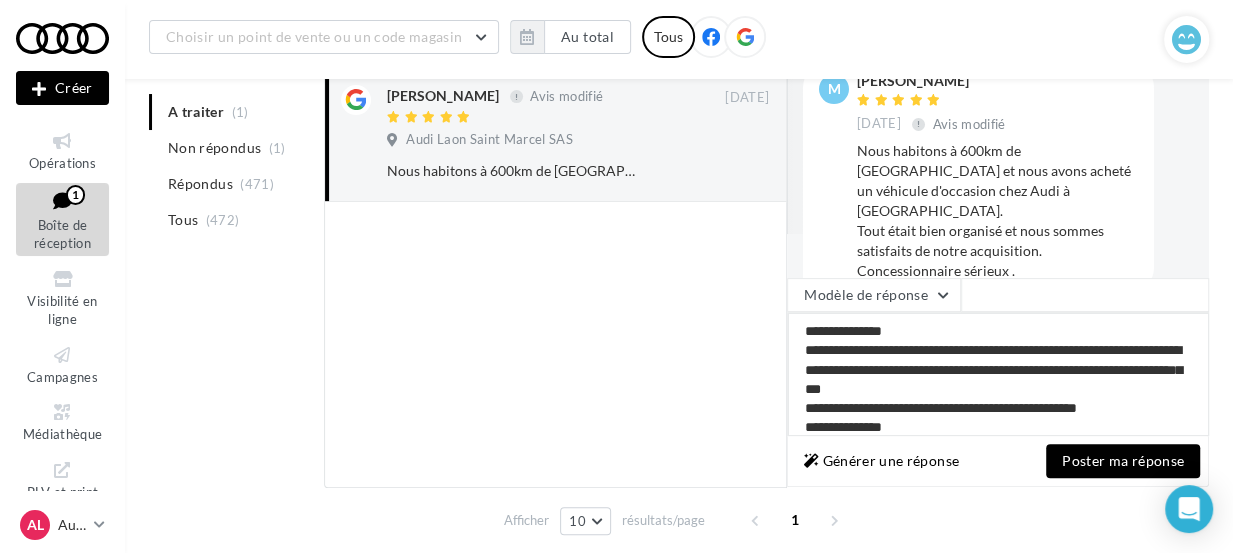 type on "**********" 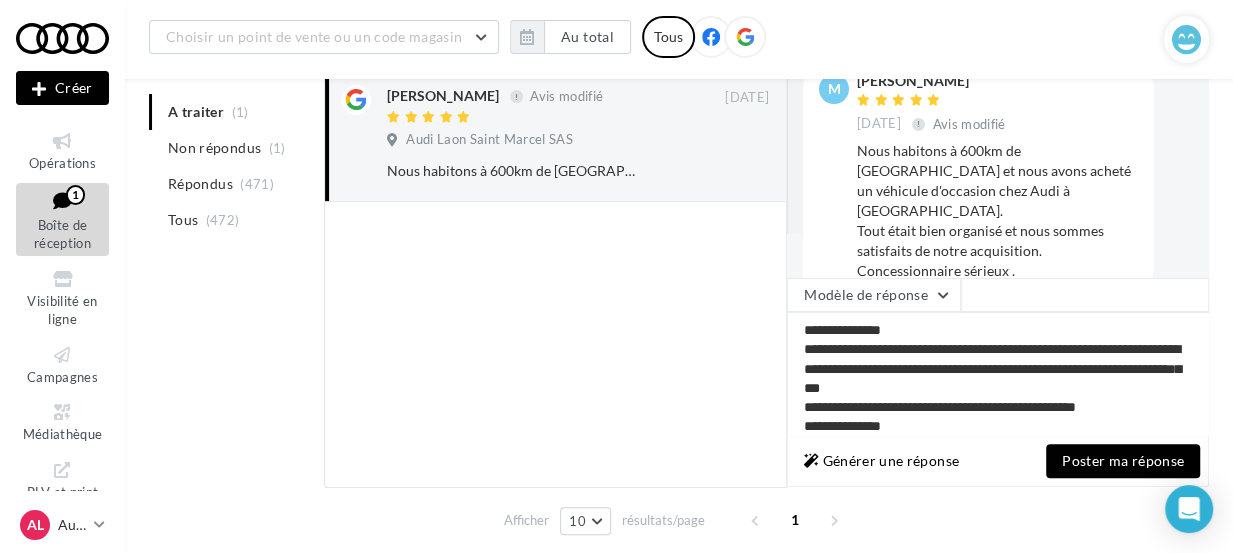 click on "Générer une réponse
Poster ma réponse" at bounding box center [998, 461] 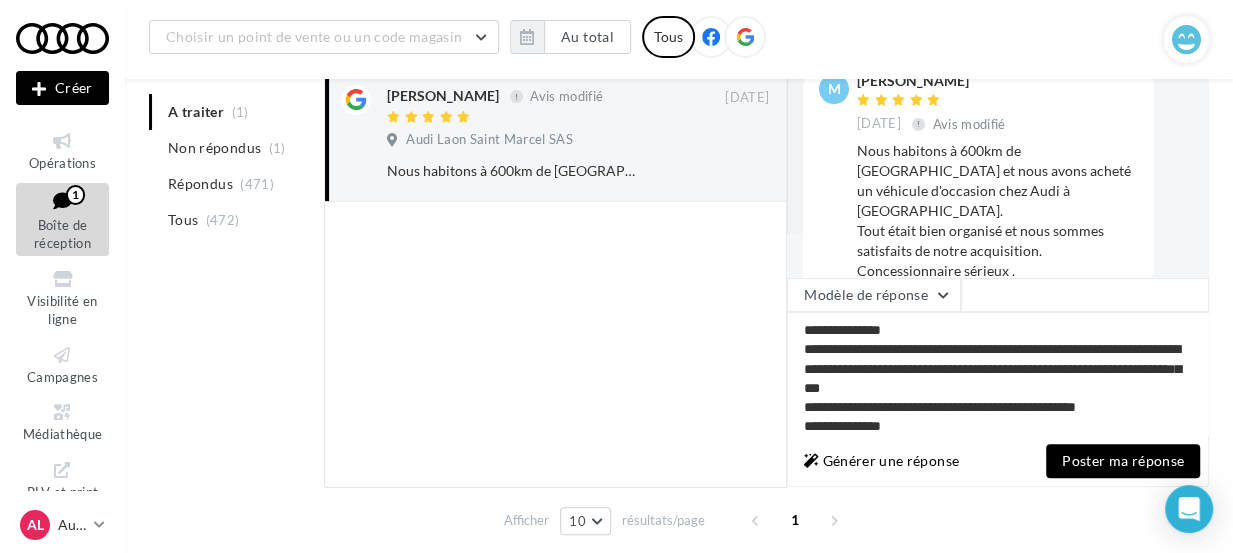 click on "Poster ma réponse" at bounding box center [1123, 461] 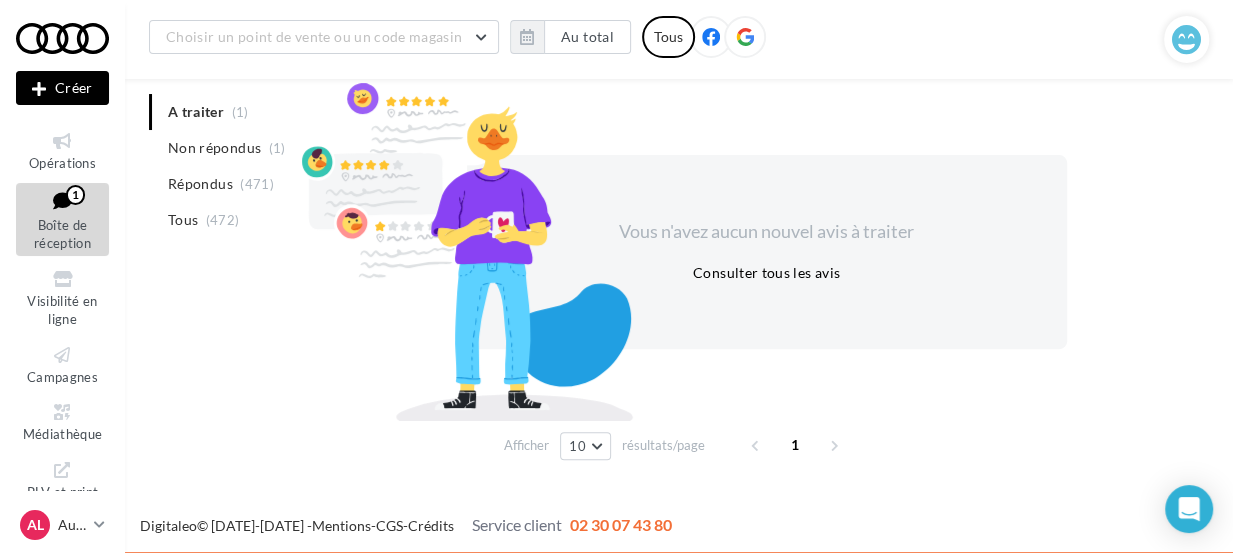 scroll, scrollTop: 188, scrollLeft: 0, axis: vertical 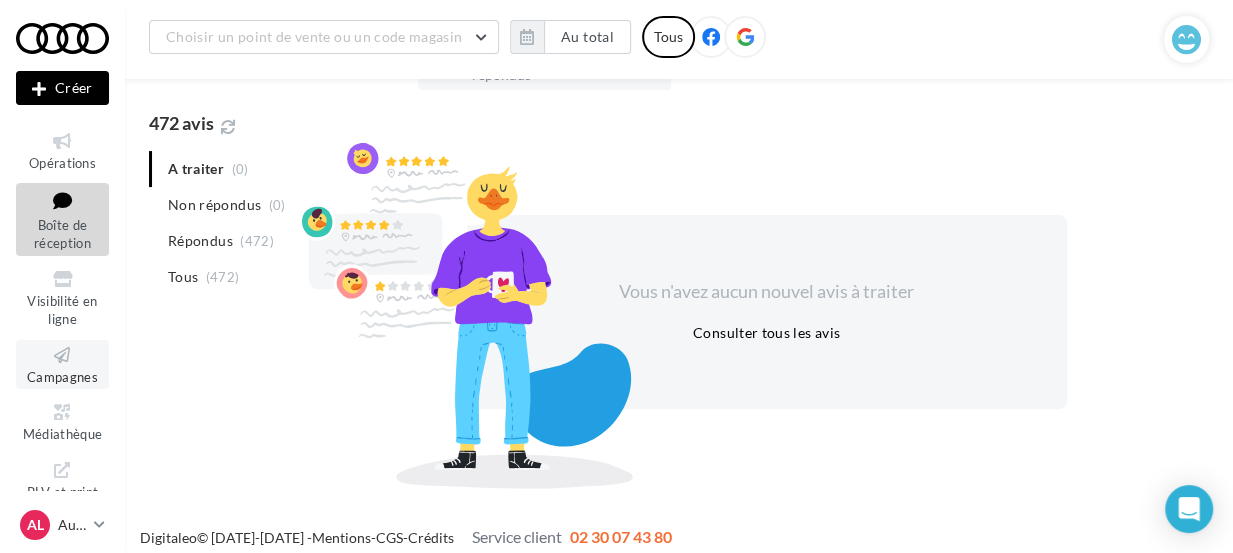 click at bounding box center (62, 355) 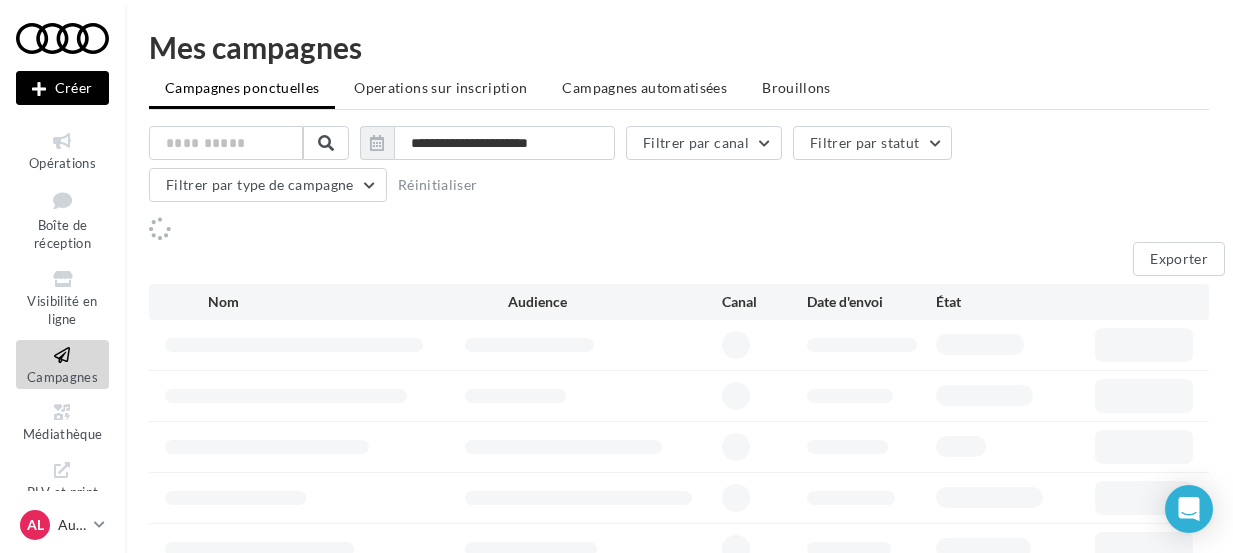 scroll, scrollTop: 0, scrollLeft: 0, axis: both 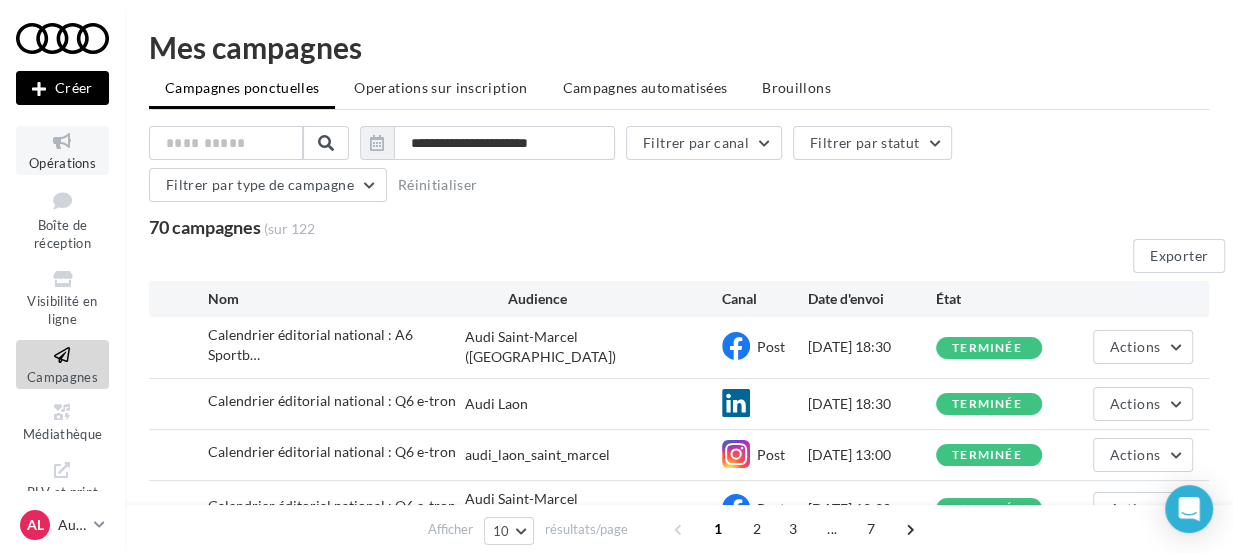 click on "Opérations" at bounding box center [62, 163] 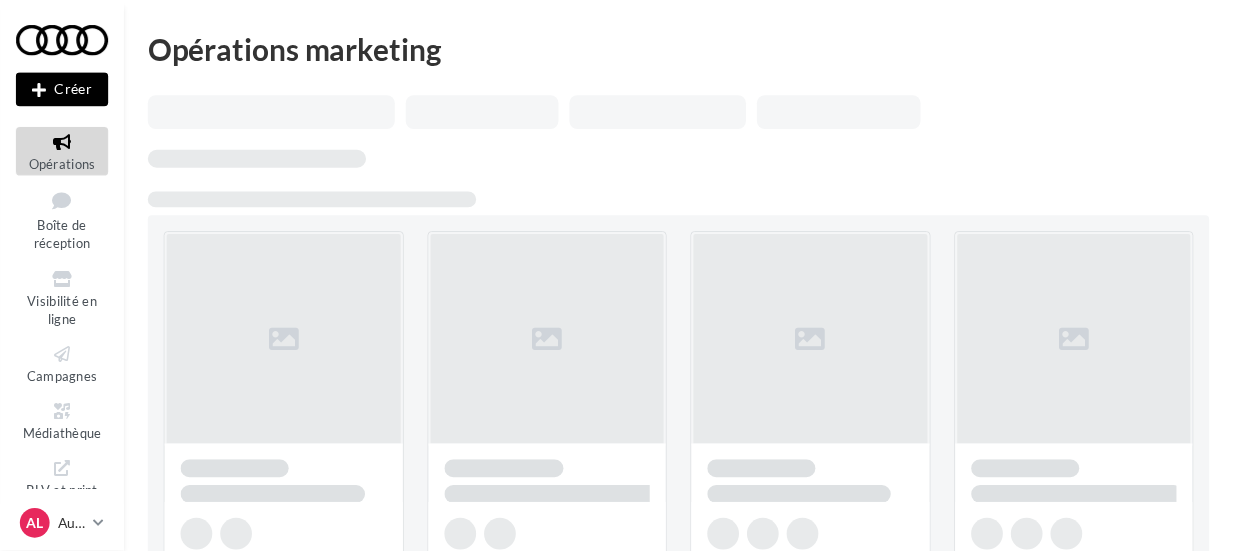 scroll, scrollTop: 0, scrollLeft: 0, axis: both 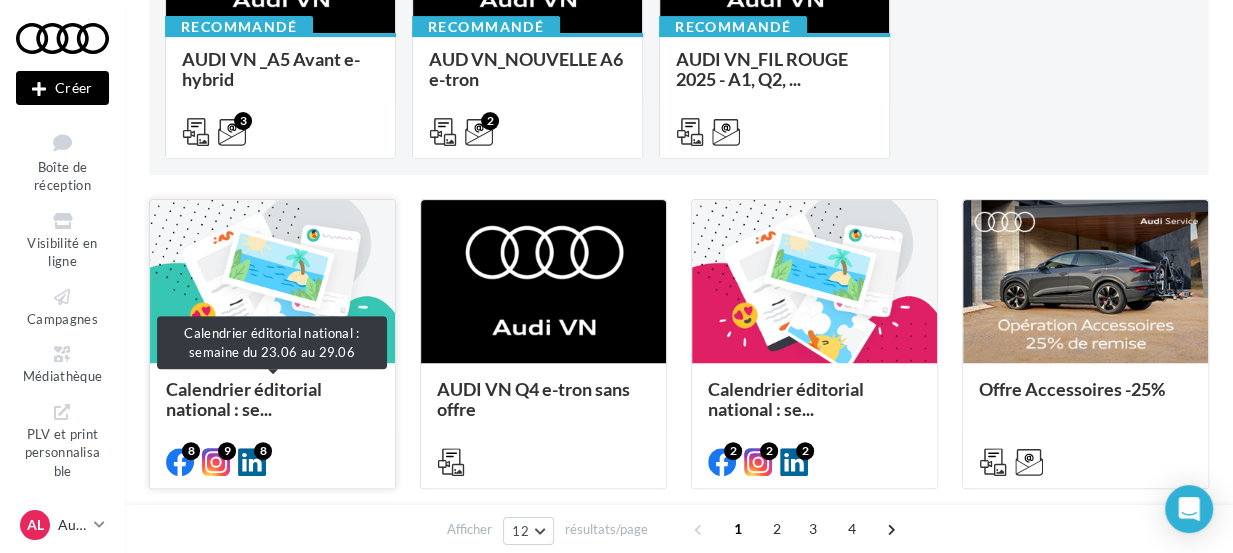 click on "Calendrier éditorial national : se..." at bounding box center (244, 399) 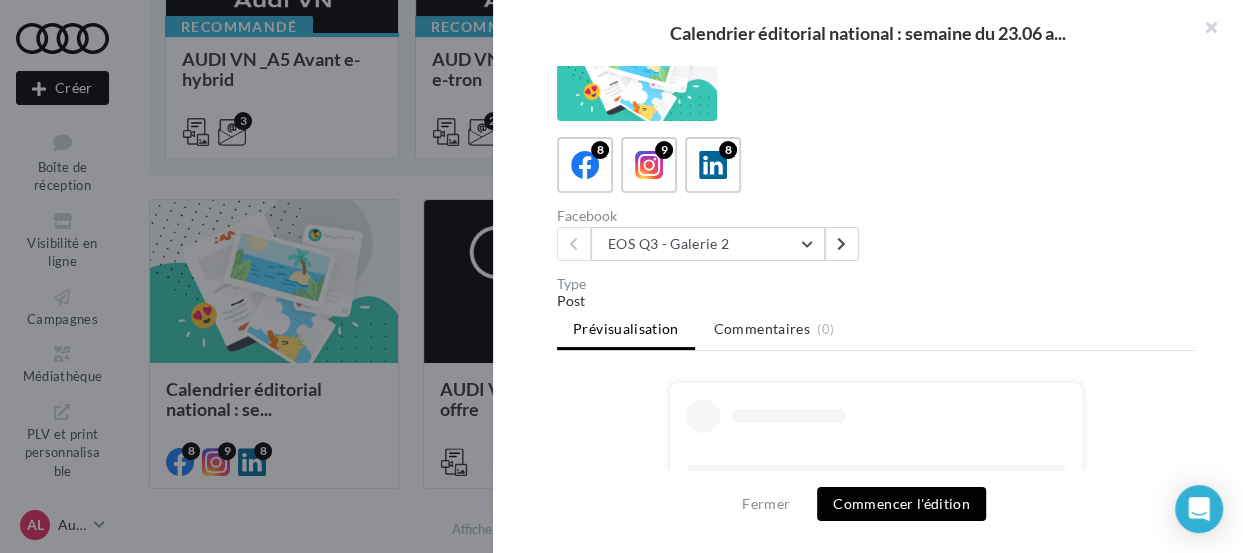 scroll, scrollTop: 48, scrollLeft: 0, axis: vertical 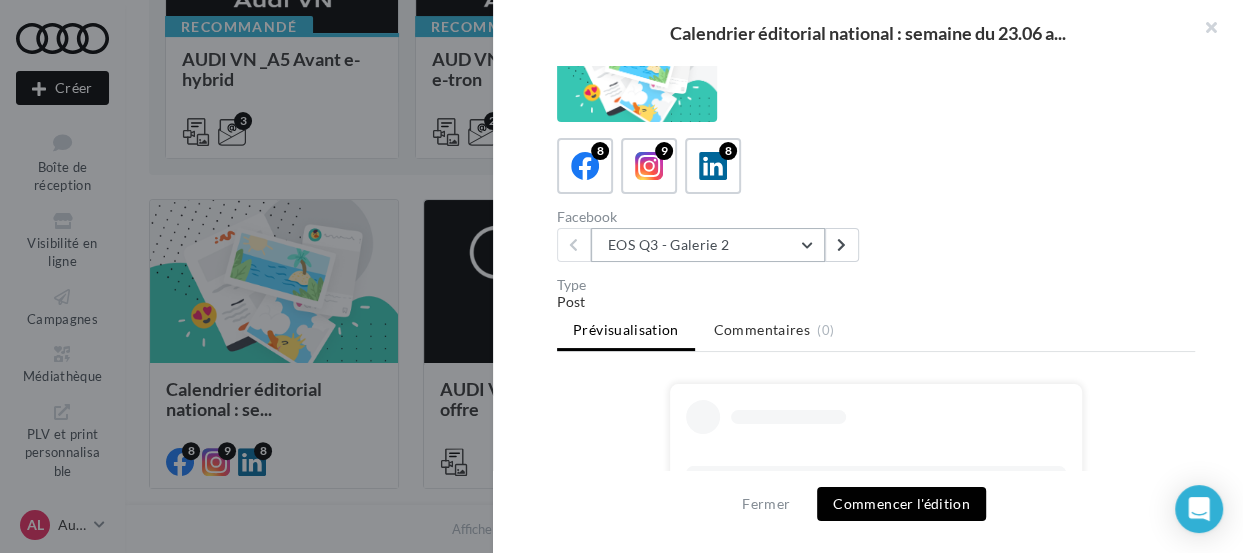 click on "EOS Q3 - Galerie 2" at bounding box center [708, 245] 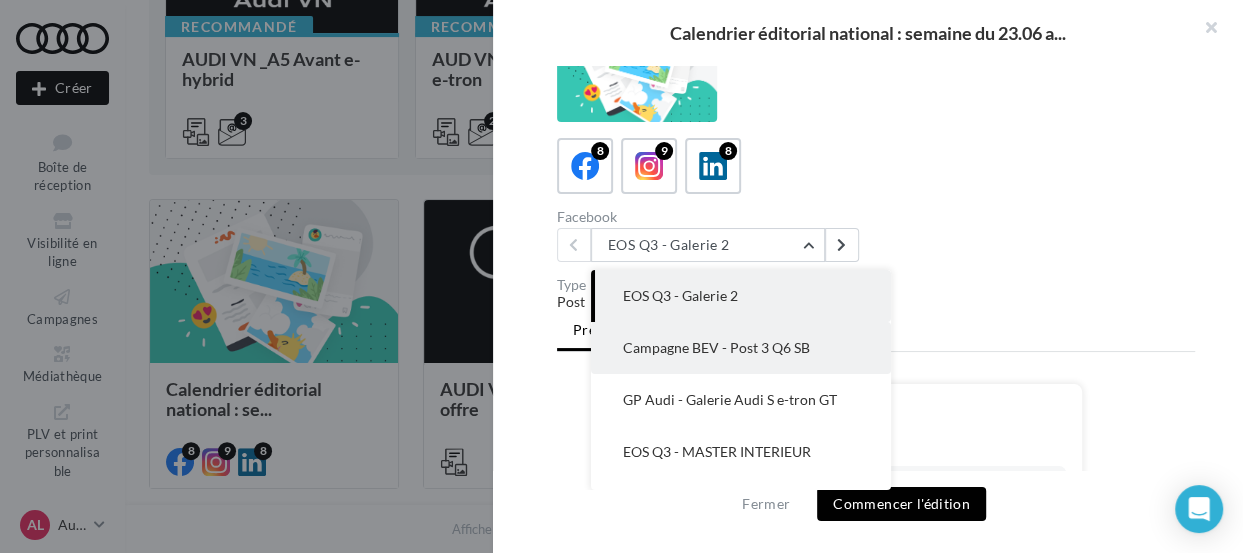 click on "Campagne BEV - Post 3 Q6 SB" at bounding box center [716, 347] 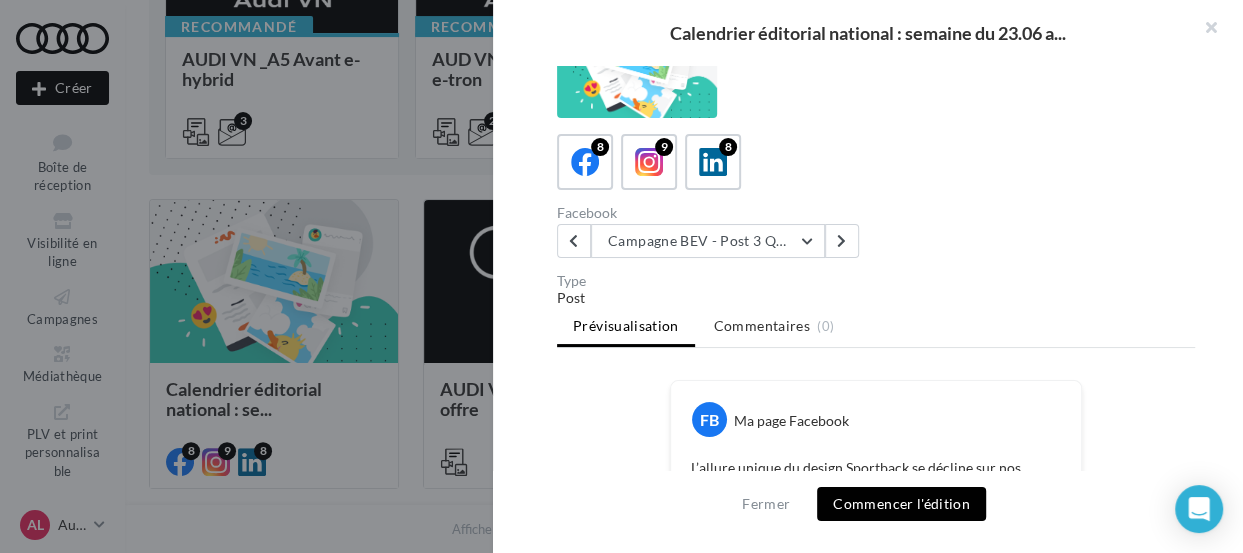 scroll, scrollTop: 0, scrollLeft: 0, axis: both 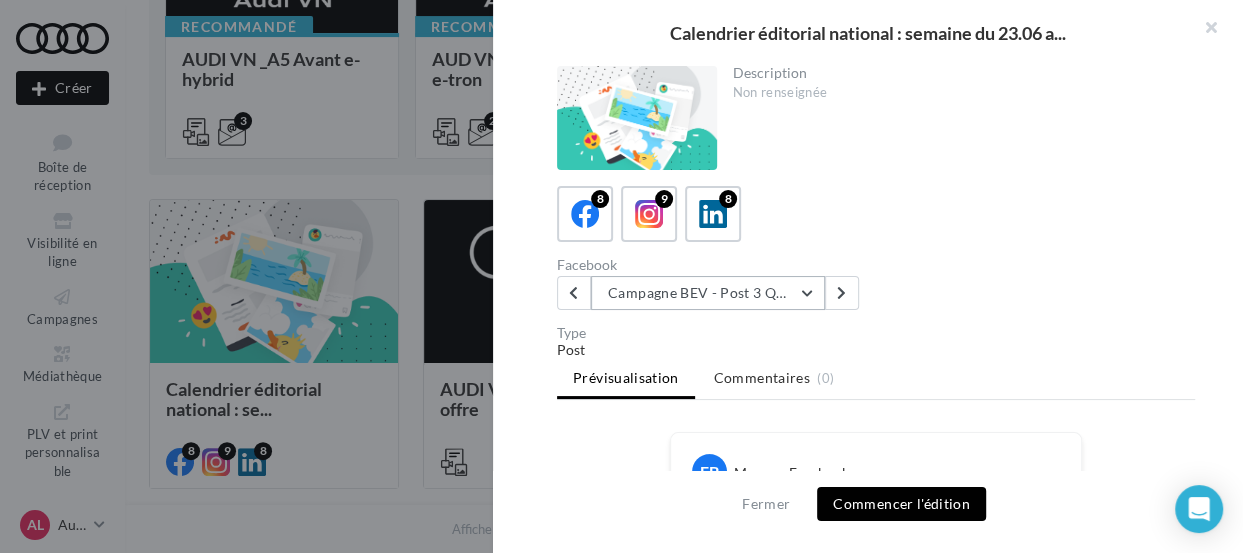 click on "Campagne BEV - Post 3 Q6 SB" at bounding box center [708, 293] 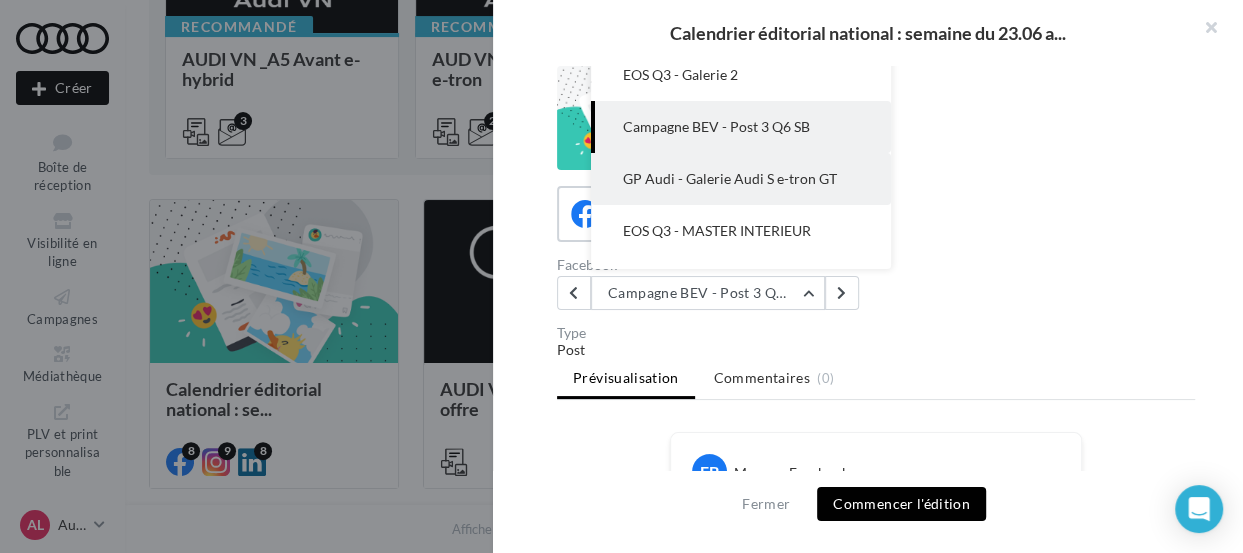 click on "GP Audi - Galerie Audi S e-tron GT" at bounding box center (730, 178) 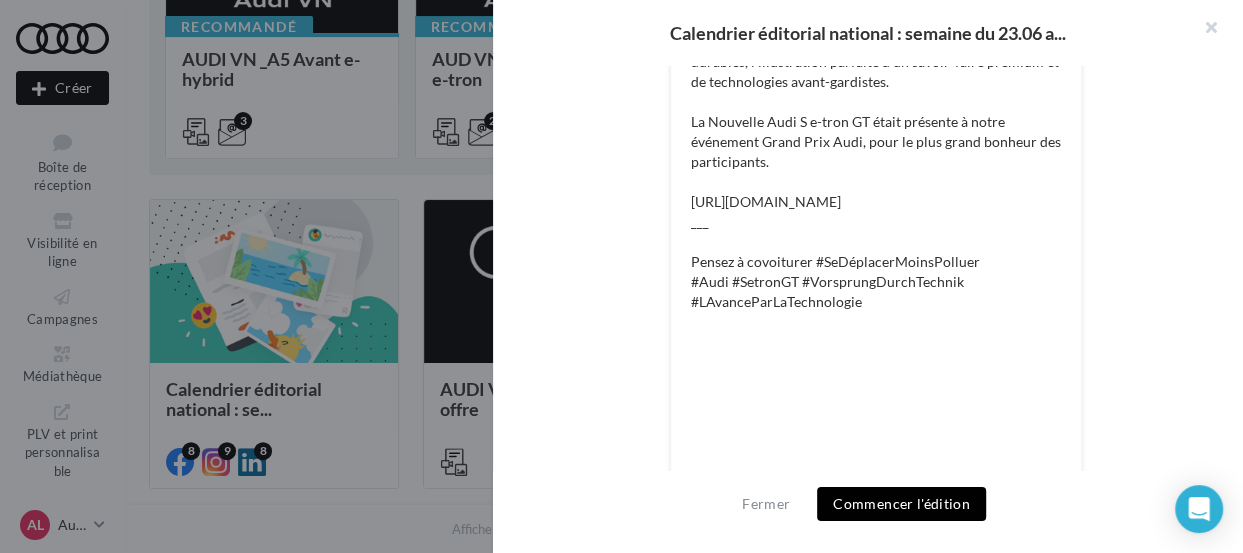 scroll, scrollTop: 782, scrollLeft: 0, axis: vertical 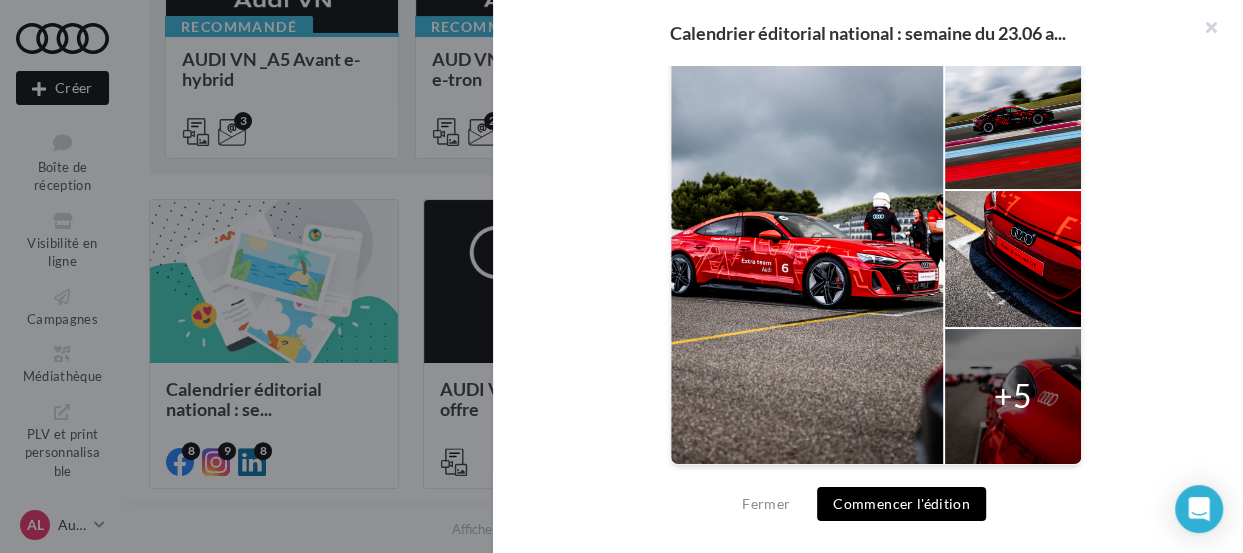 click on "Commencer l'édition" at bounding box center (901, 504) 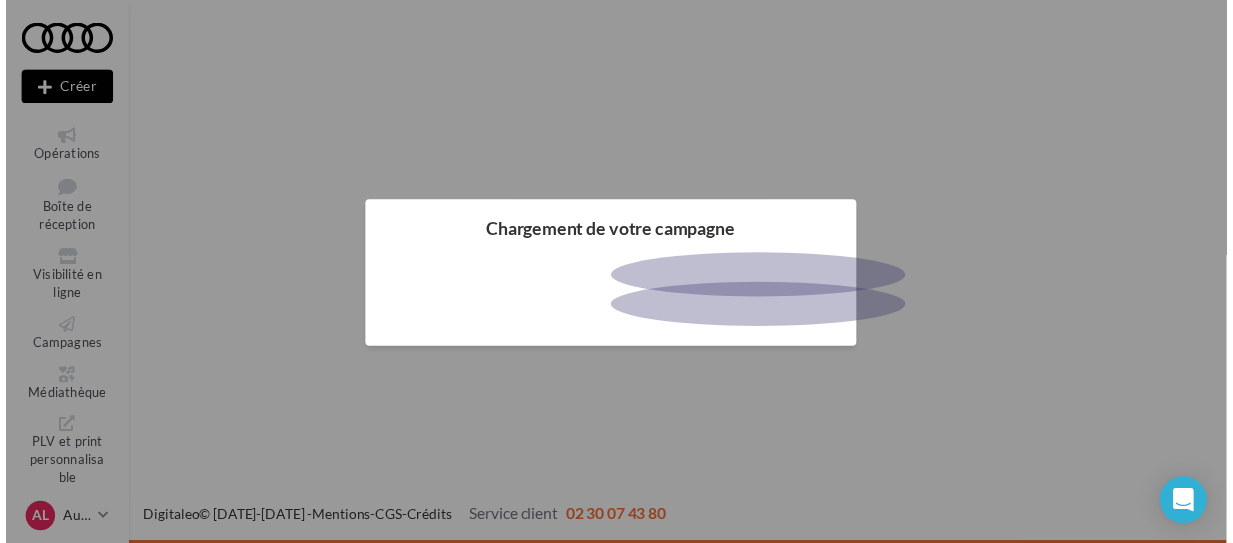 scroll, scrollTop: 0, scrollLeft: 0, axis: both 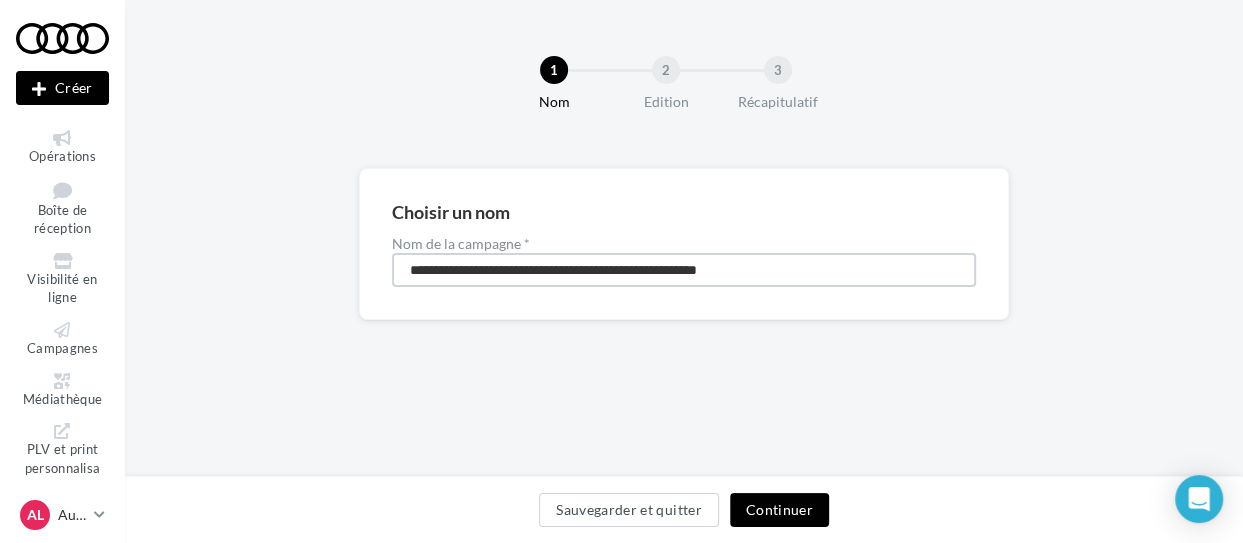click on "**********" at bounding box center [684, 270] 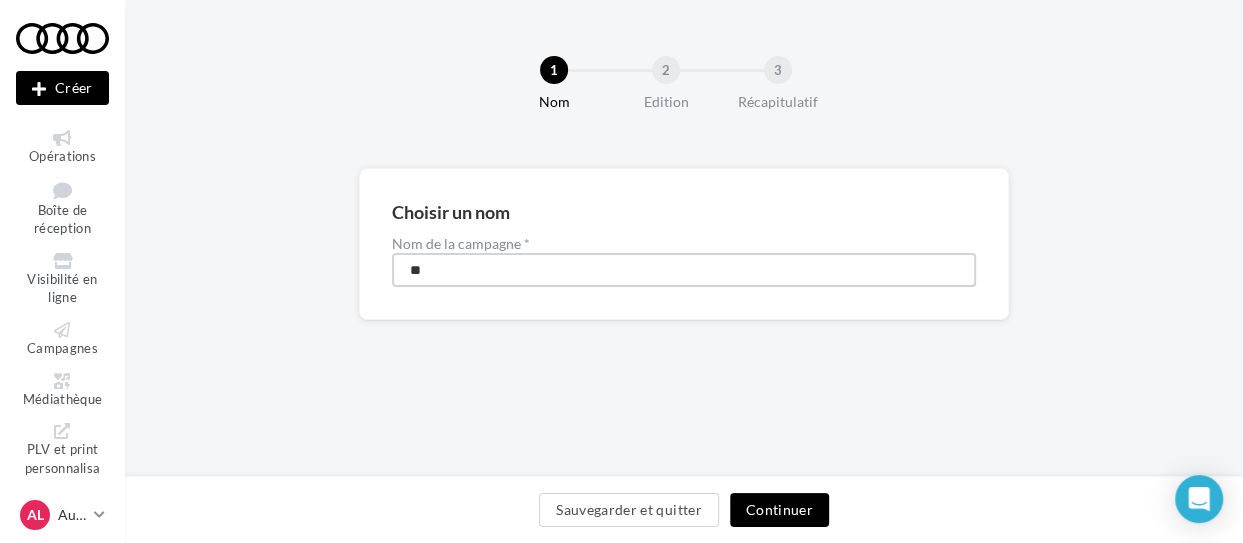 type on "*" 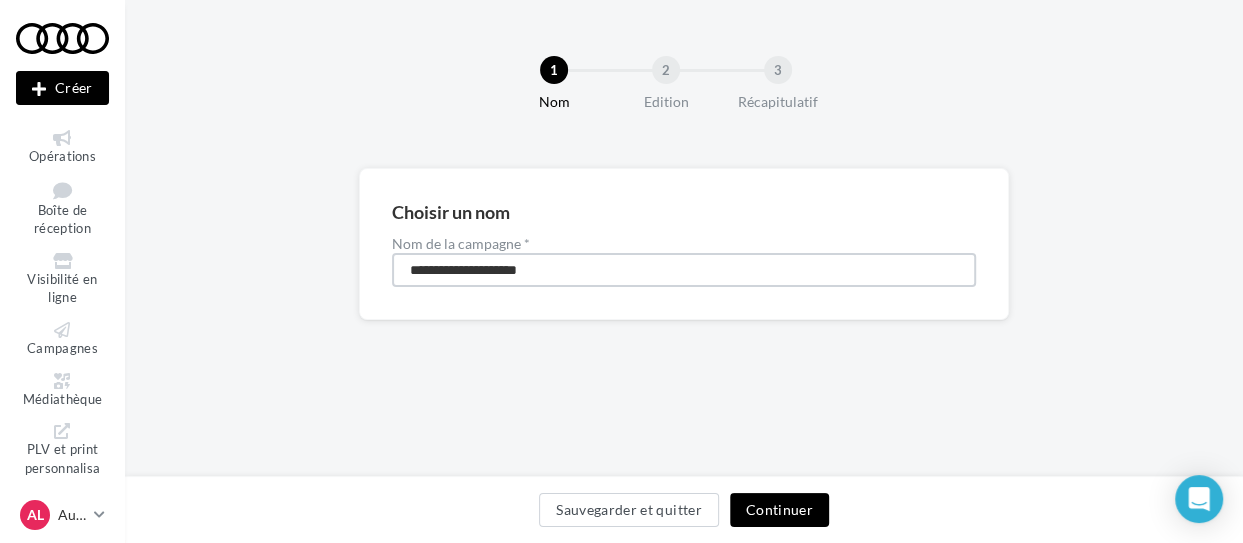 type on "**********" 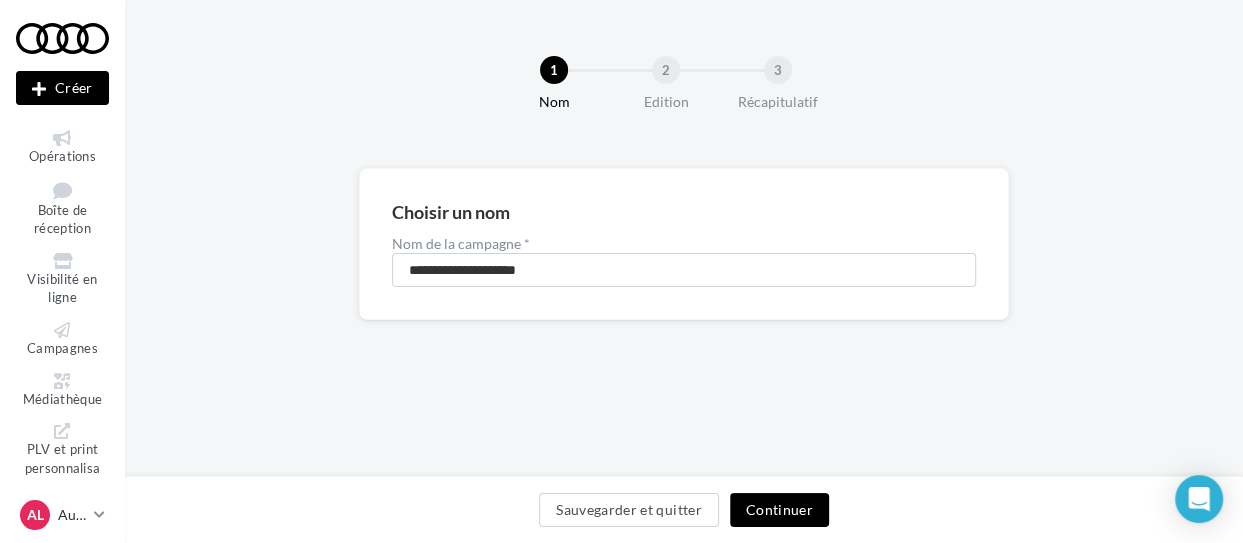 click on "Continuer" at bounding box center [779, 510] 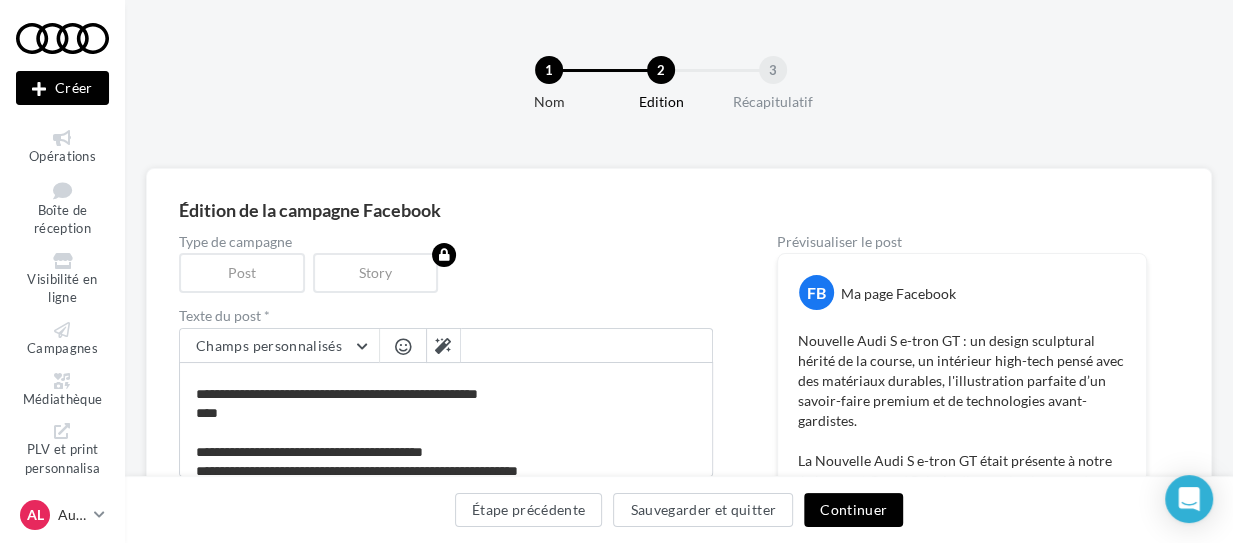 scroll, scrollTop: 133, scrollLeft: 0, axis: vertical 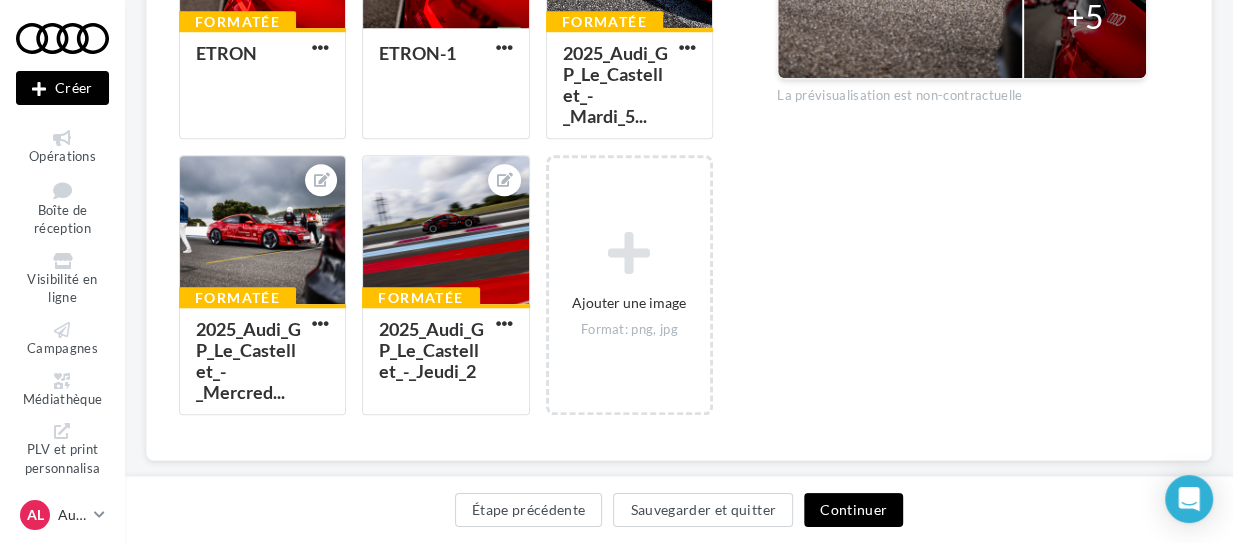click on "Continuer" at bounding box center (853, 510) 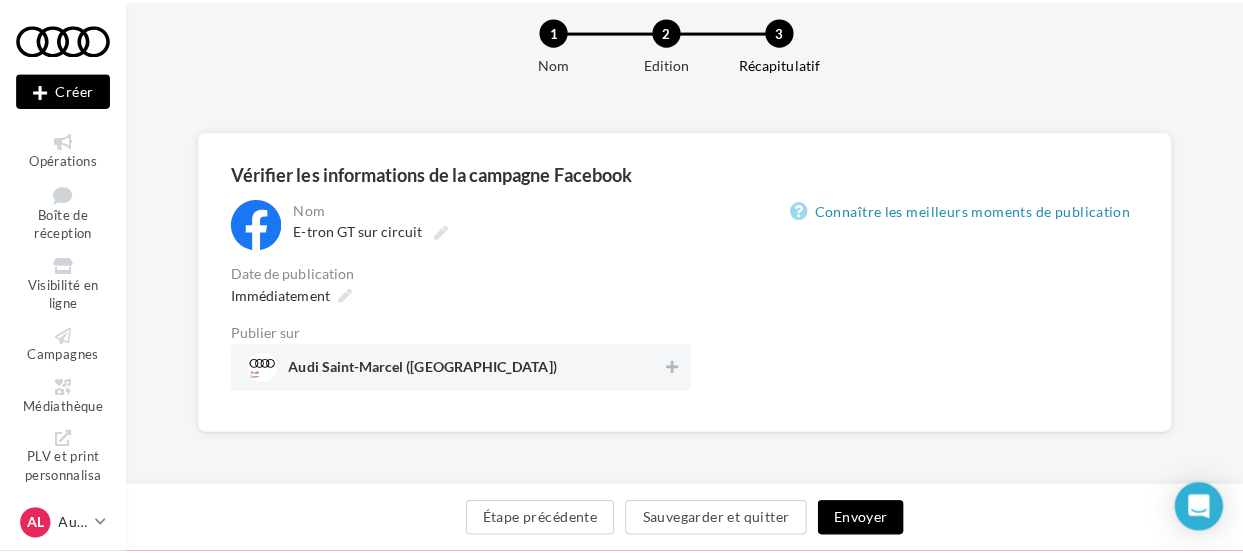 scroll, scrollTop: 40, scrollLeft: 0, axis: vertical 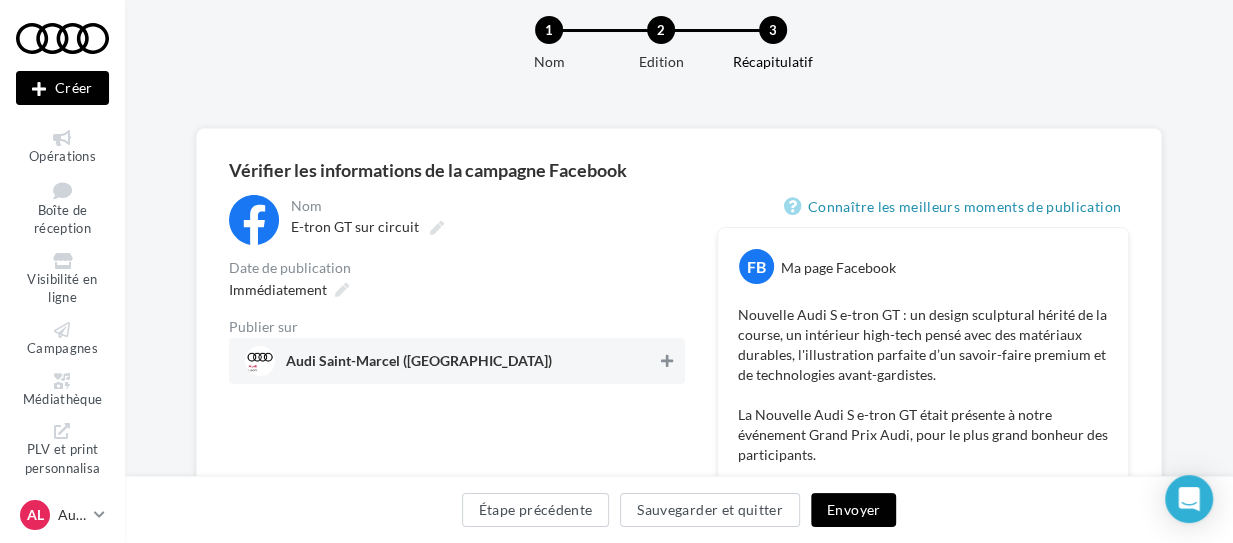 click at bounding box center (667, 361) 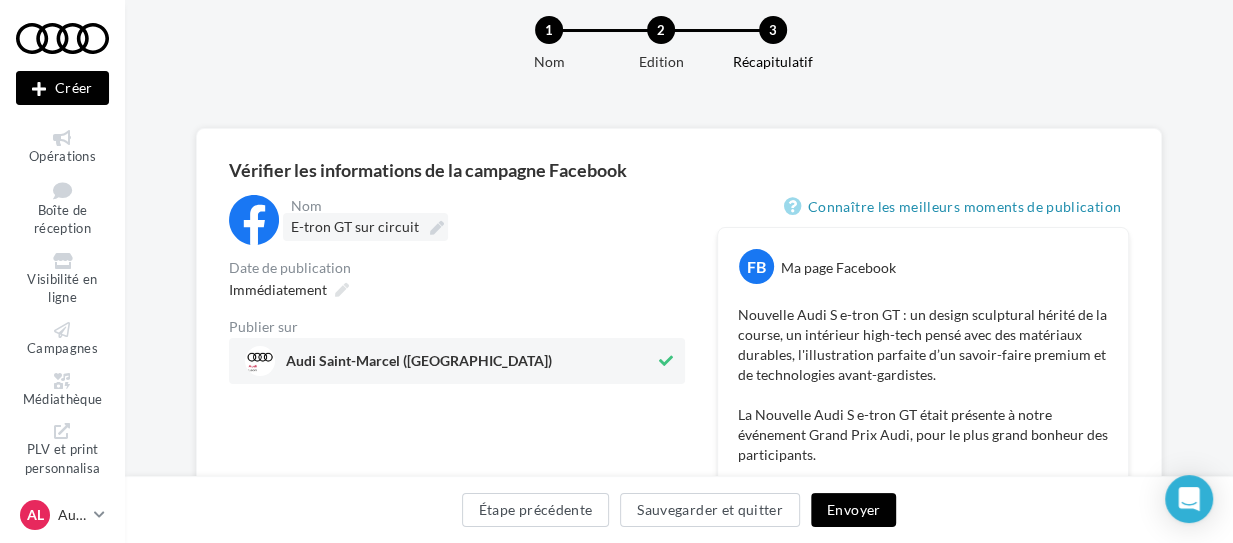 click on "E-tron GT sur circuit" at bounding box center (355, 226) 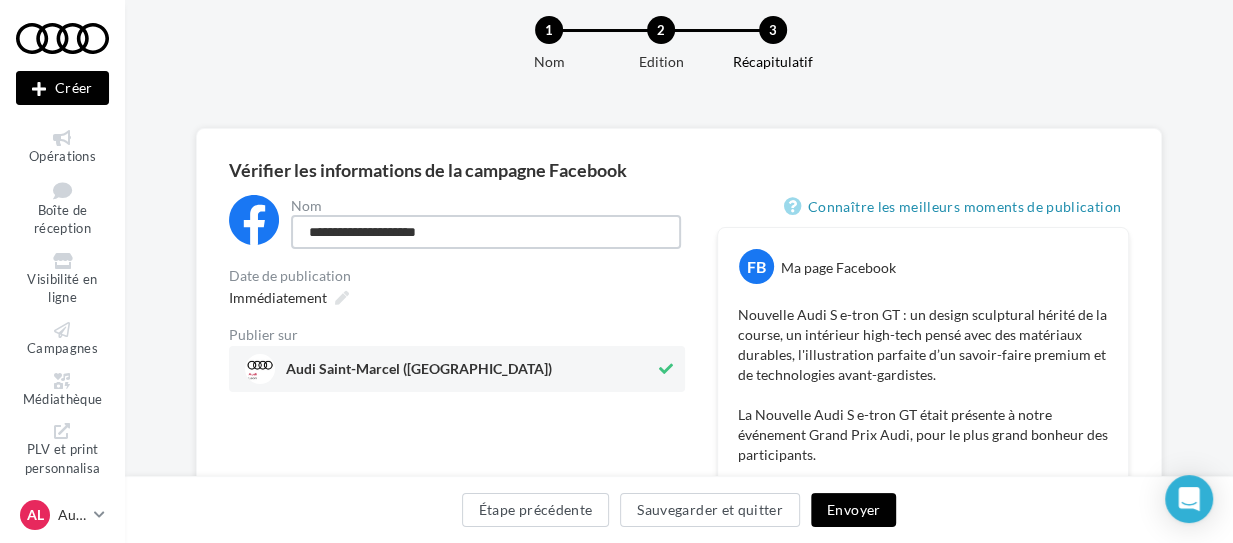 click on "**********" at bounding box center [486, 232] 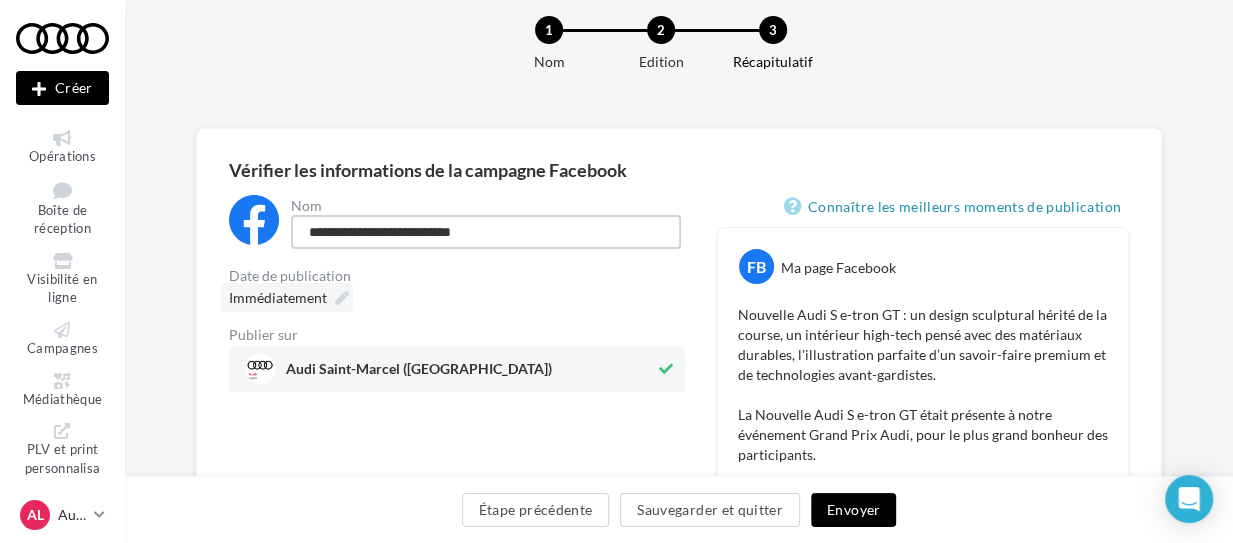 type on "**********" 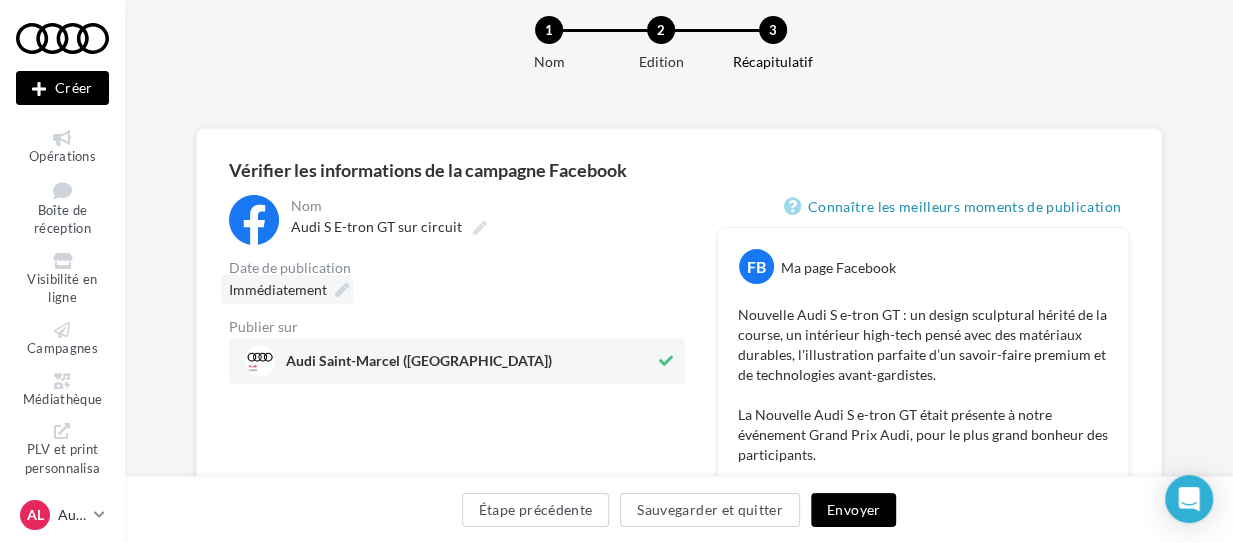 click on "Immédiatement" at bounding box center (287, 289) 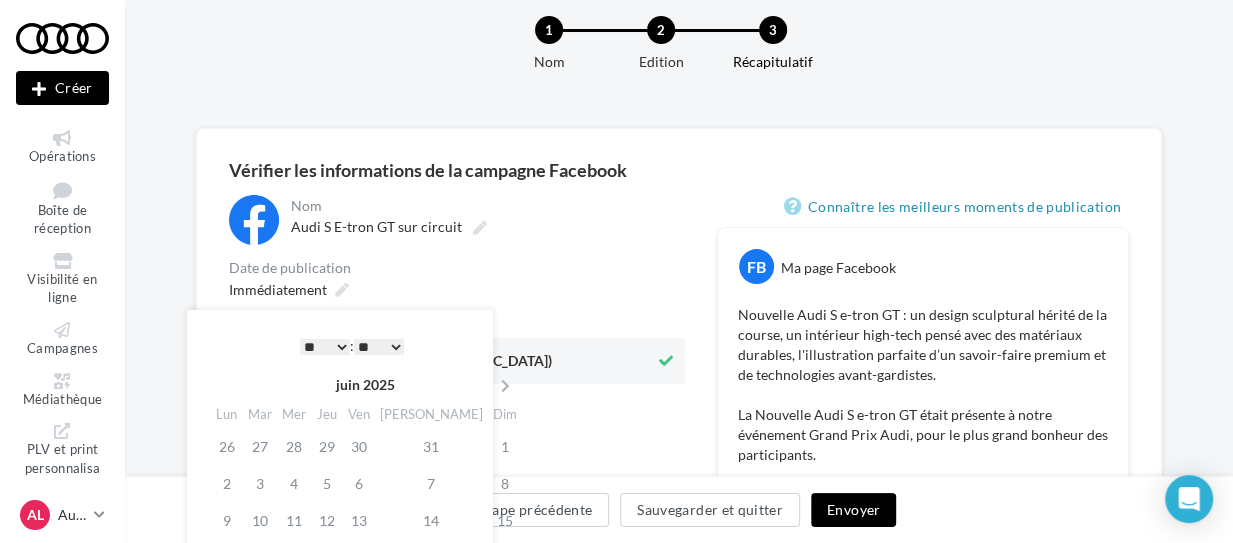 click on "* * * * * * * * * * ** ** ** ** ** ** ** ** ** ** ** ** ** **" at bounding box center [325, 347] 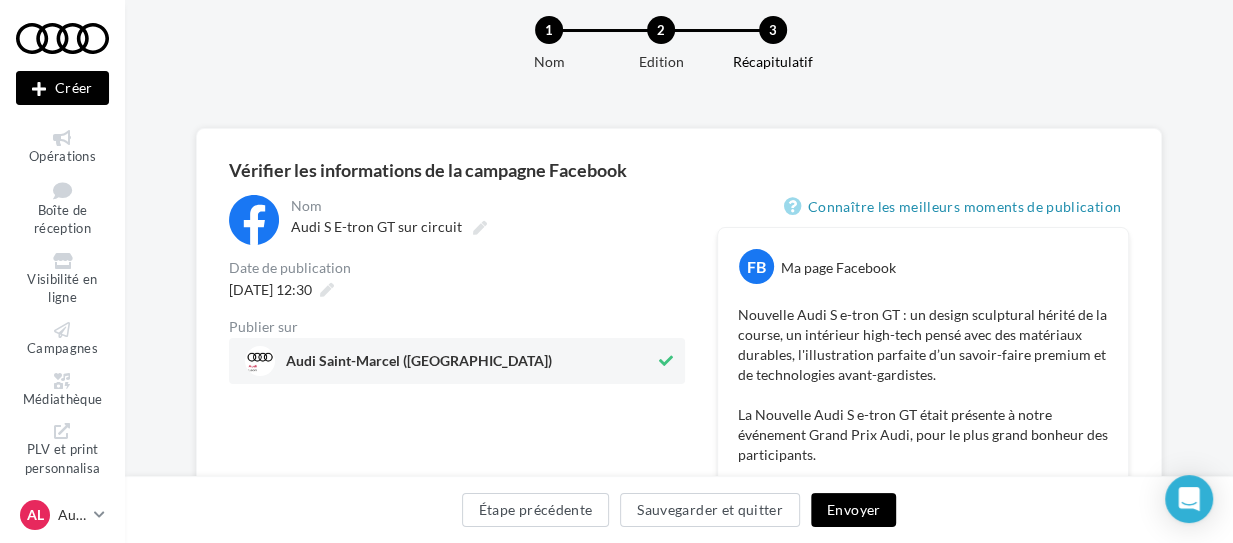 click on "Envoyer" at bounding box center (853, 510) 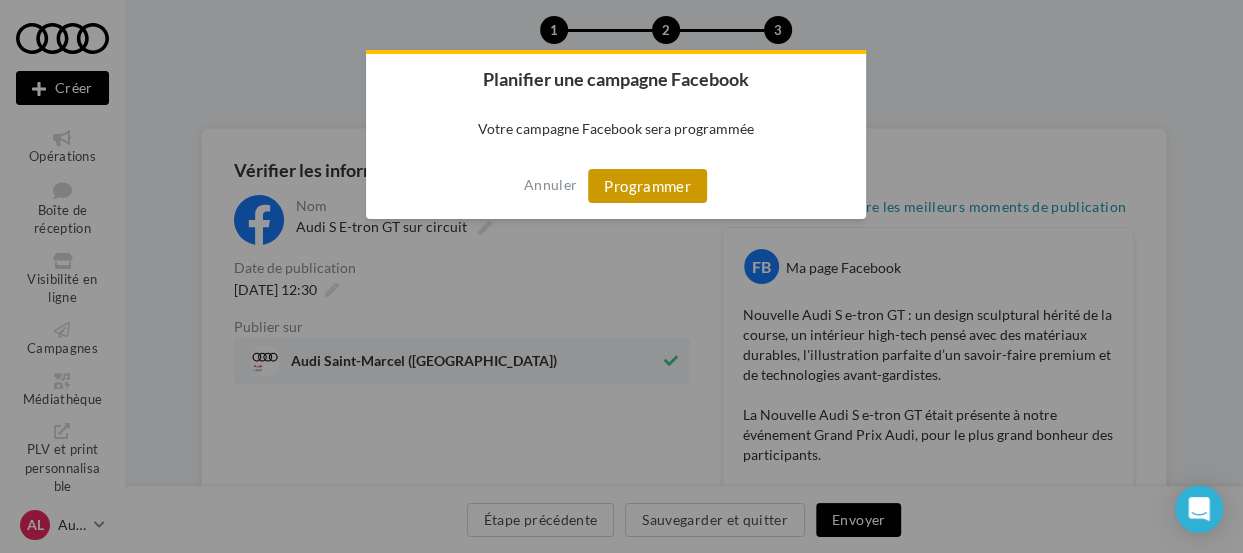 click on "Programmer" at bounding box center [647, 186] 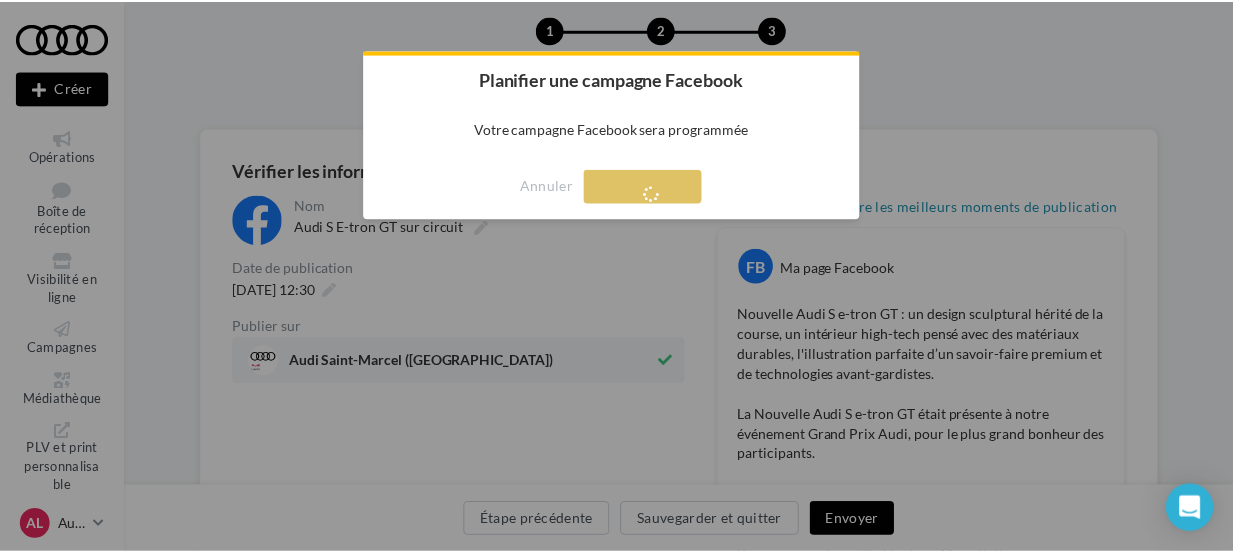 scroll, scrollTop: 31, scrollLeft: 0, axis: vertical 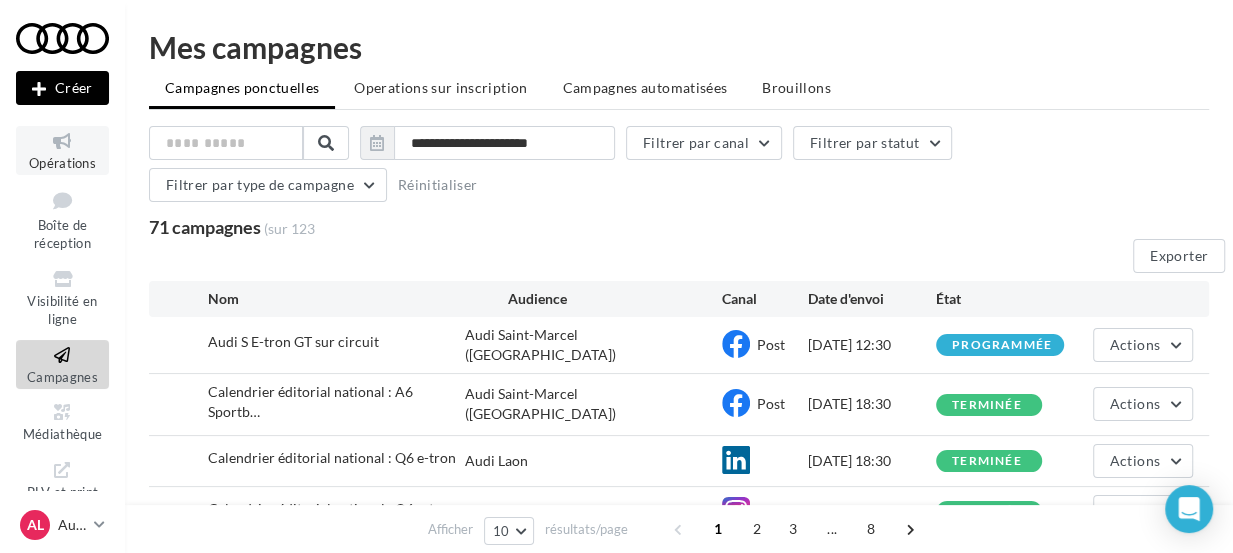 click on "Opérations" at bounding box center [62, 150] 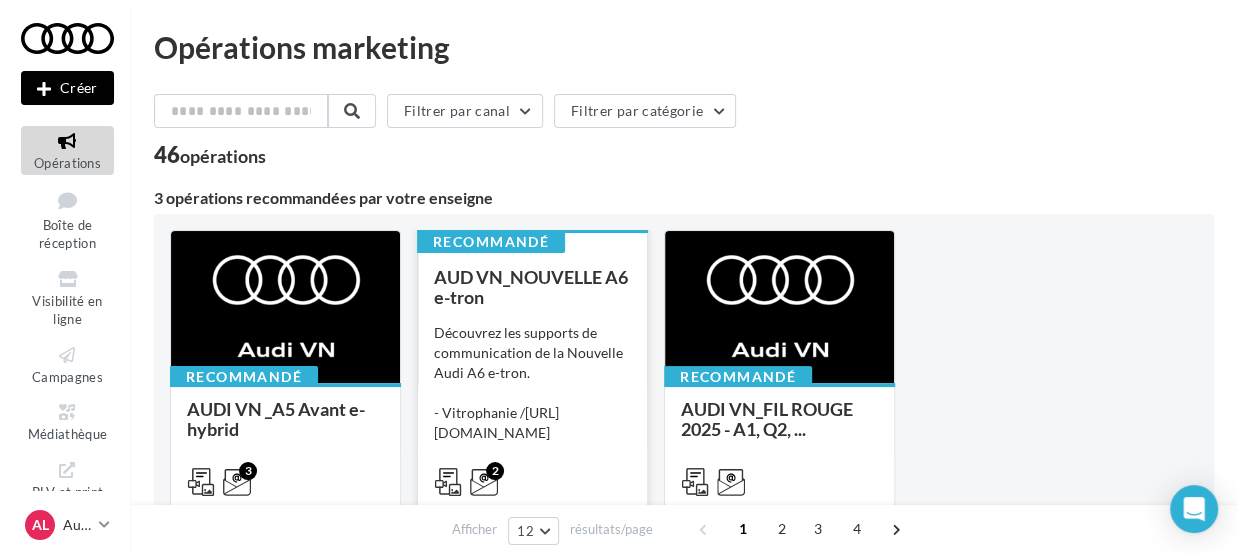 scroll, scrollTop: 270, scrollLeft: 0, axis: vertical 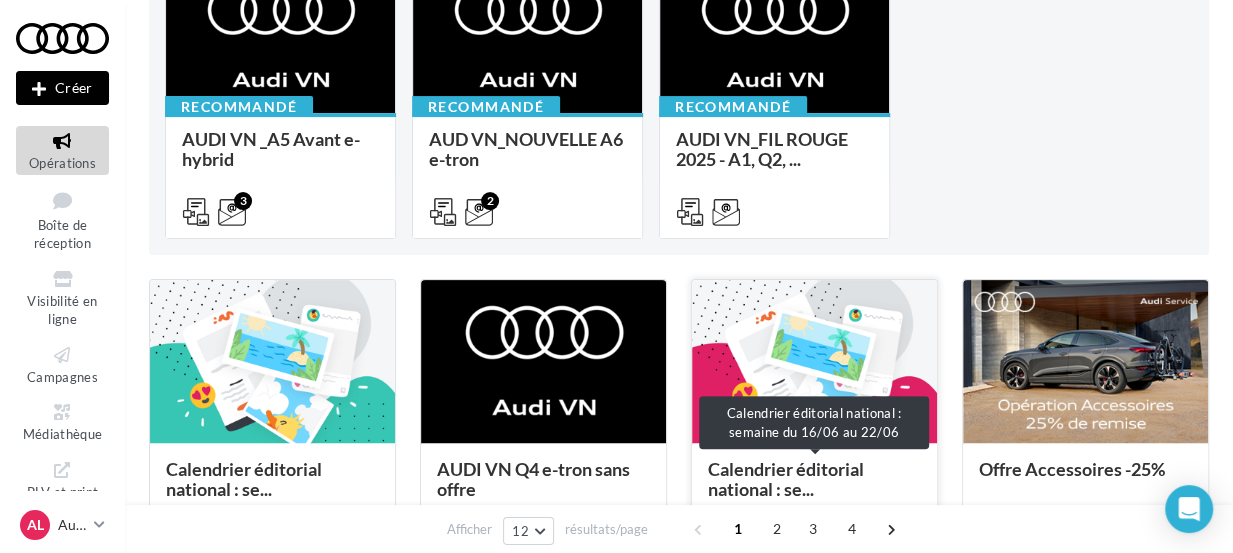 click on "Calendrier éditorial national : se..." at bounding box center [786, 479] 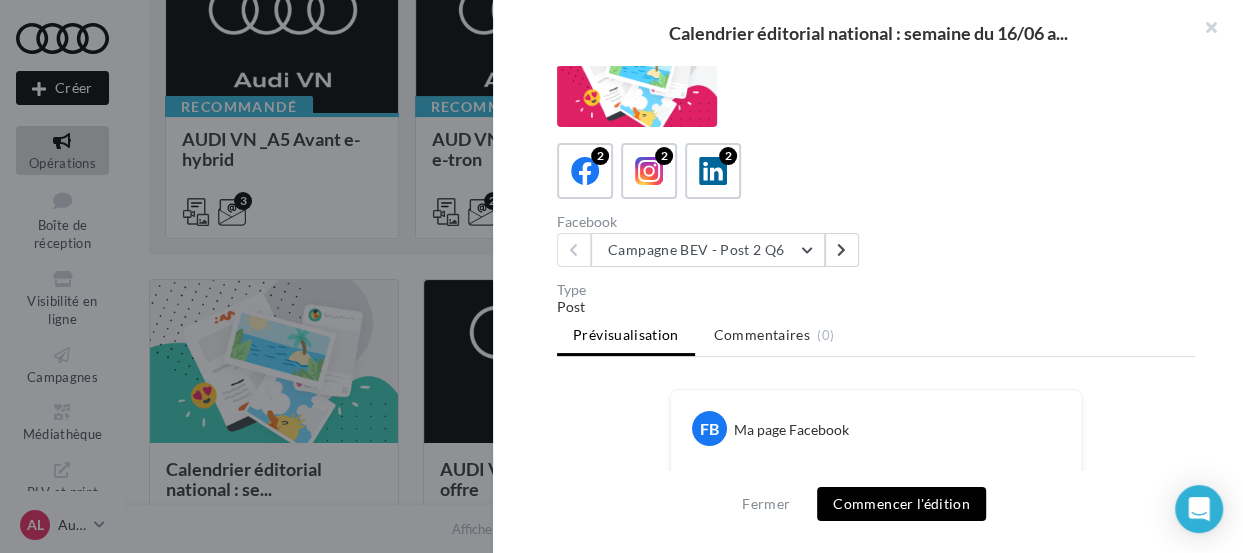 scroll, scrollTop: 0, scrollLeft: 0, axis: both 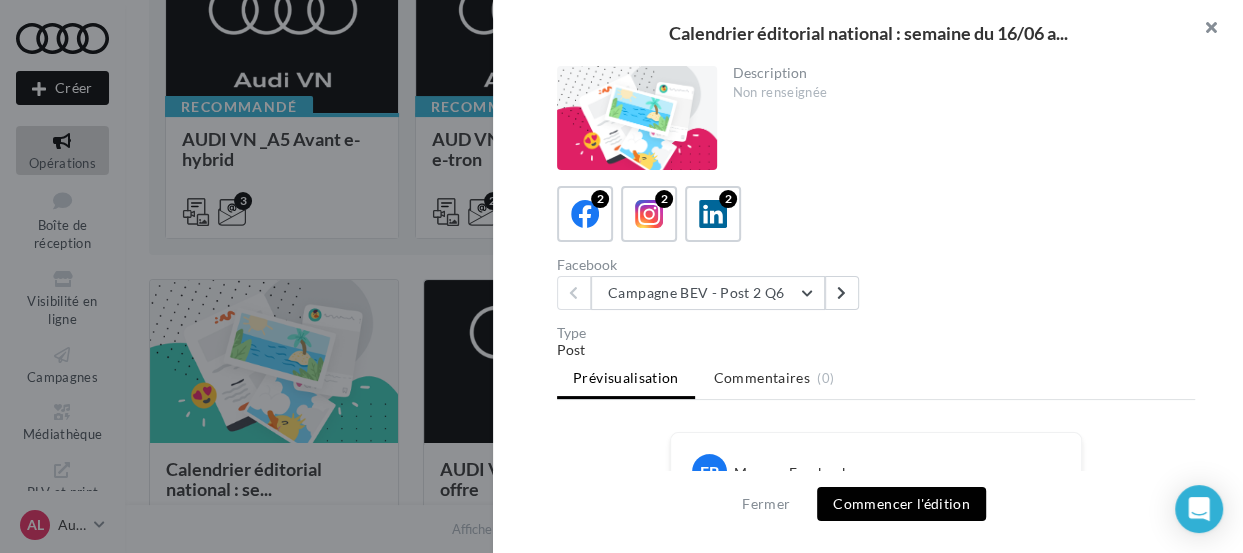 click at bounding box center (1203, 30) 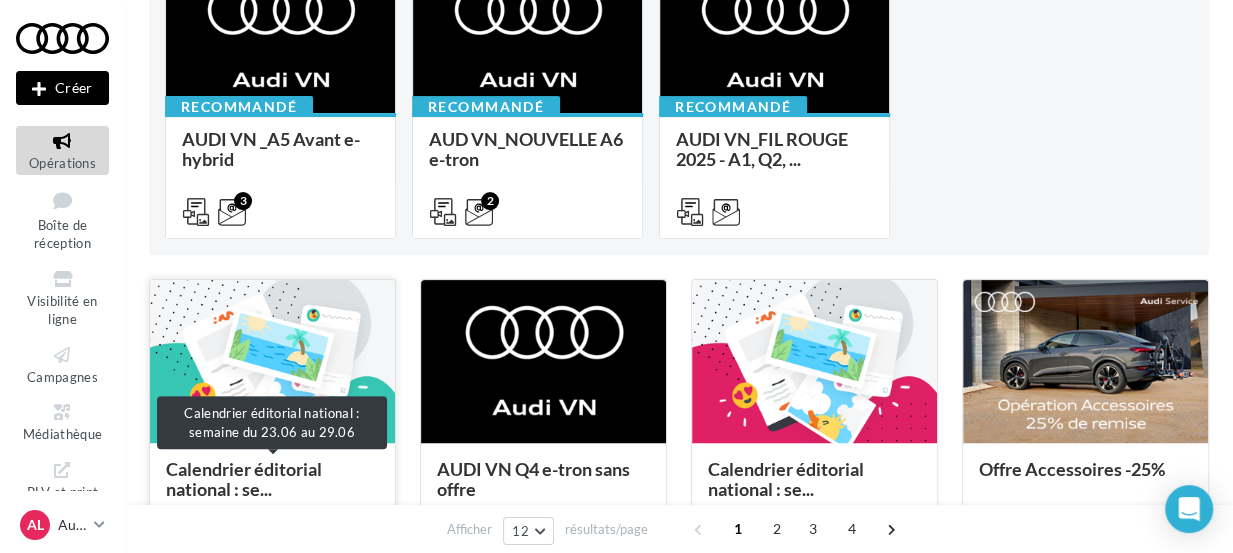 click on "Calendrier éditorial national : se..." at bounding box center (244, 479) 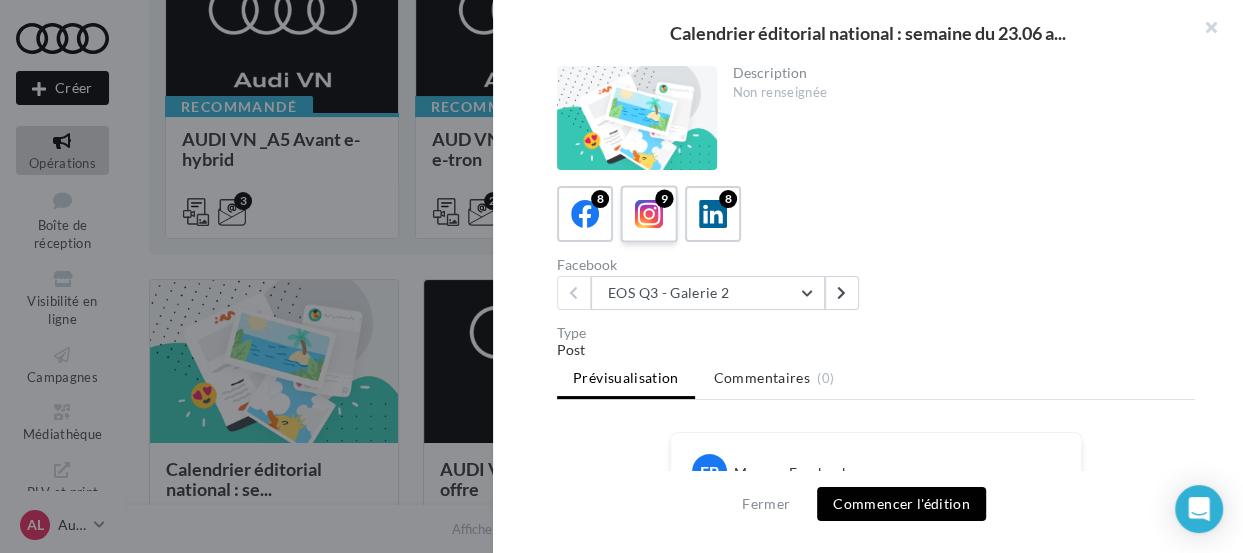 click at bounding box center (649, 214) 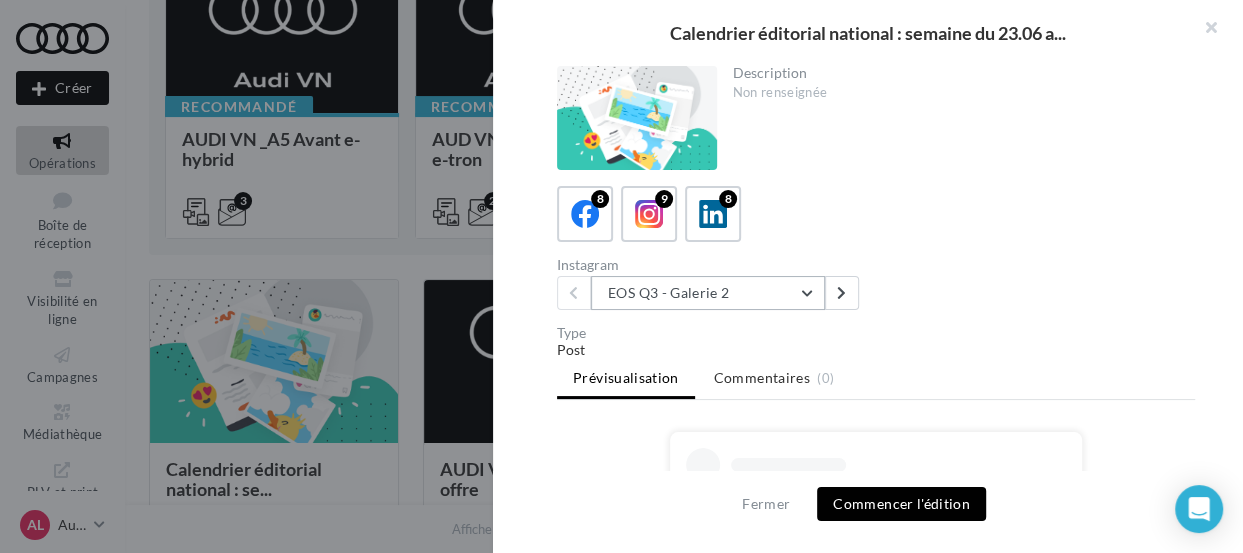 click on "EOS Q3 - Galerie 2" at bounding box center (708, 293) 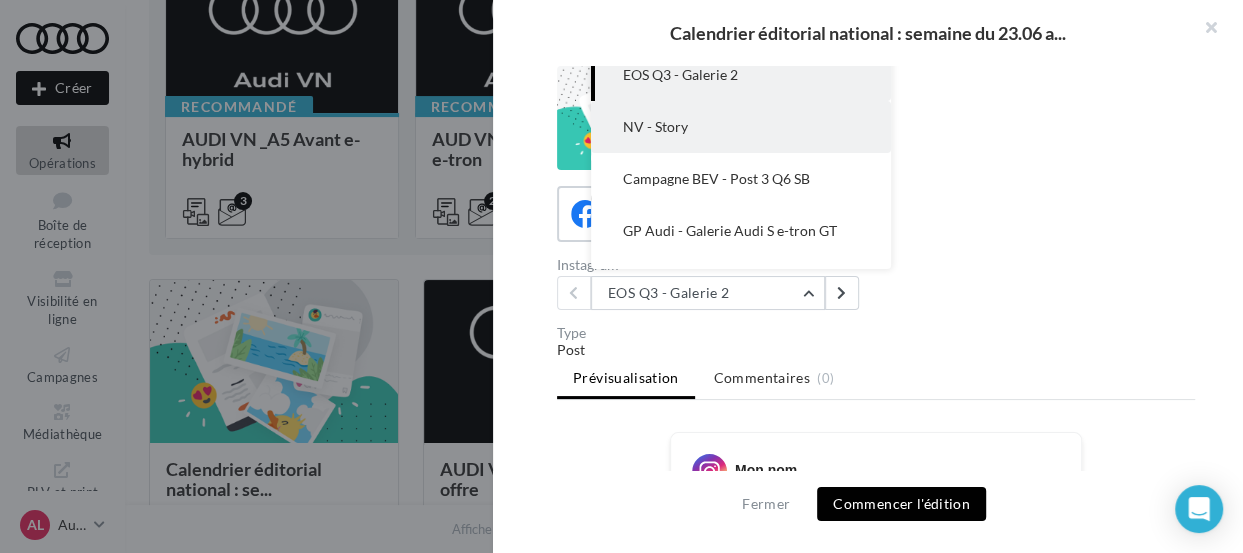 click on "NV - Story" at bounding box center (741, 127) 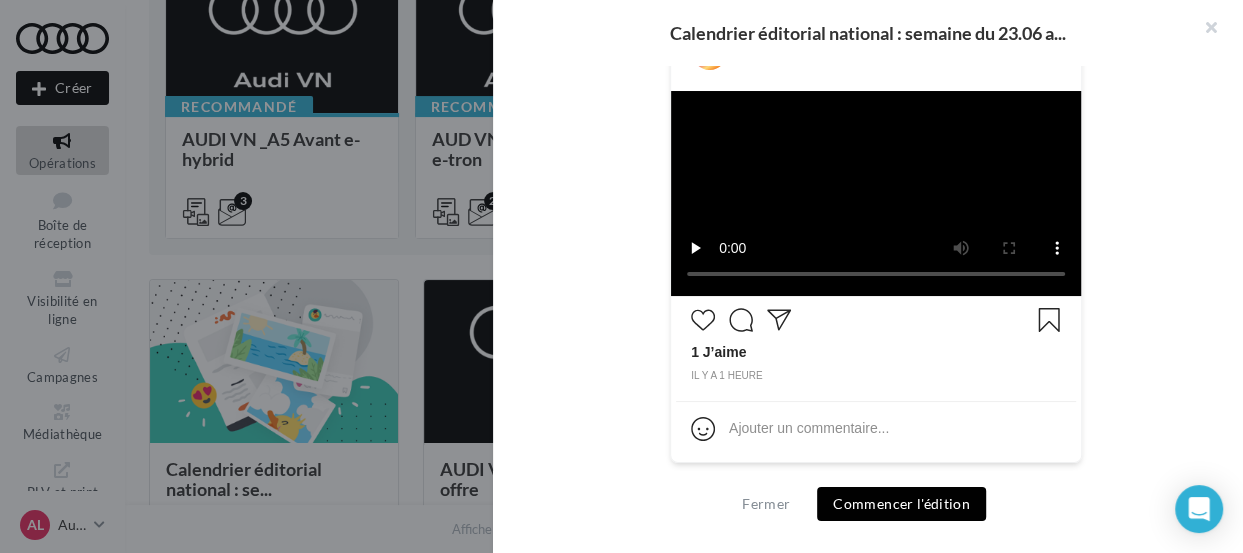 scroll, scrollTop: 583, scrollLeft: 0, axis: vertical 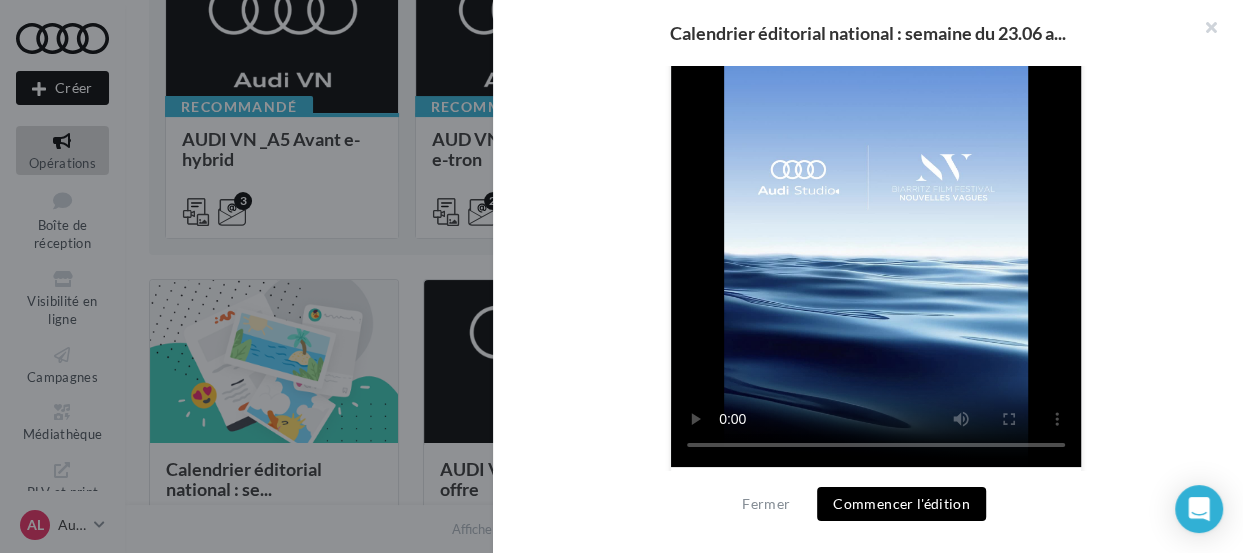 click on "Commencer l'édition" at bounding box center (901, 504) 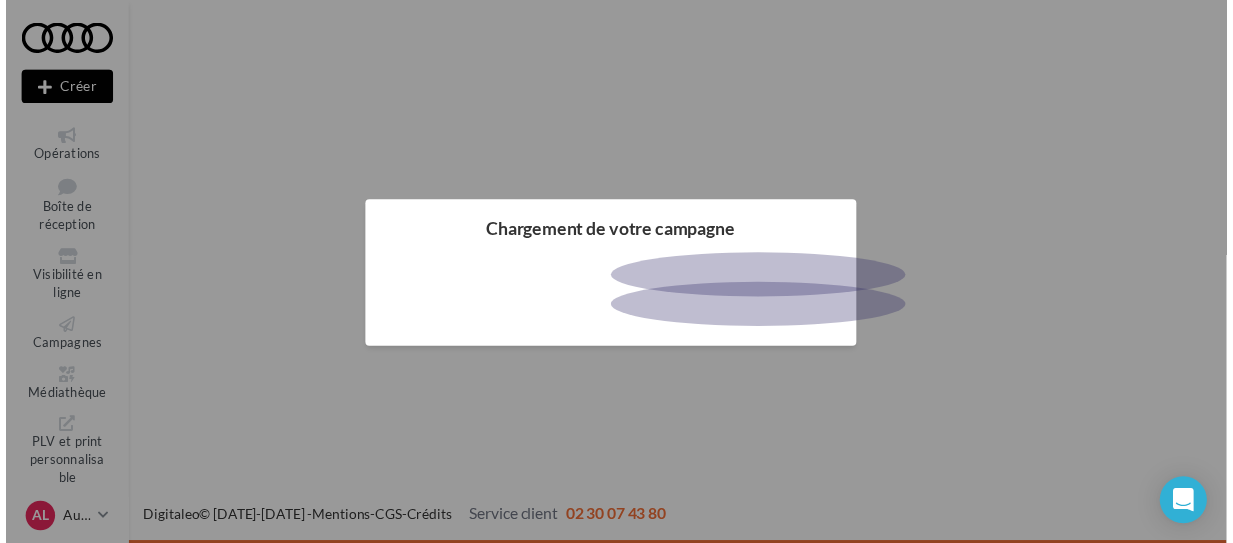 scroll, scrollTop: 0, scrollLeft: 0, axis: both 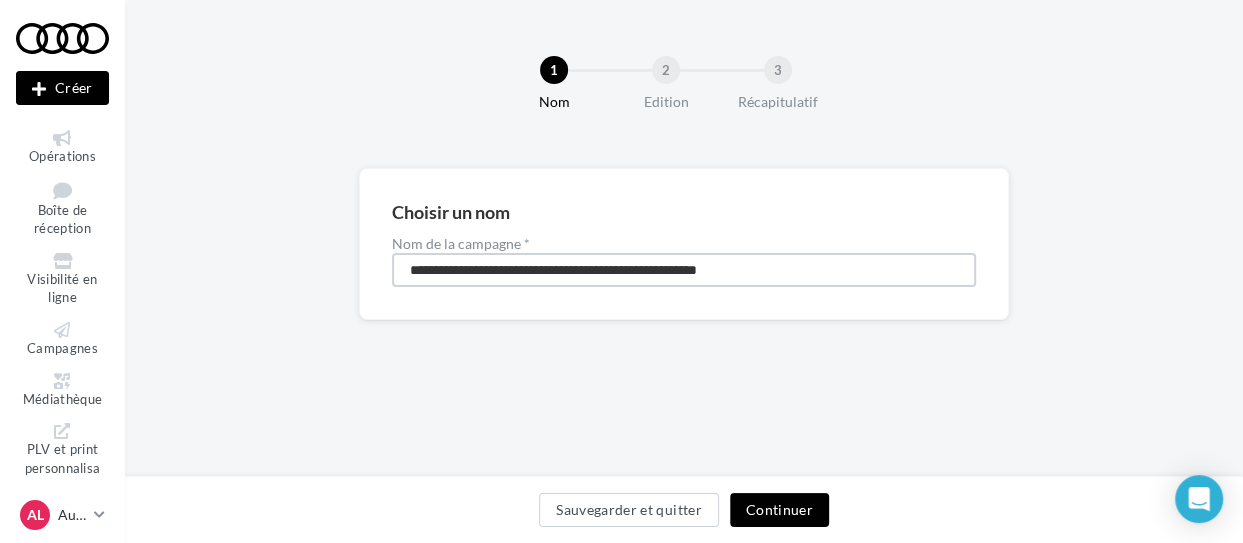 click on "**********" at bounding box center [684, 270] 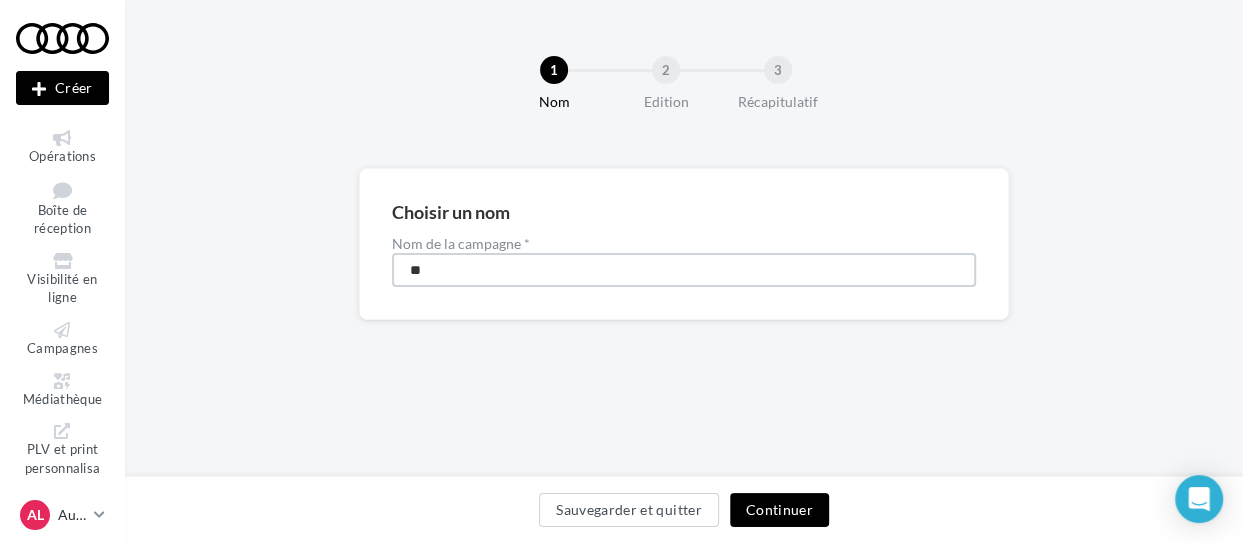 type on "*" 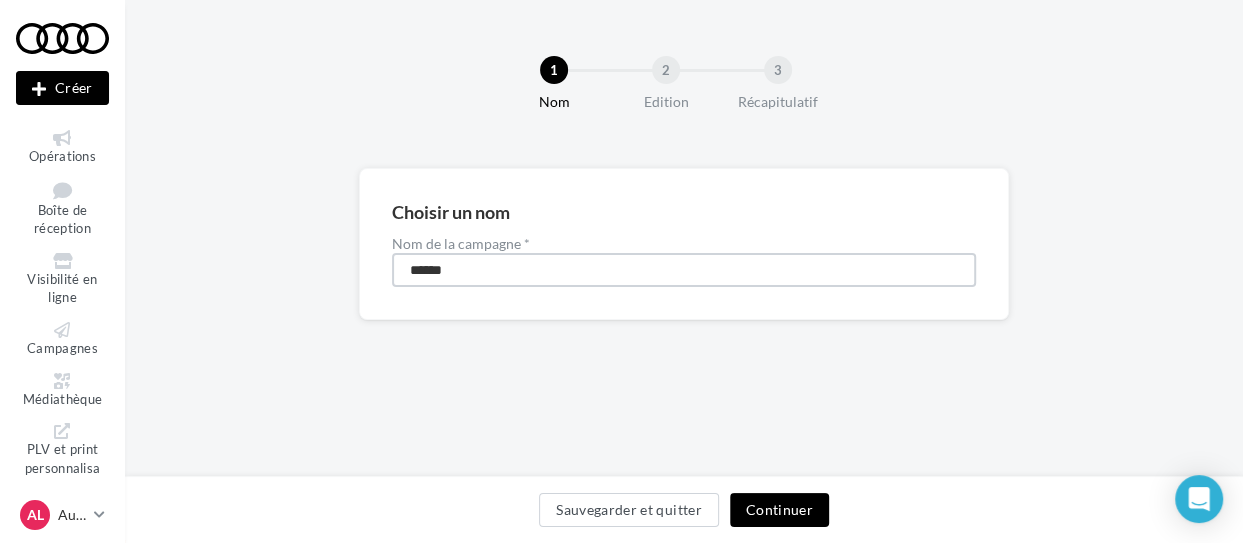 type on "*****" 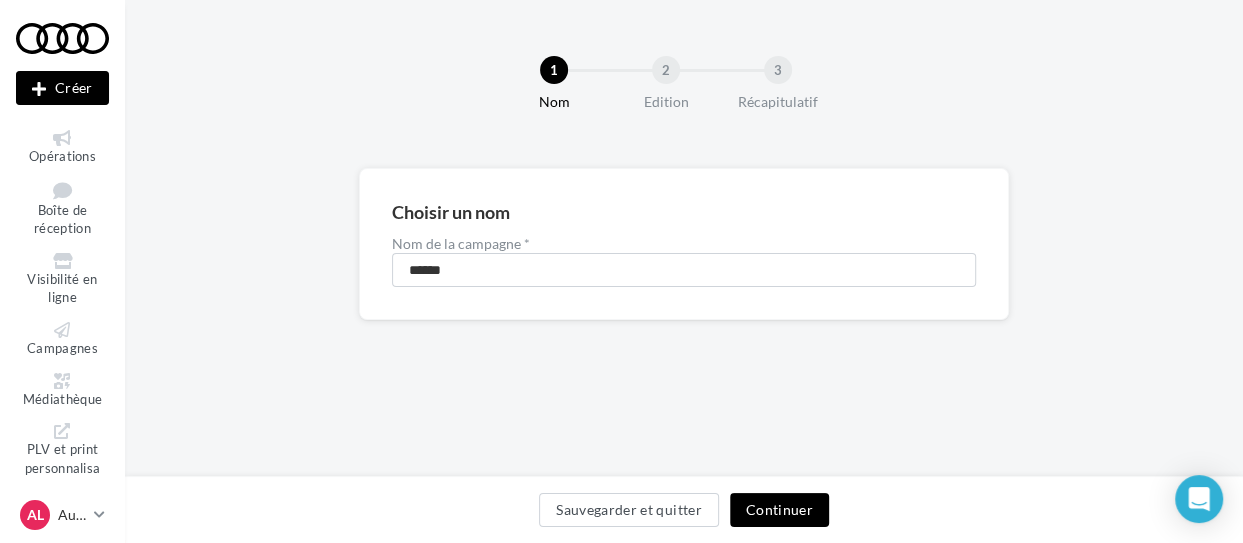 click on "Continuer" at bounding box center [779, 510] 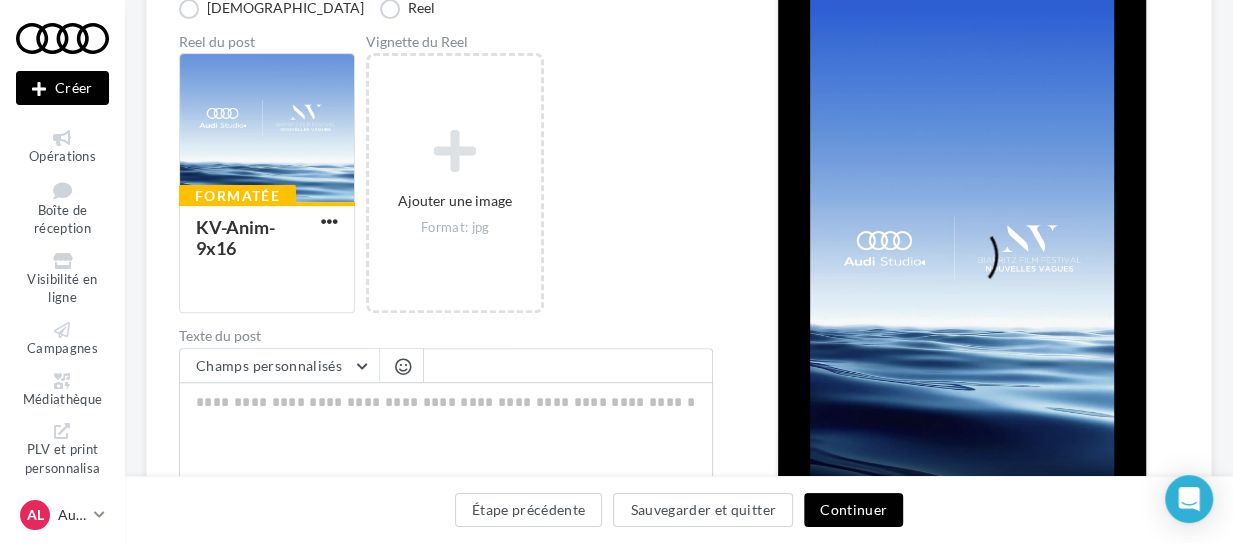 scroll, scrollTop: 332, scrollLeft: 0, axis: vertical 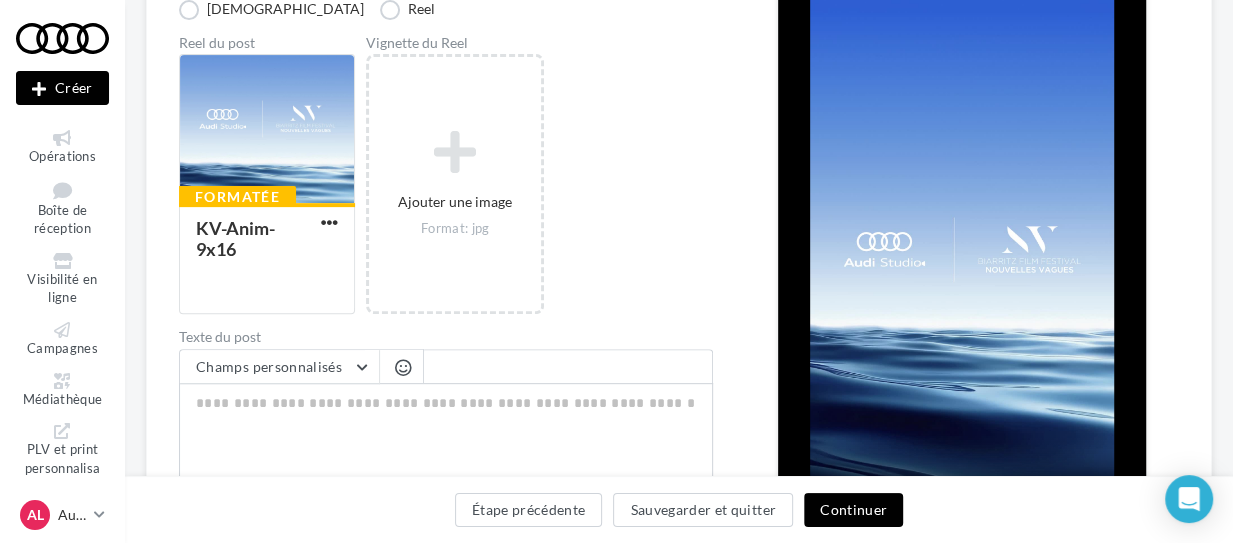 click at bounding box center [962, 269] 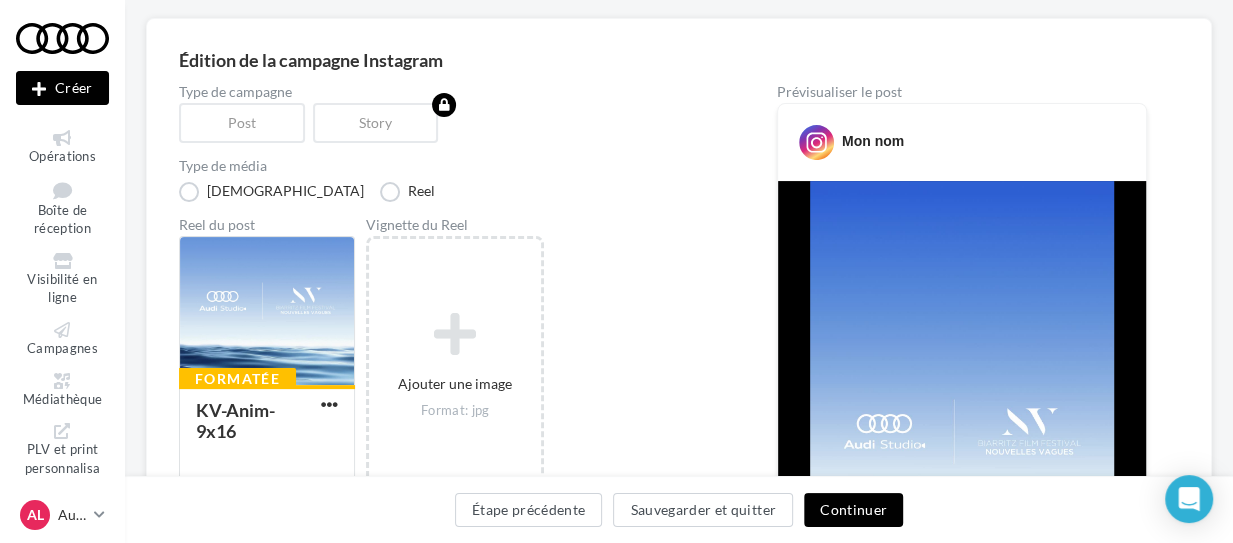 scroll, scrollTop: 24, scrollLeft: 0, axis: vertical 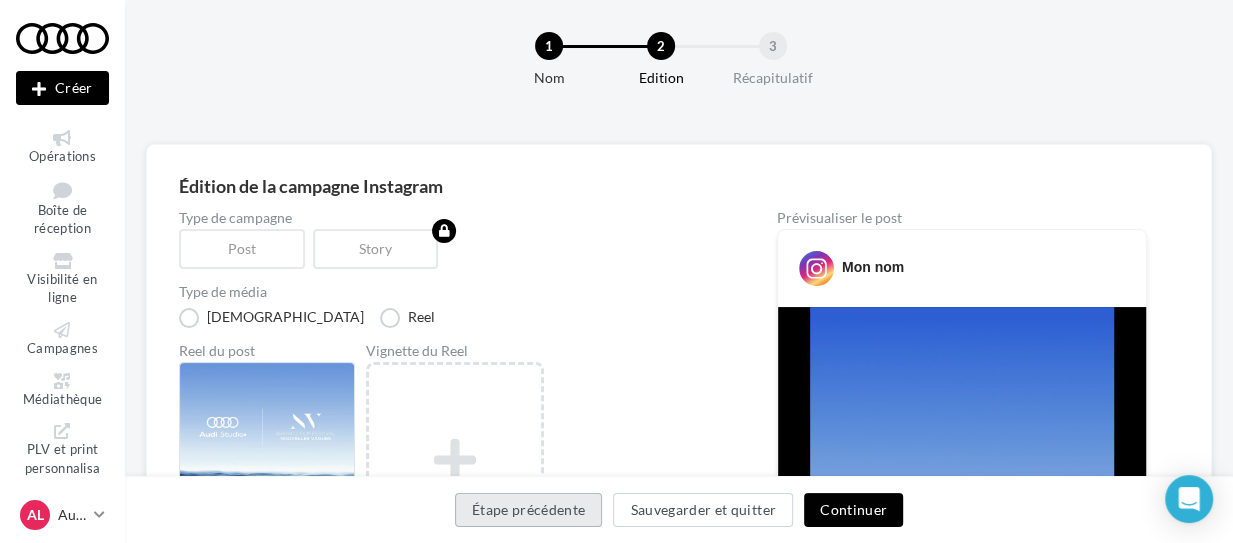 click on "Étape précédente" at bounding box center (529, 510) 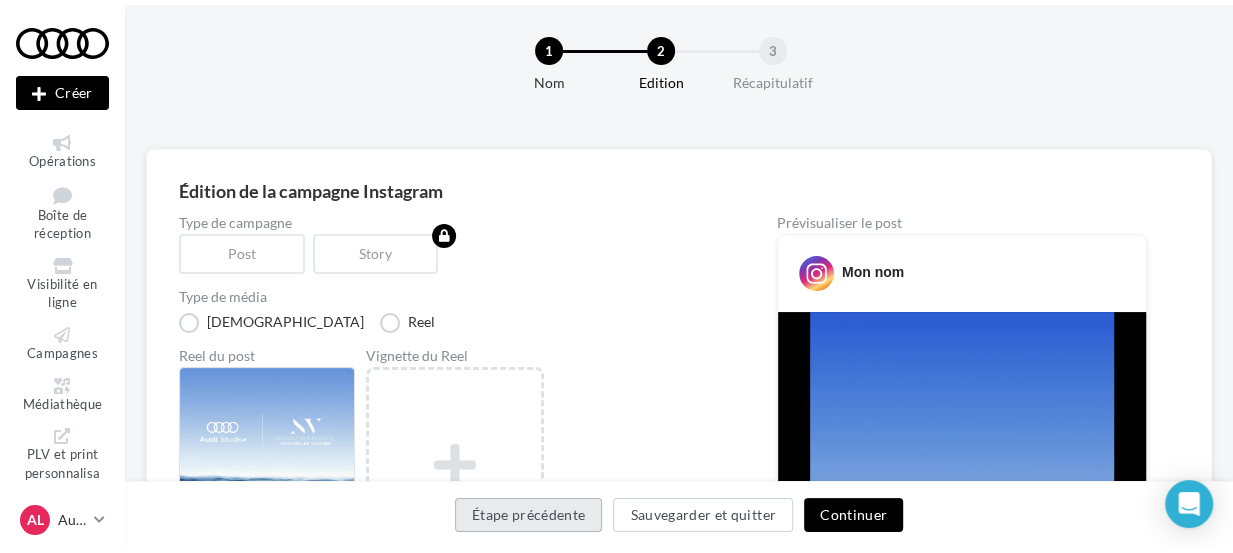 scroll, scrollTop: 0, scrollLeft: 0, axis: both 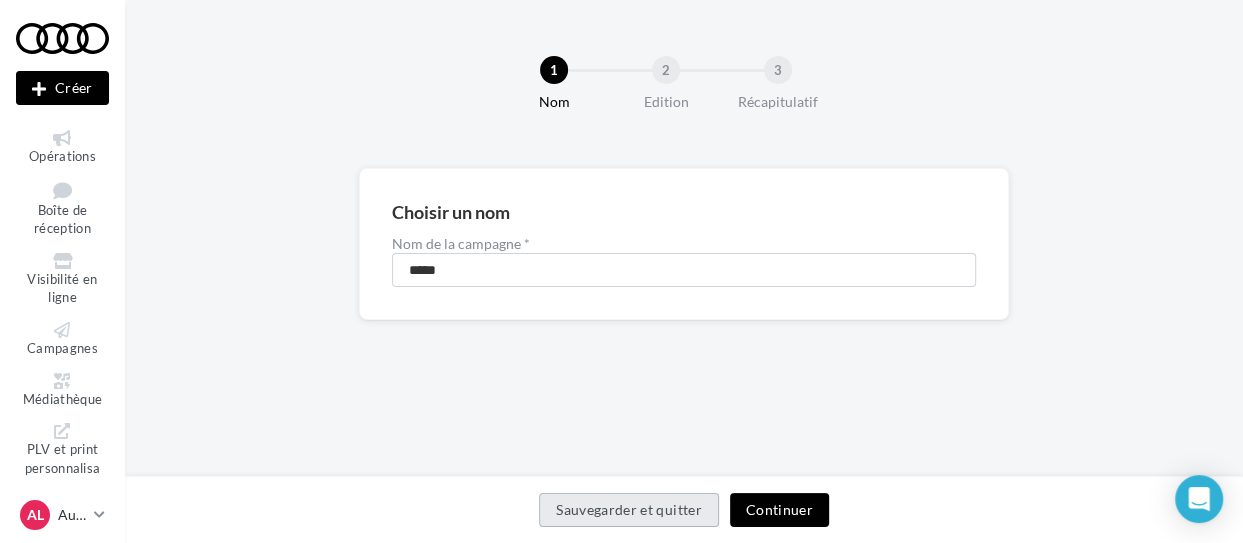 click on "Sauvegarder et quitter" at bounding box center (629, 510) 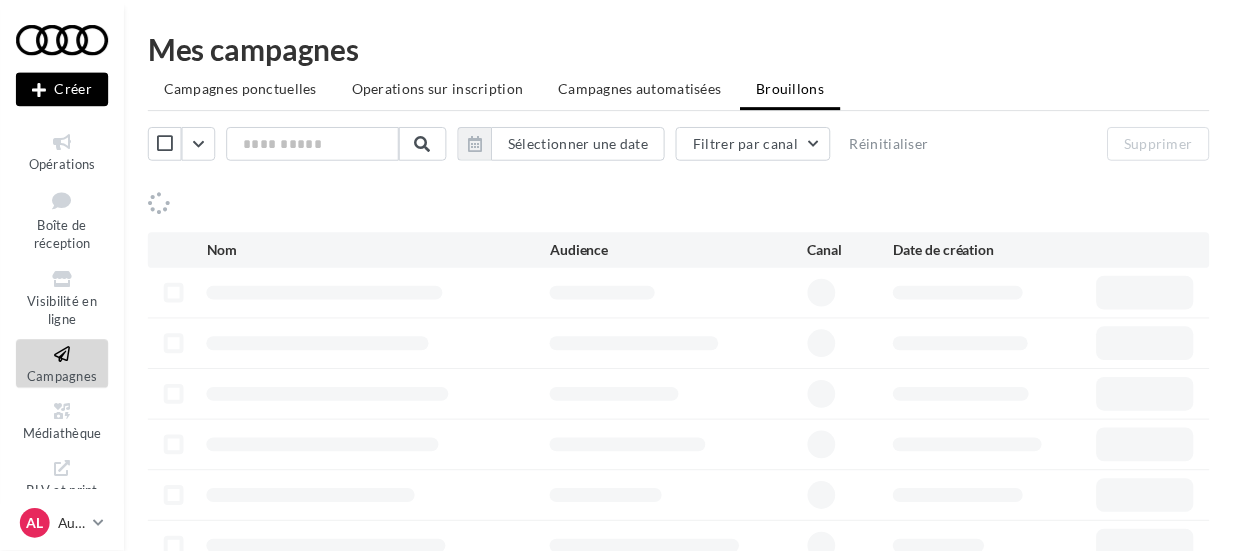 scroll, scrollTop: 0, scrollLeft: 0, axis: both 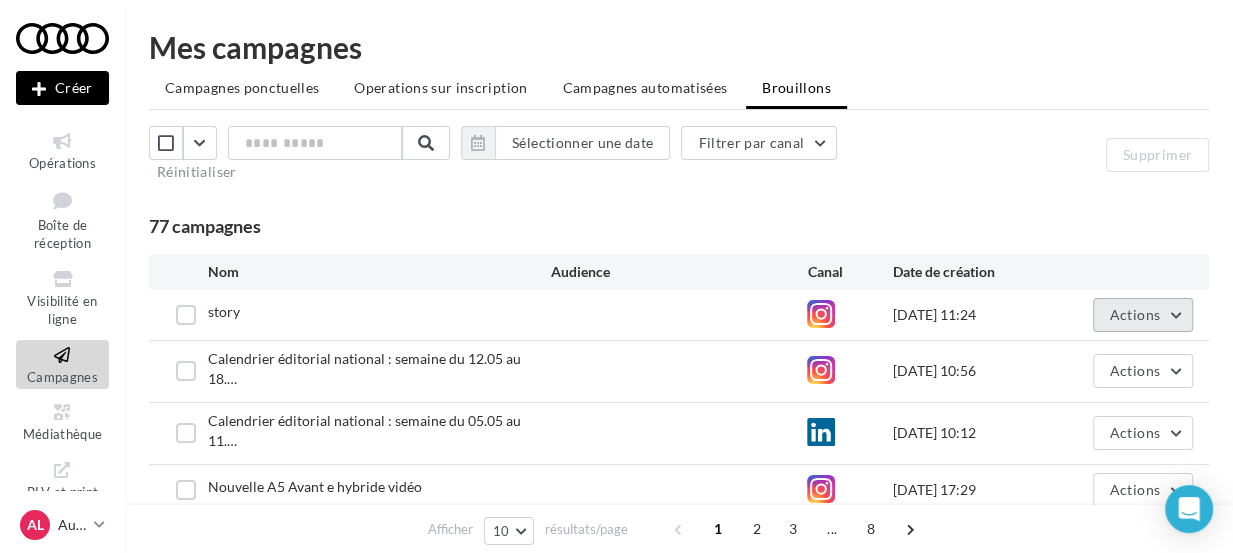 click on "Actions" at bounding box center [1135, 314] 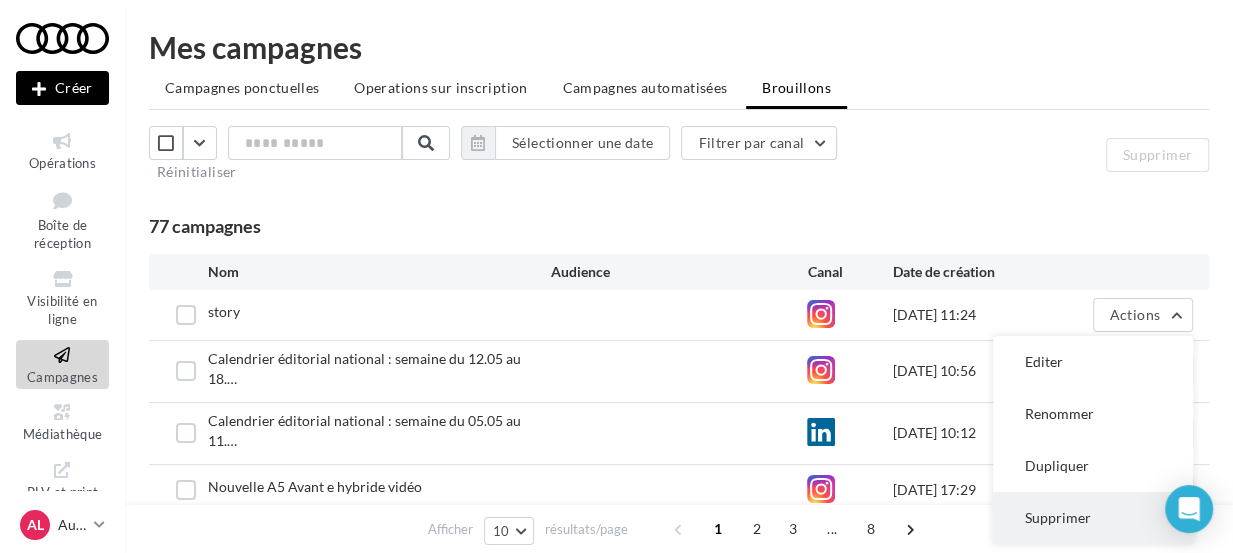 click on "Supprimer" at bounding box center (1093, 518) 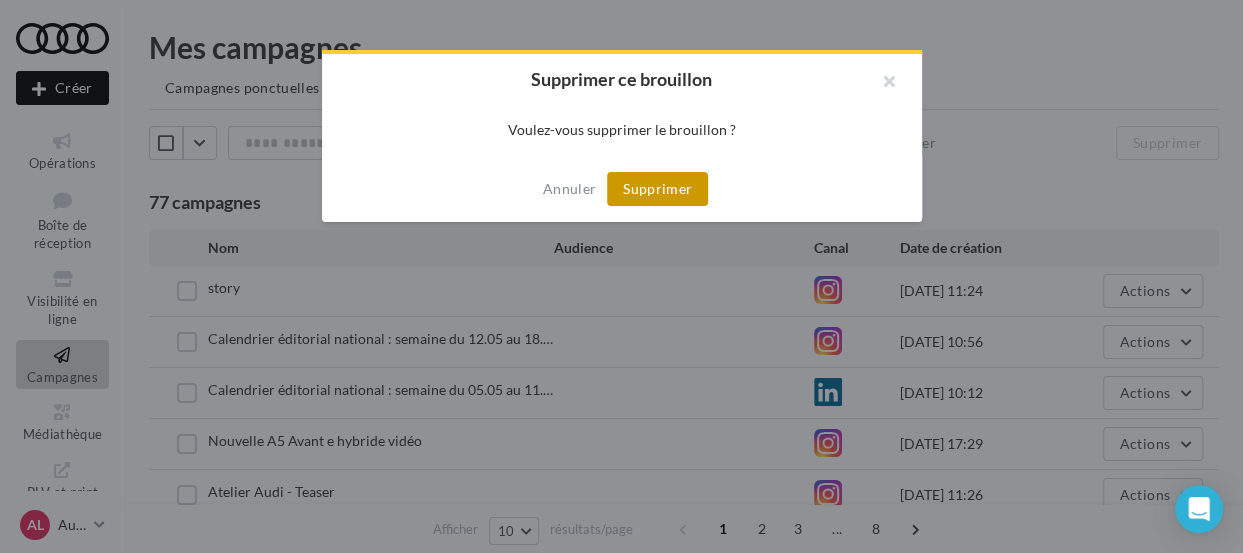 click on "Supprimer" at bounding box center (657, 189) 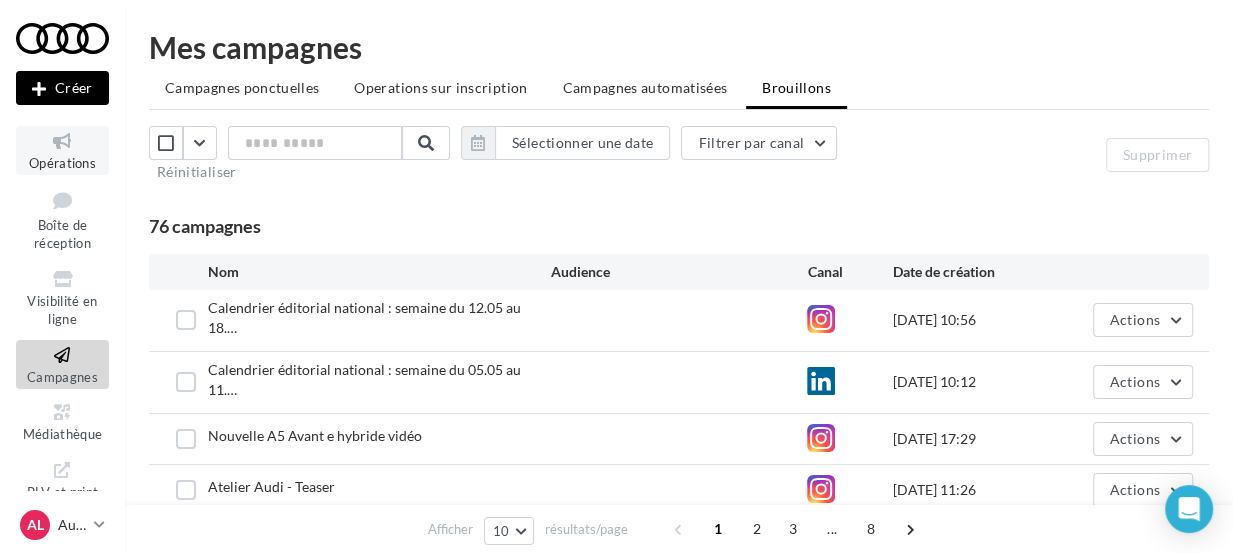 click on "Opérations" at bounding box center (62, 163) 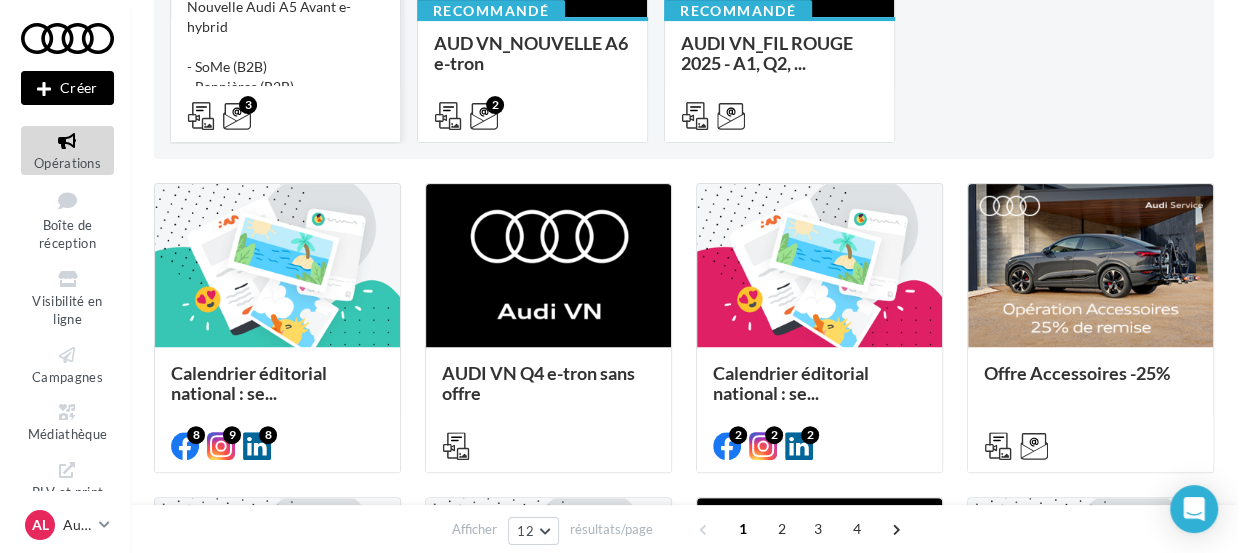 scroll, scrollTop: 371, scrollLeft: 0, axis: vertical 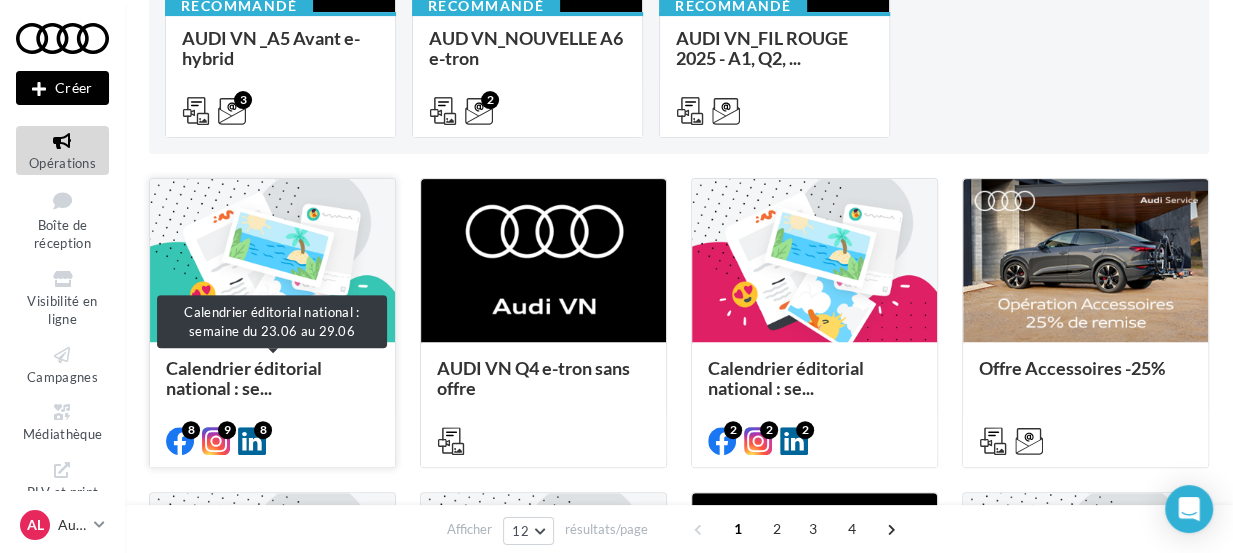 click on "Calendrier éditorial national : se..." at bounding box center [244, 378] 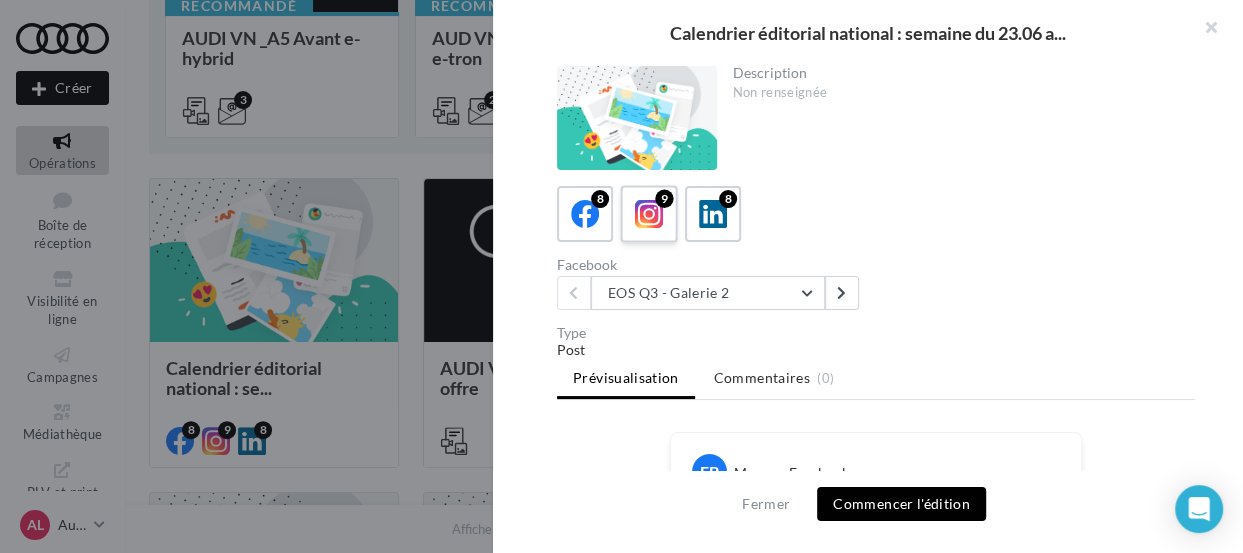 click at bounding box center [649, 214] 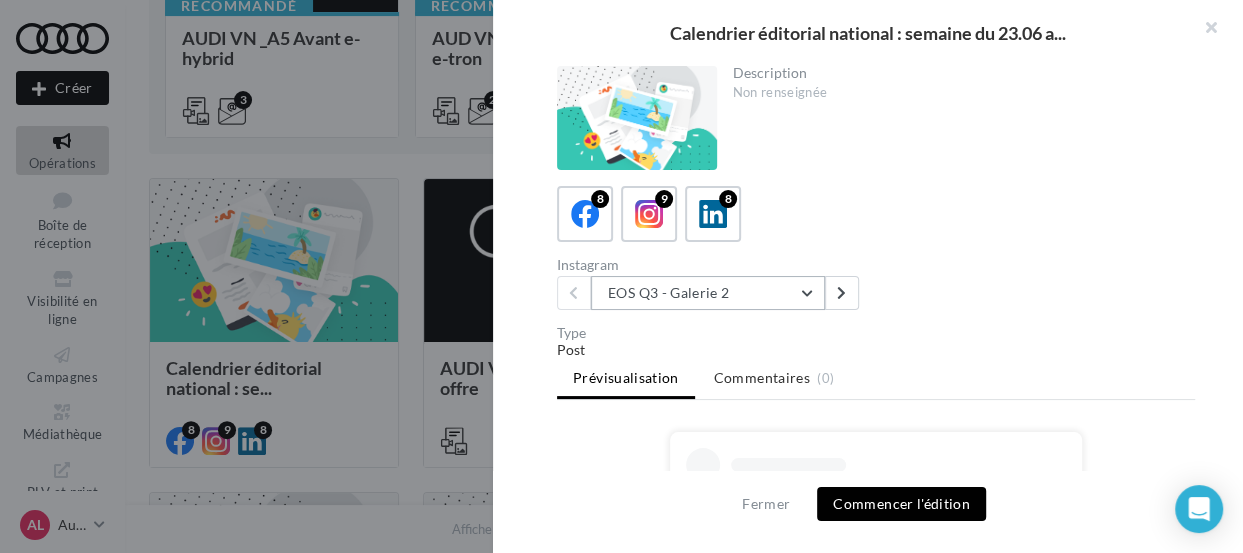 click on "EOS Q3 - Galerie 2" at bounding box center [708, 293] 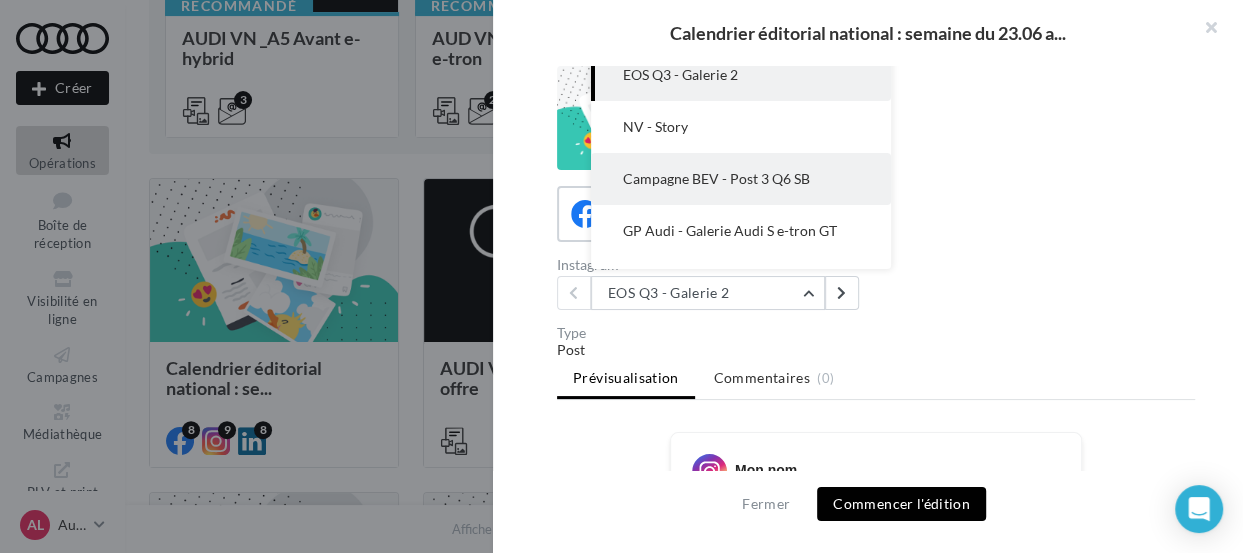 click on "Campagne BEV - Post 3 Q6 SB" at bounding box center (741, 179) 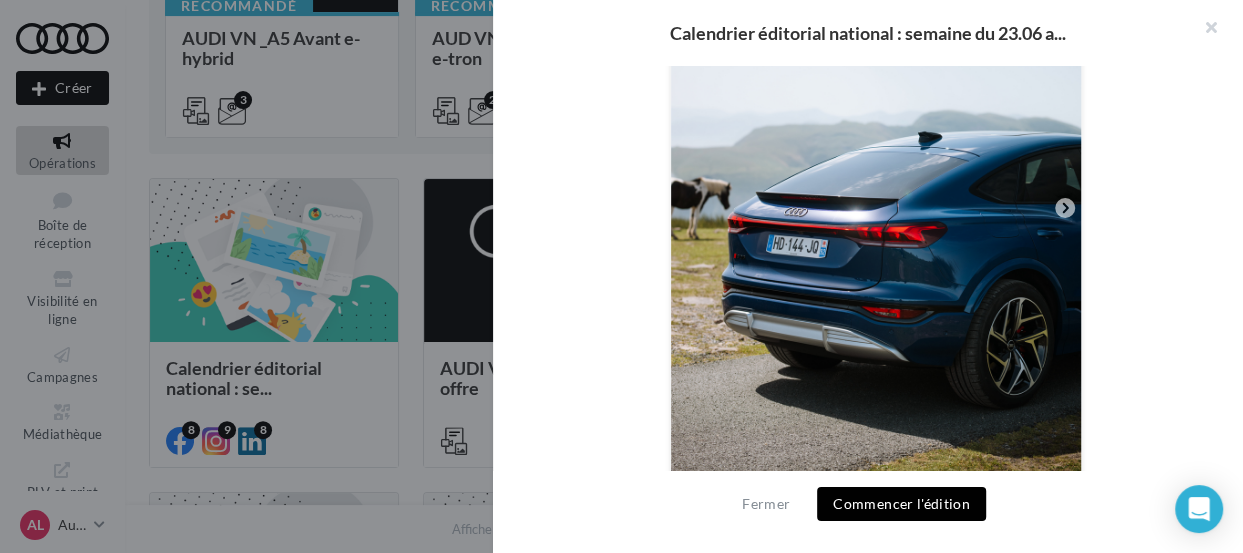 scroll, scrollTop: 611, scrollLeft: 0, axis: vertical 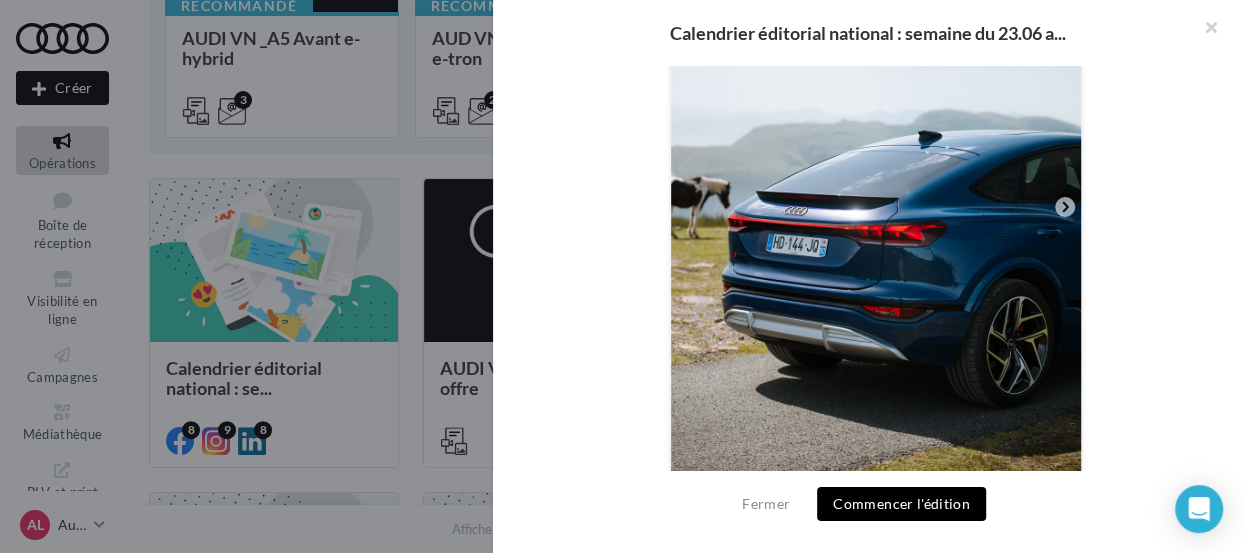 click 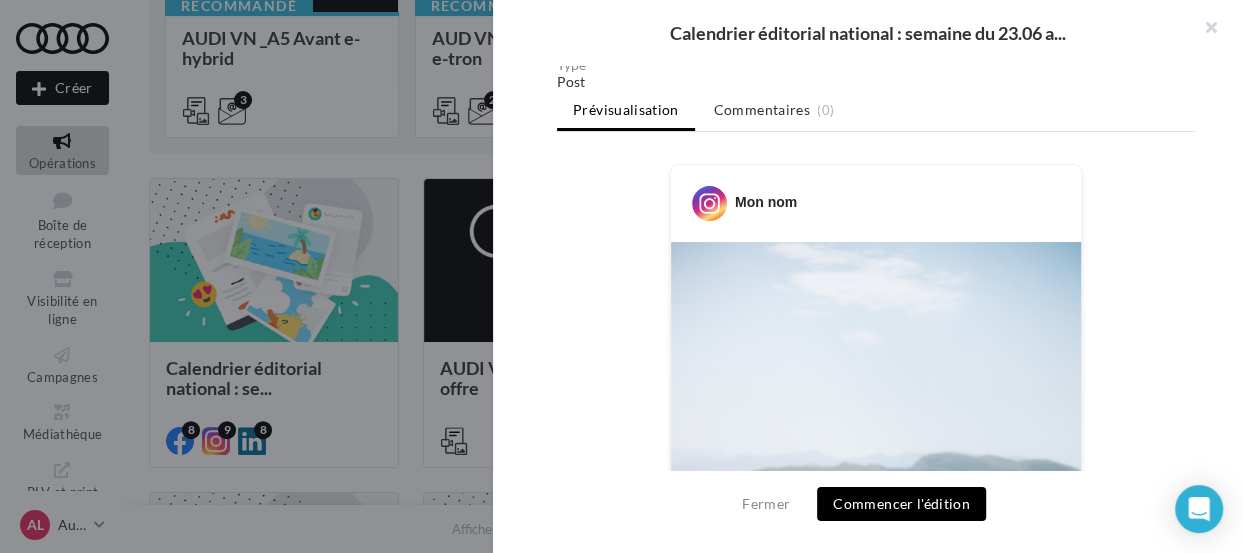scroll, scrollTop: 0, scrollLeft: 0, axis: both 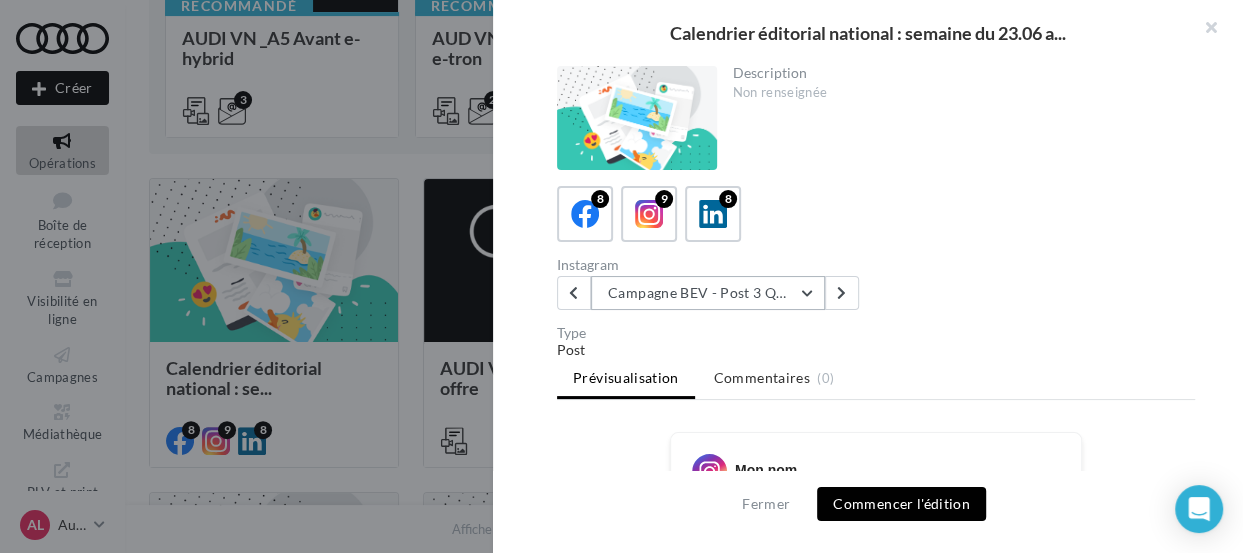 click on "Campagne BEV - Post 3 Q6 SB" at bounding box center (708, 293) 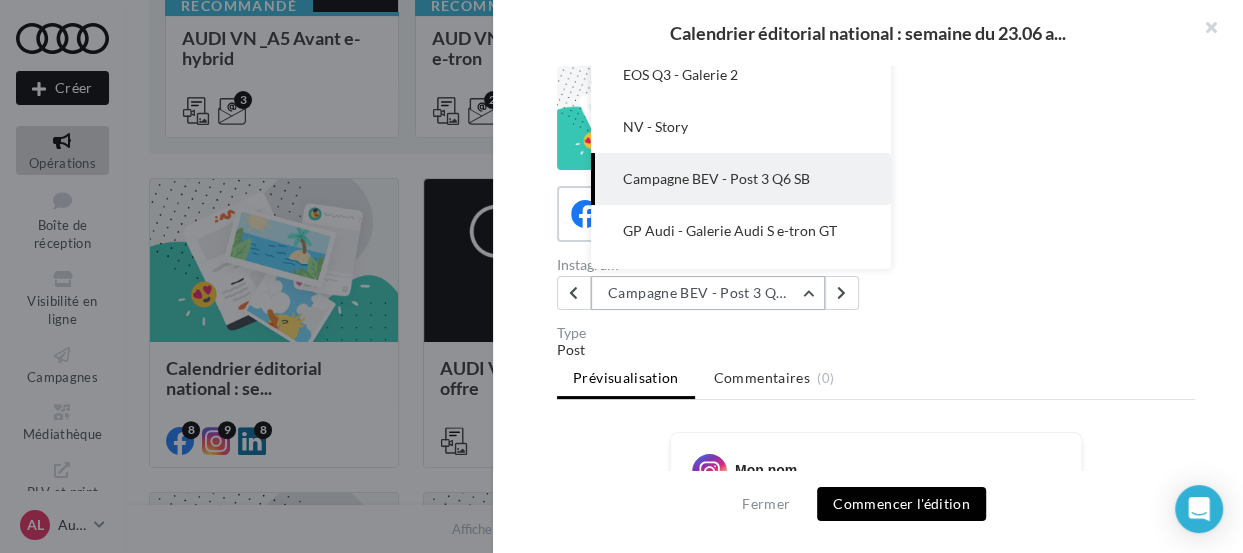 scroll, scrollTop: 51, scrollLeft: 0, axis: vertical 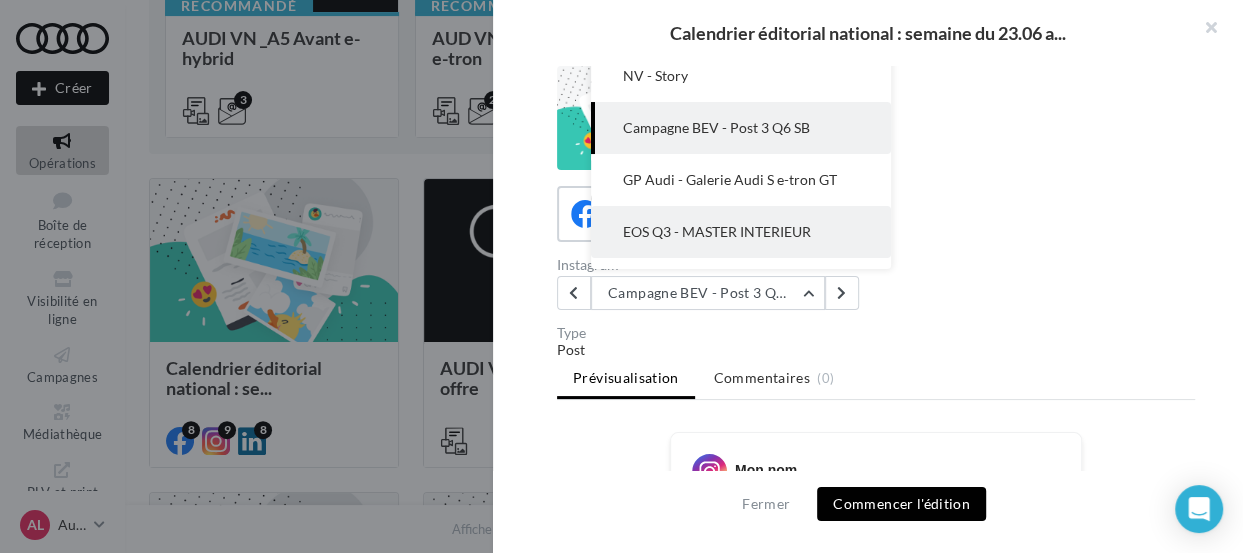 click on "EOS Q3 - MASTER INTERIEUR" at bounding box center [741, 232] 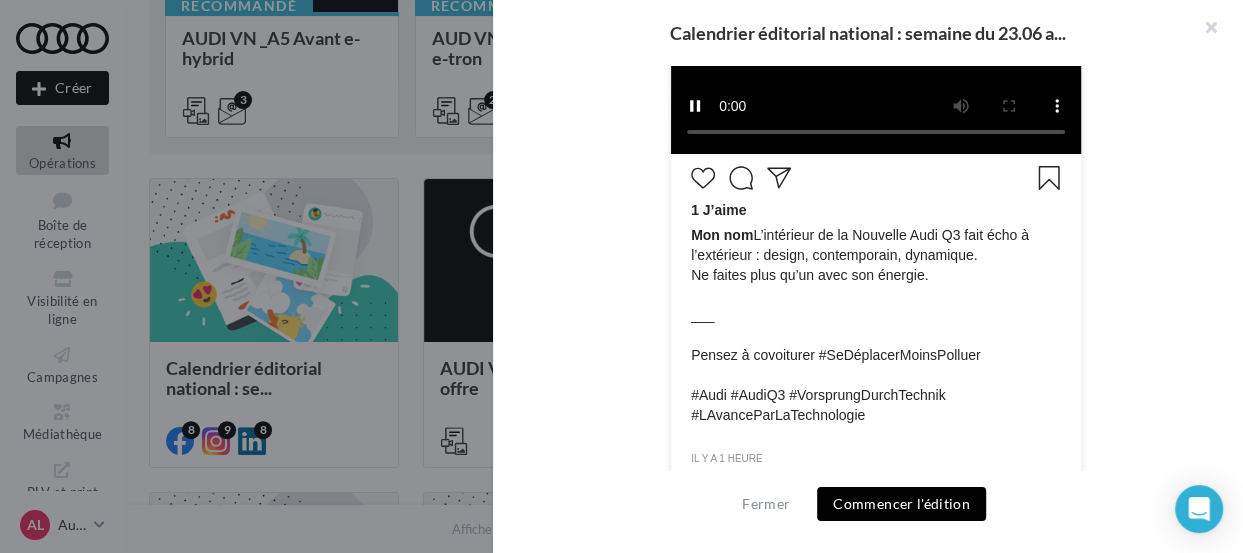 scroll, scrollTop: 562, scrollLeft: 0, axis: vertical 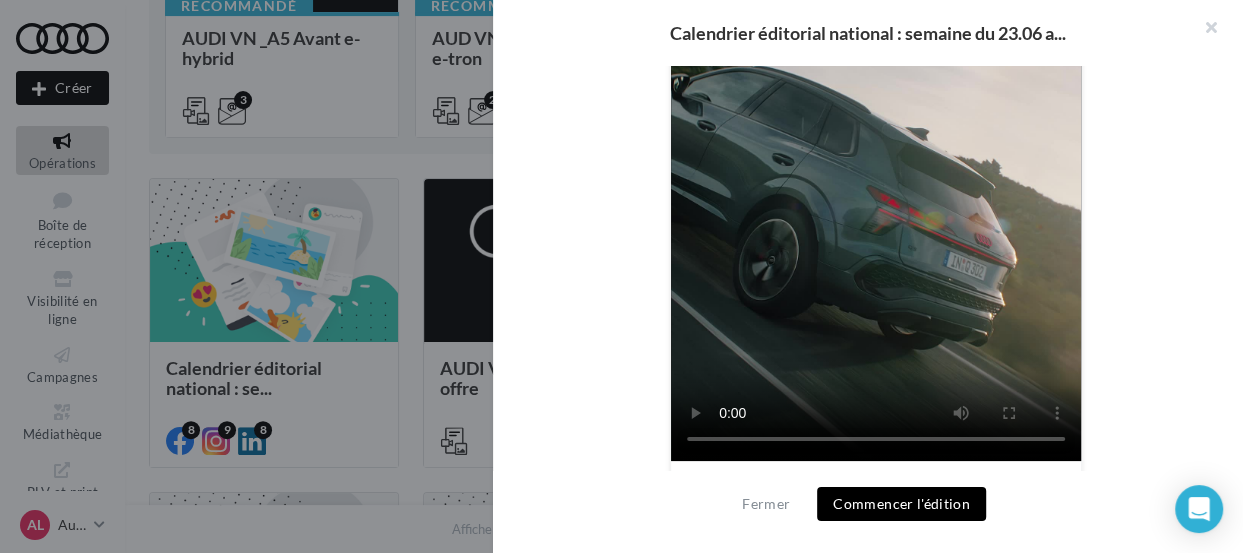 click on "Commencer l'édition" at bounding box center (901, 504) 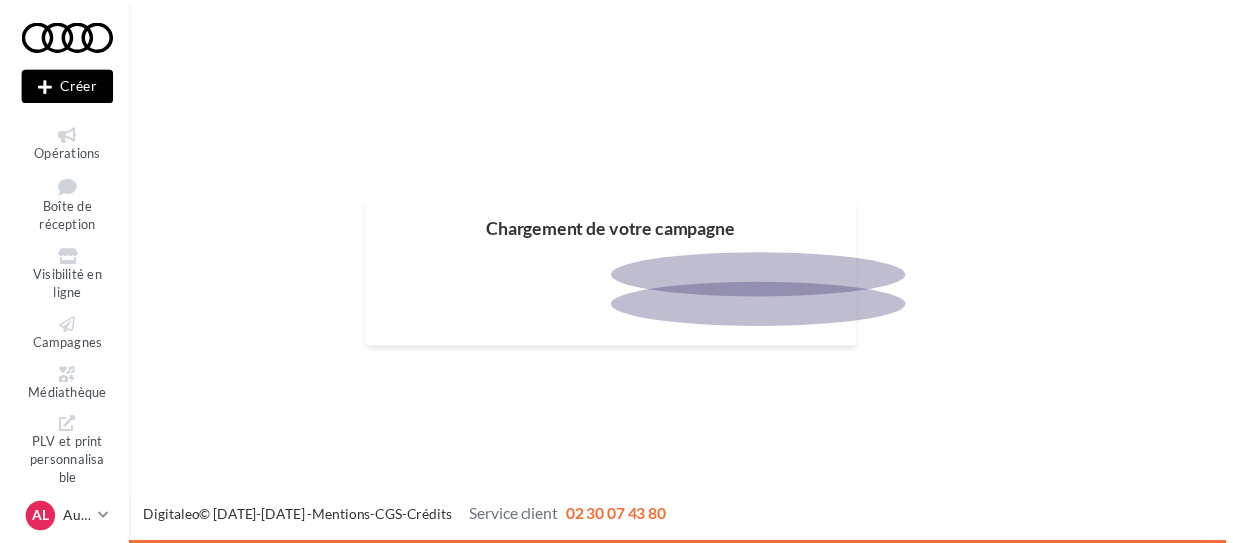 scroll, scrollTop: 0, scrollLeft: 0, axis: both 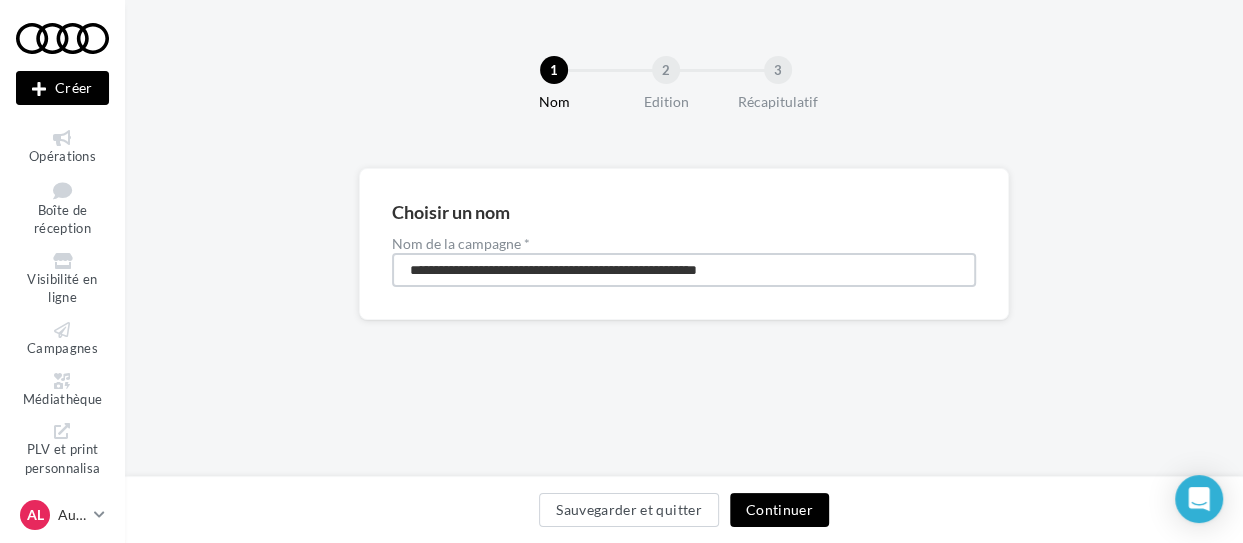drag, startPoint x: 753, startPoint y: 267, endPoint x: 397, endPoint y: 252, distance: 356.31586 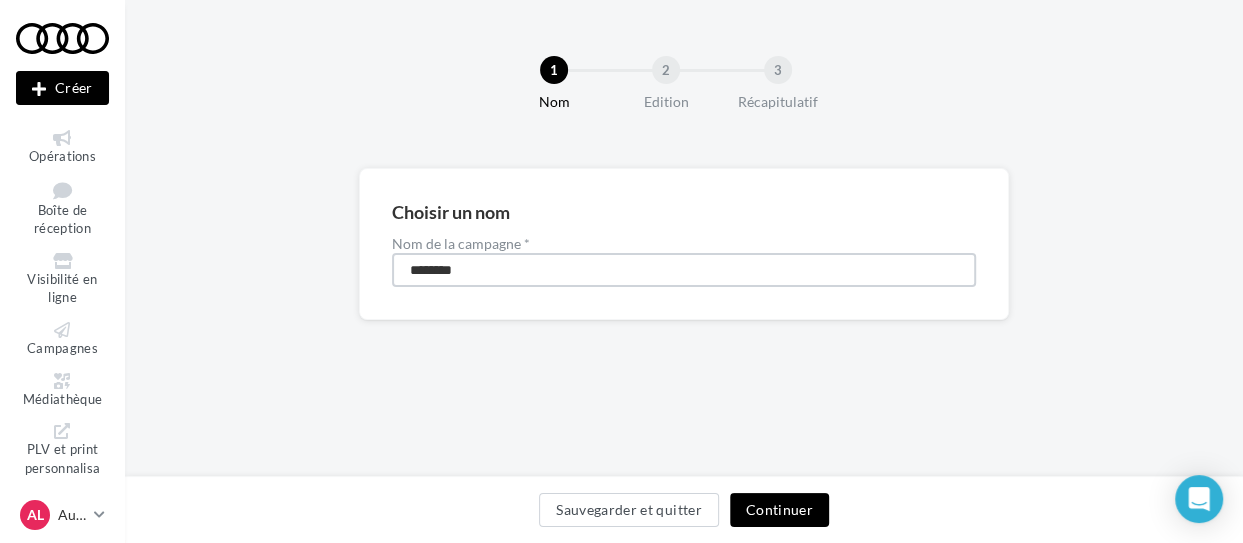 type on "*******" 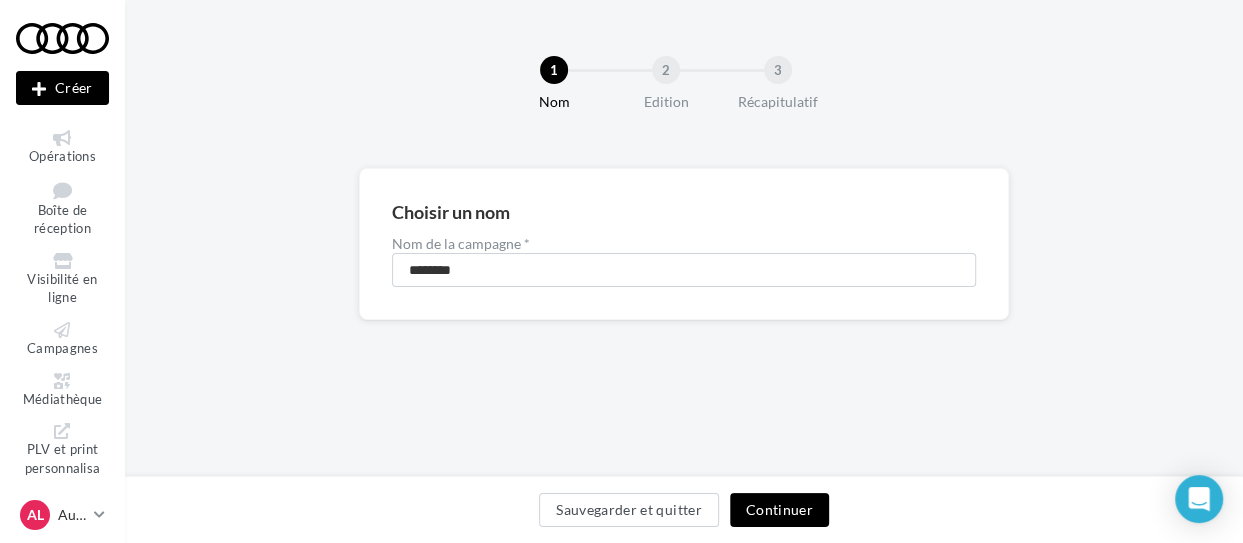 click on "Continuer" at bounding box center [779, 510] 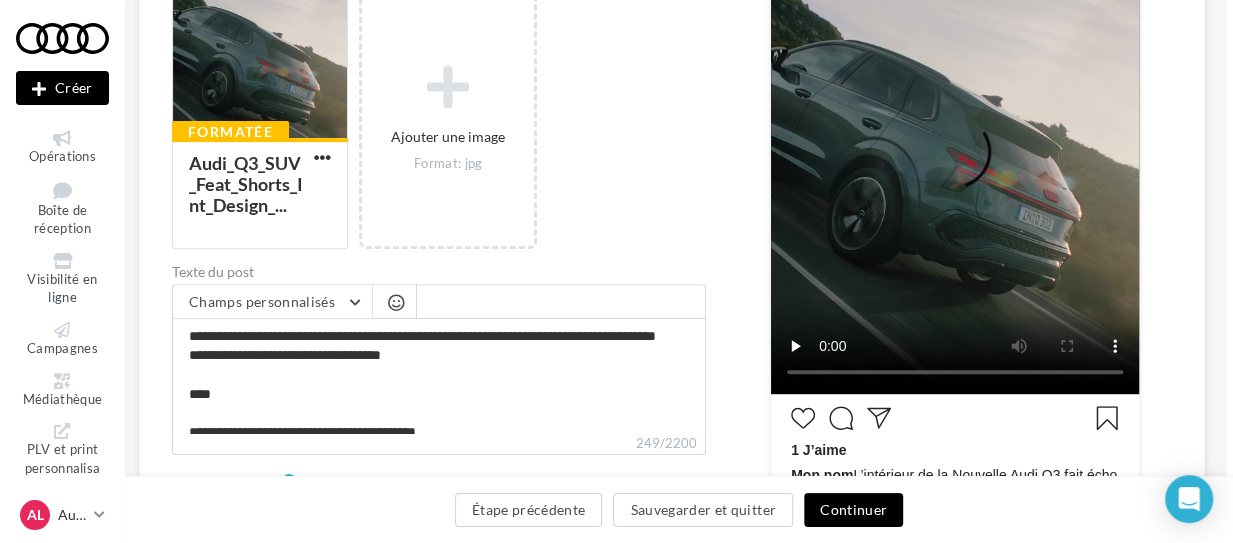 scroll, scrollTop: 403, scrollLeft: 7, axis: both 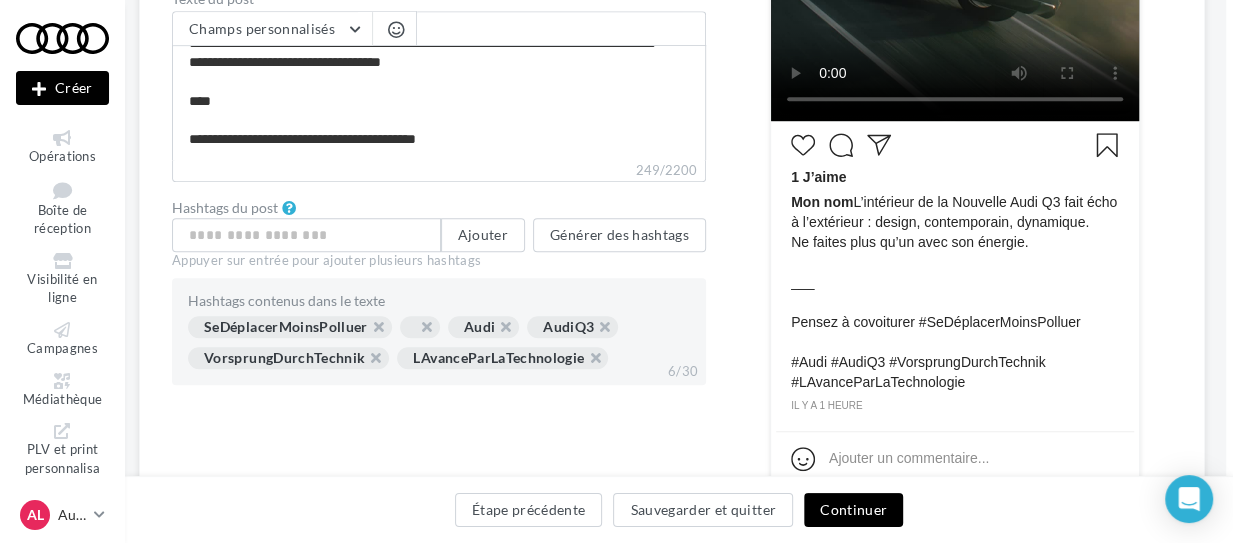 click on "Continuer" at bounding box center [853, 510] 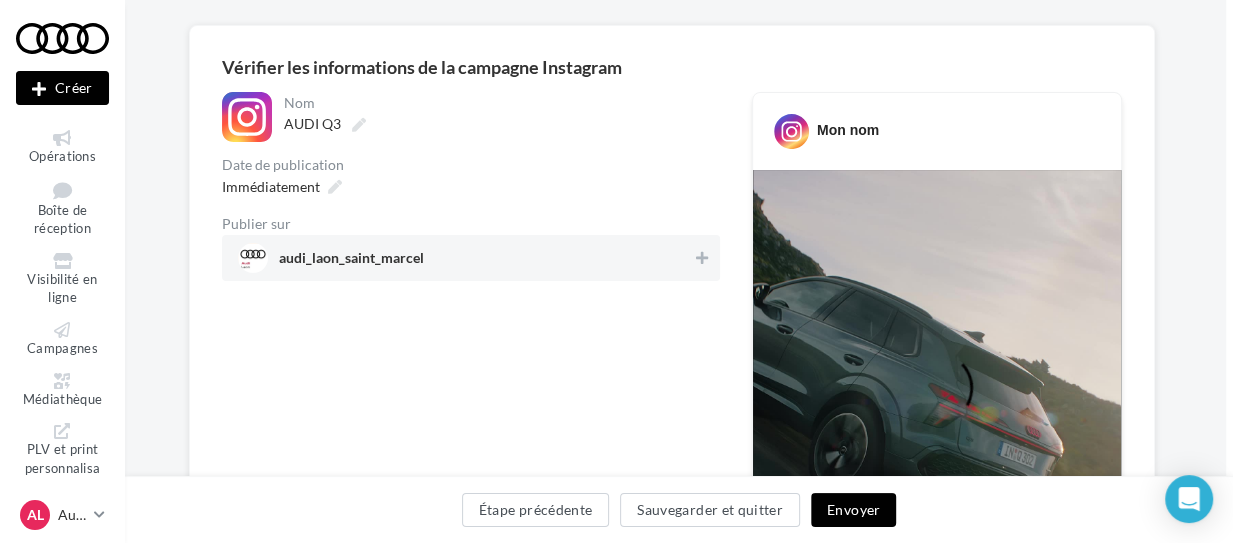 scroll, scrollTop: 141, scrollLeft: 7, axis: both 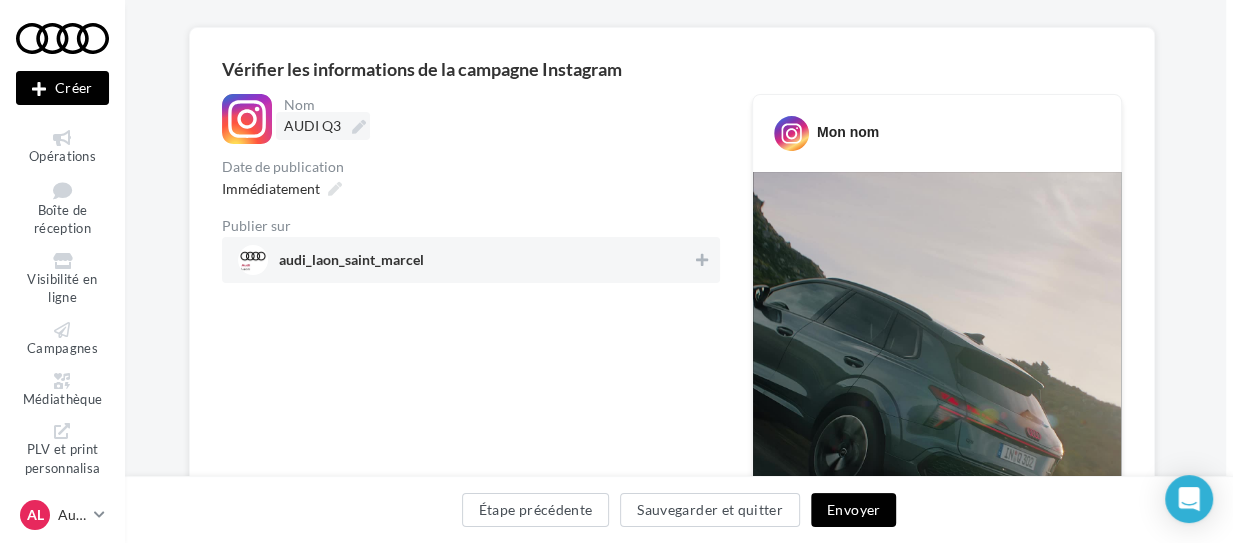 click on "AUDI Q3" at bounding box center [323, 126] 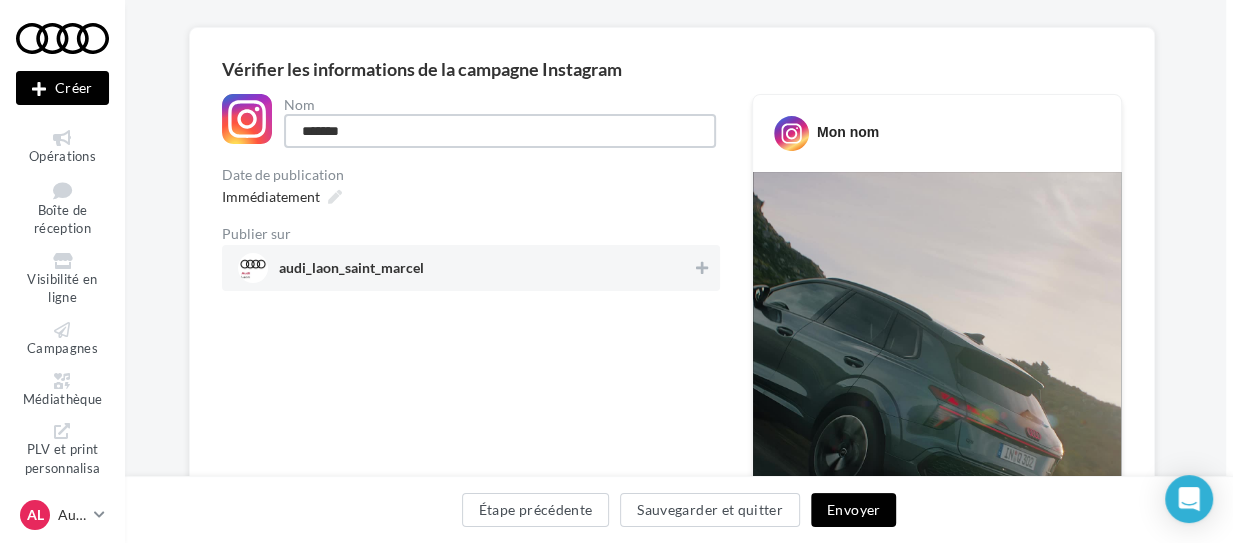 click on "*******" at bounding box center [500, 131] 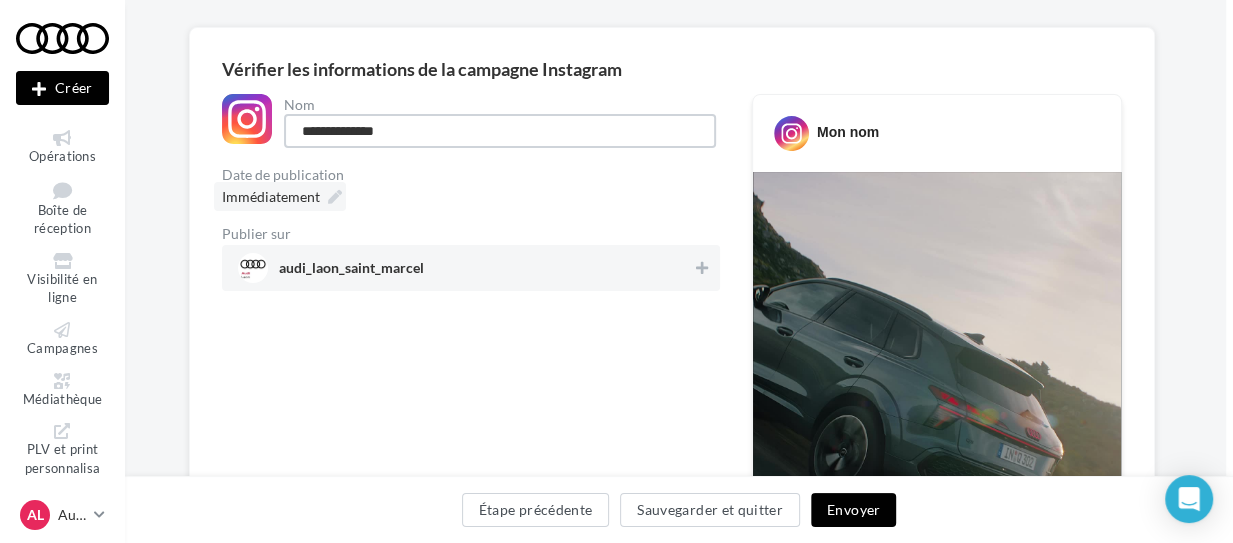 type on "**********" 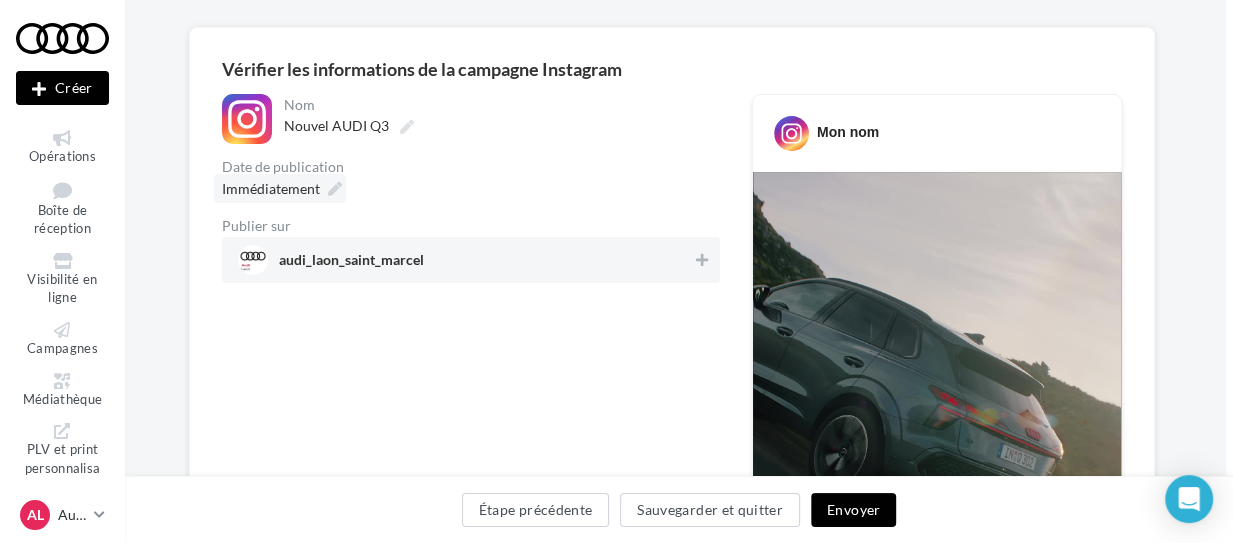 click on "Immédiatement" at bounding box center (280, 188) 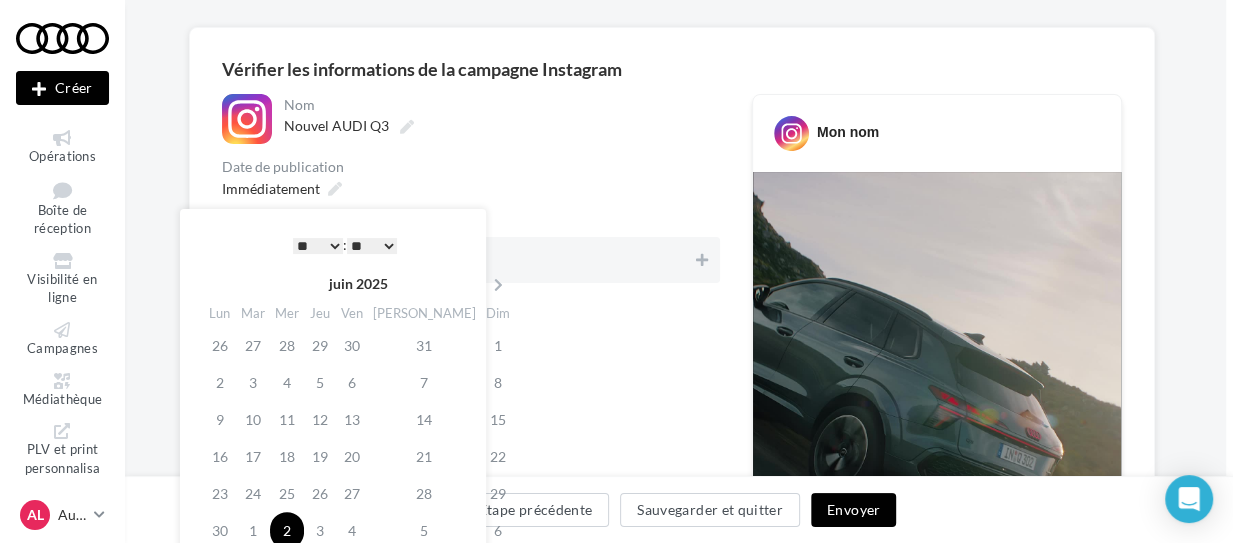 click on "* * * * * * * * * * ** ** ** ** ** ** ** ** ** ** ** ** ** **" at bounding box center (318, 246) 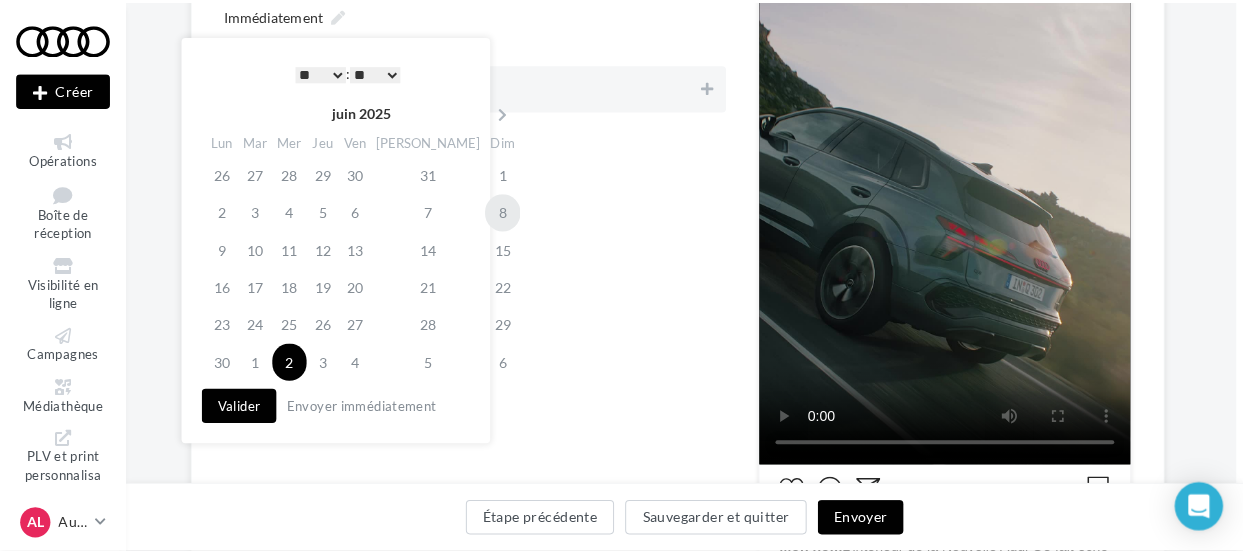 scroll, scrollTop: 316, scrollLeft: 7, axis: both 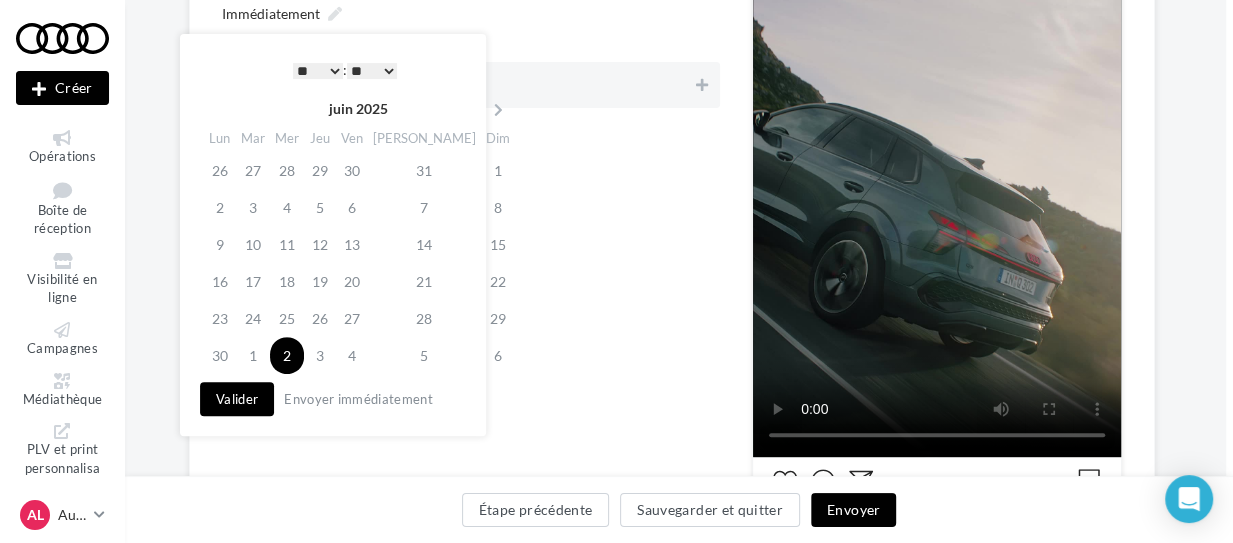 click on "Valider" at bounding box center (237, 399) 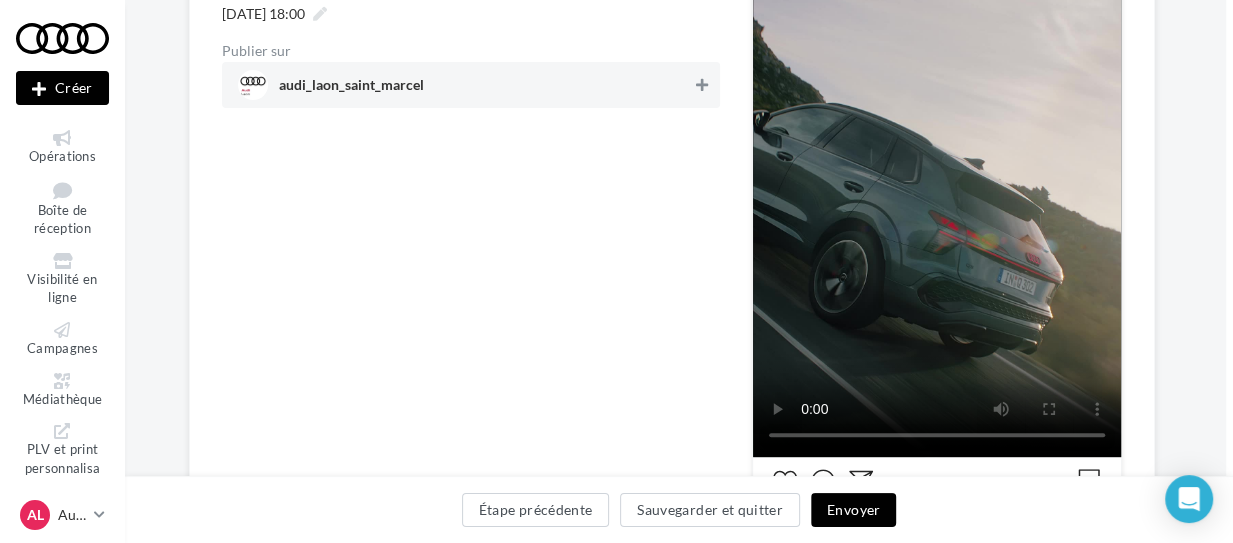 click at bounding box center (702, 85) 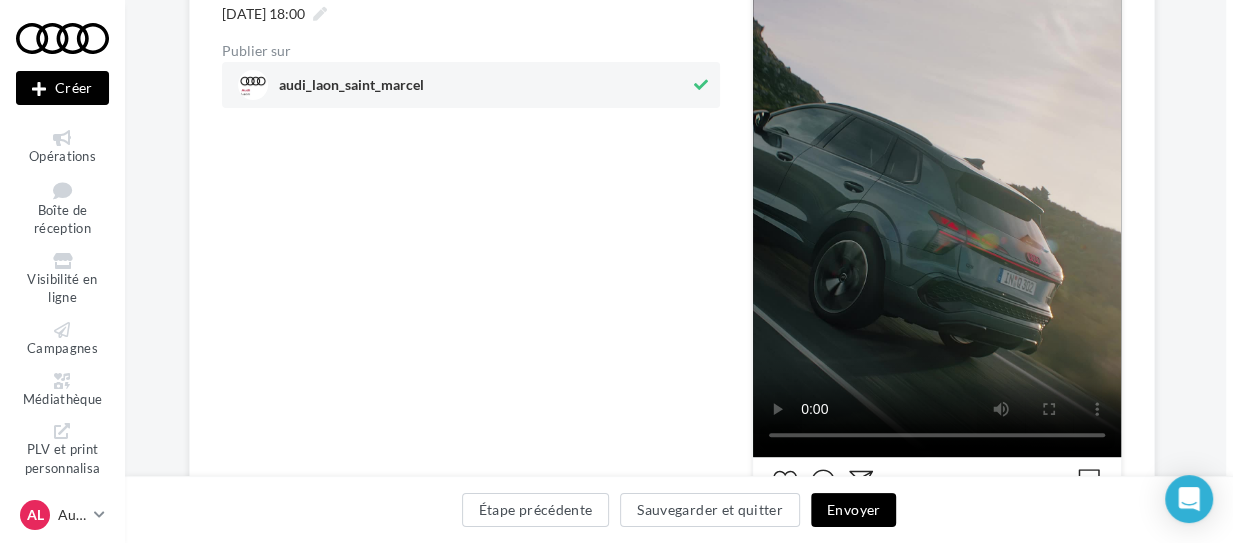 click on "Envoyer" at bounding box center (853, 510) 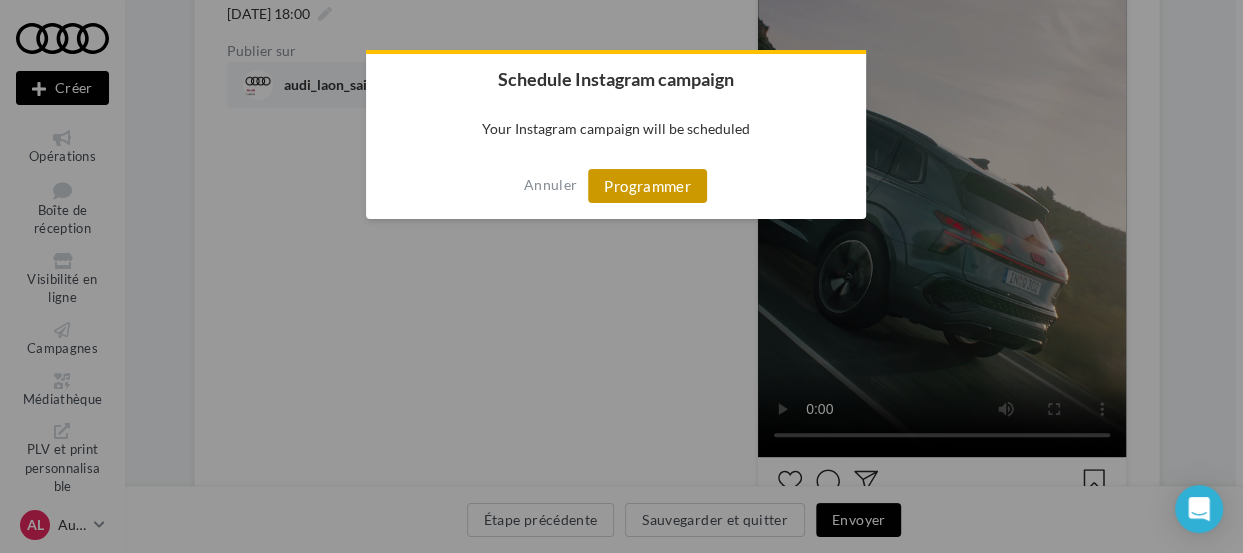 click on "Programmer" at bounding box center [647, 186] 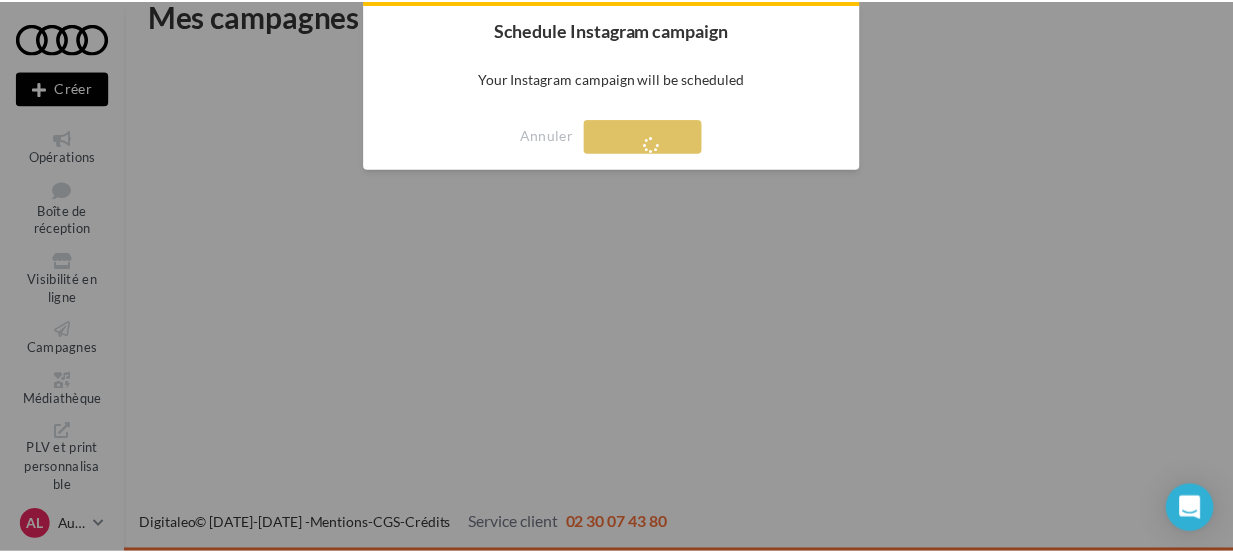 scroll, scrollTop: 31, scrollLeft: 0, axis: vertical 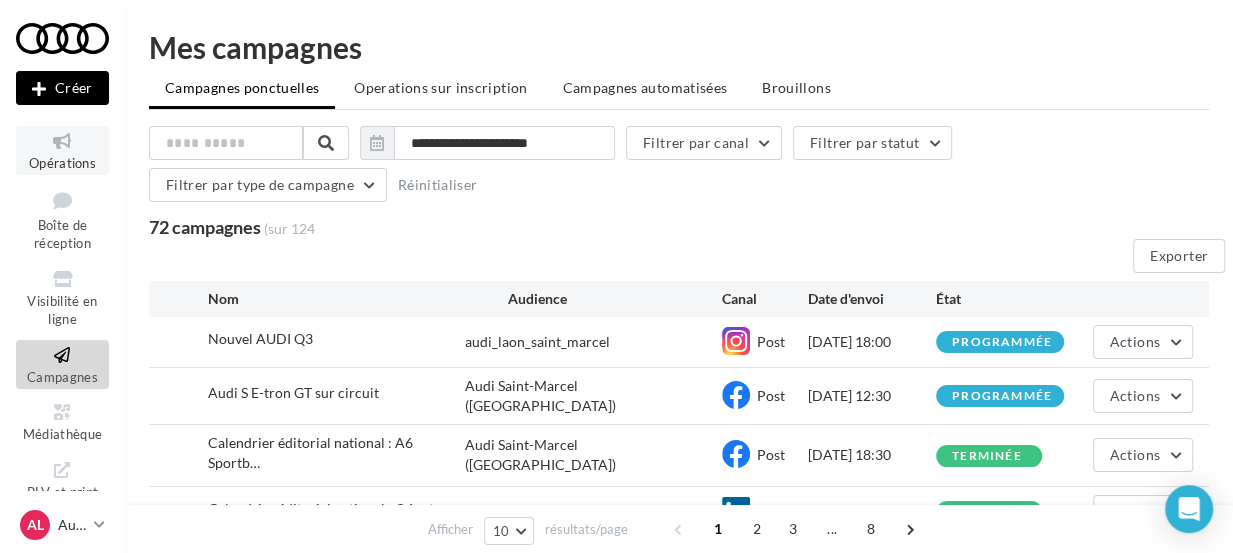 click on "Opérations" at bounding box center [62, 150] 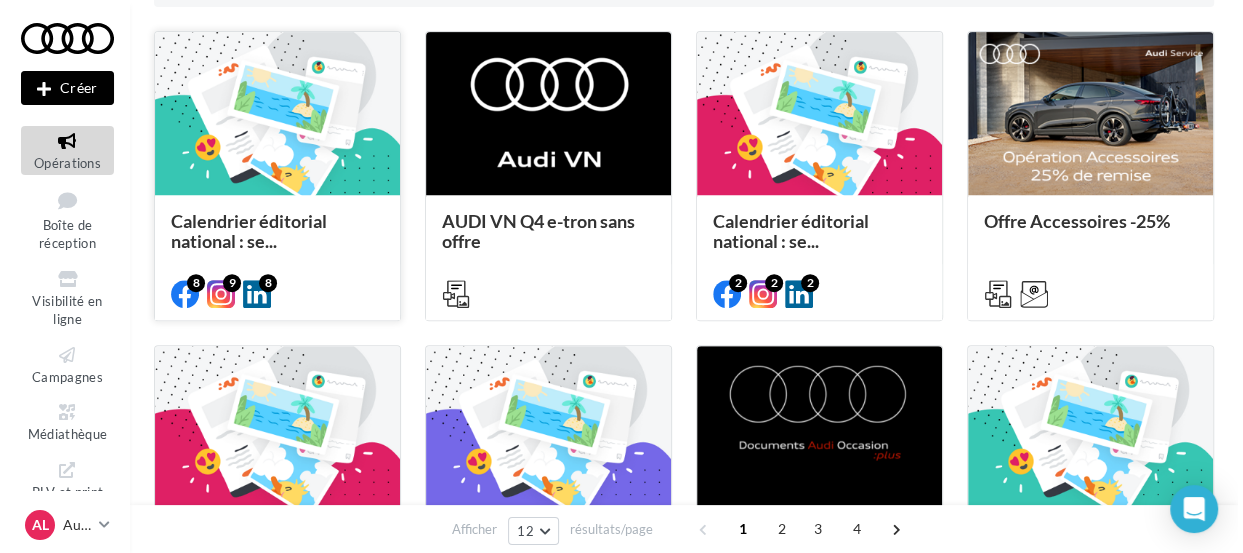 scroll, scrollTop: 527, scrollLeft: 0, axis: vertical 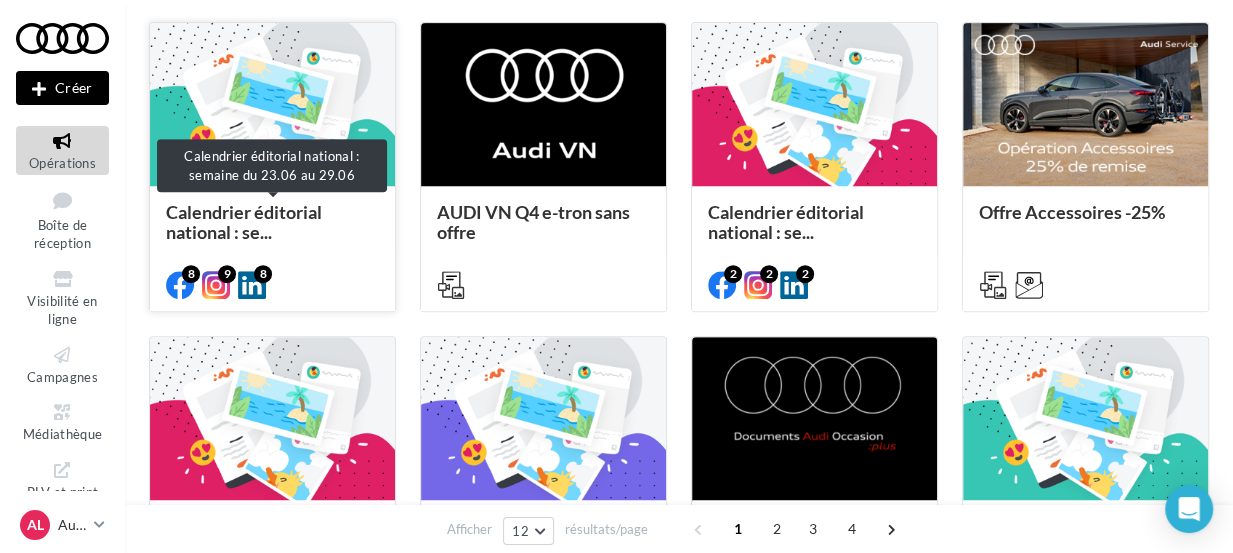 click on "Calendrier éditorial national : se..." at bounding box center [244, 222] 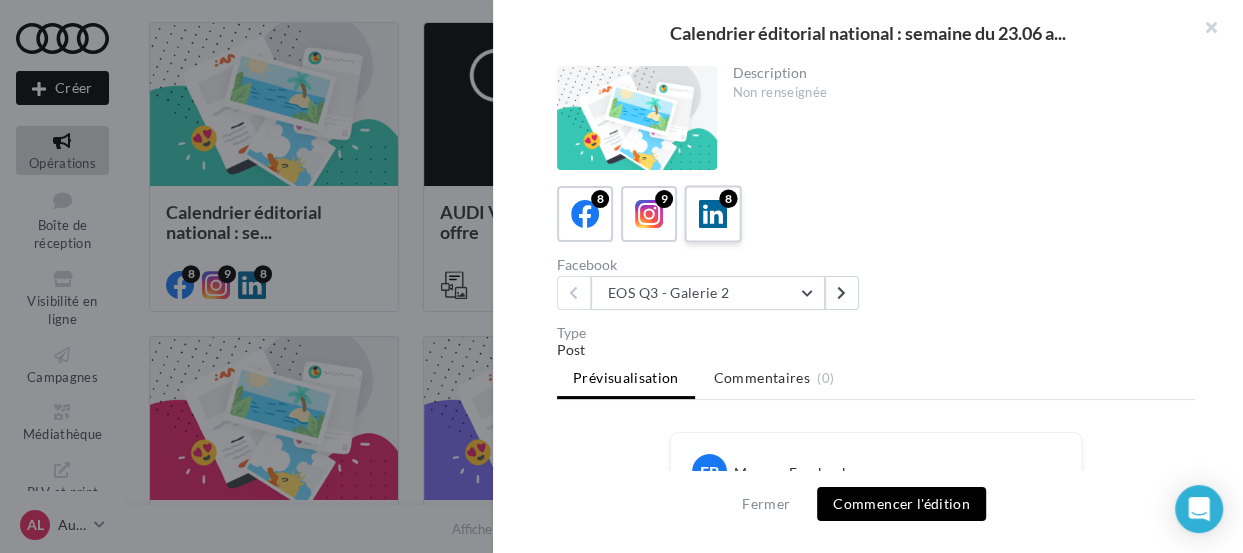 click on "8" at bounding box center [712, 213] 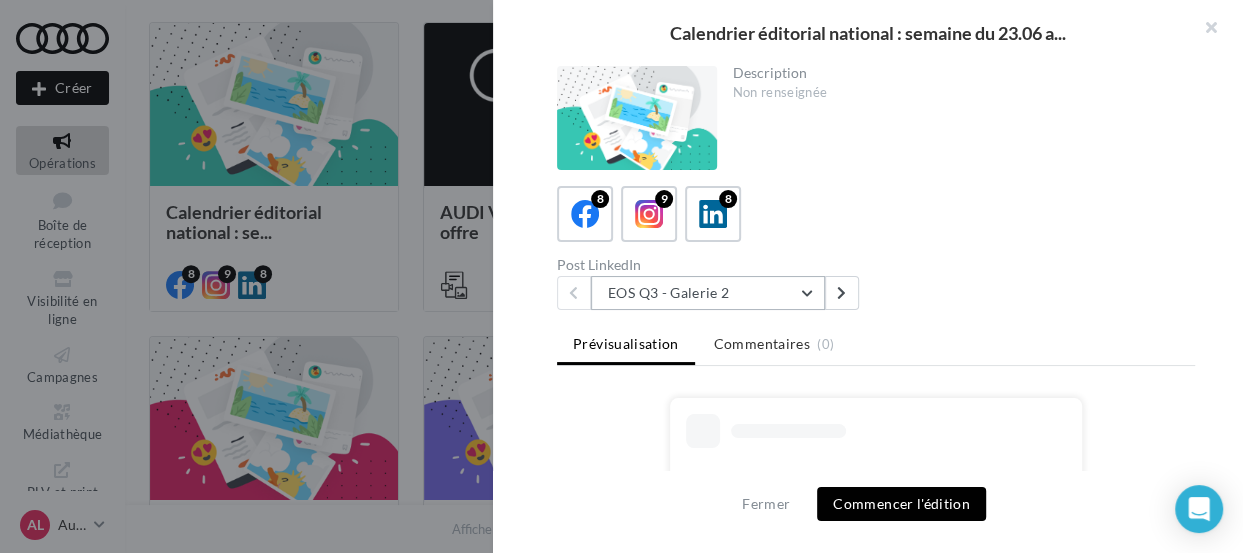 click on "EOS Q3 - Galerie 2" at bounding box center [708, 293] 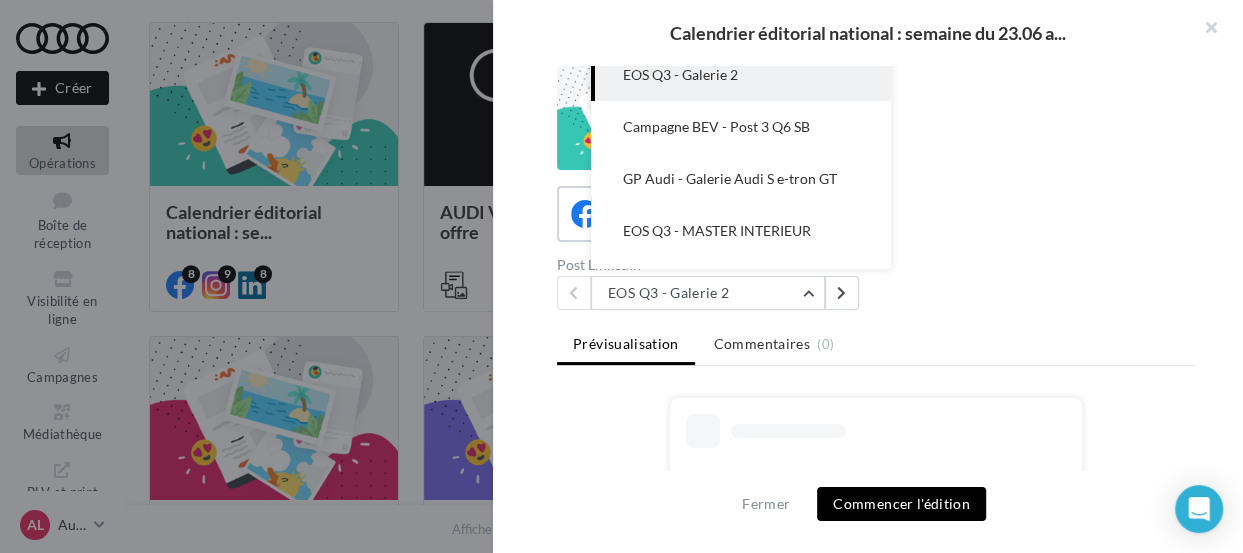 click on "EOS Q3 - Galerie 2" at bounding box center (680, 74) 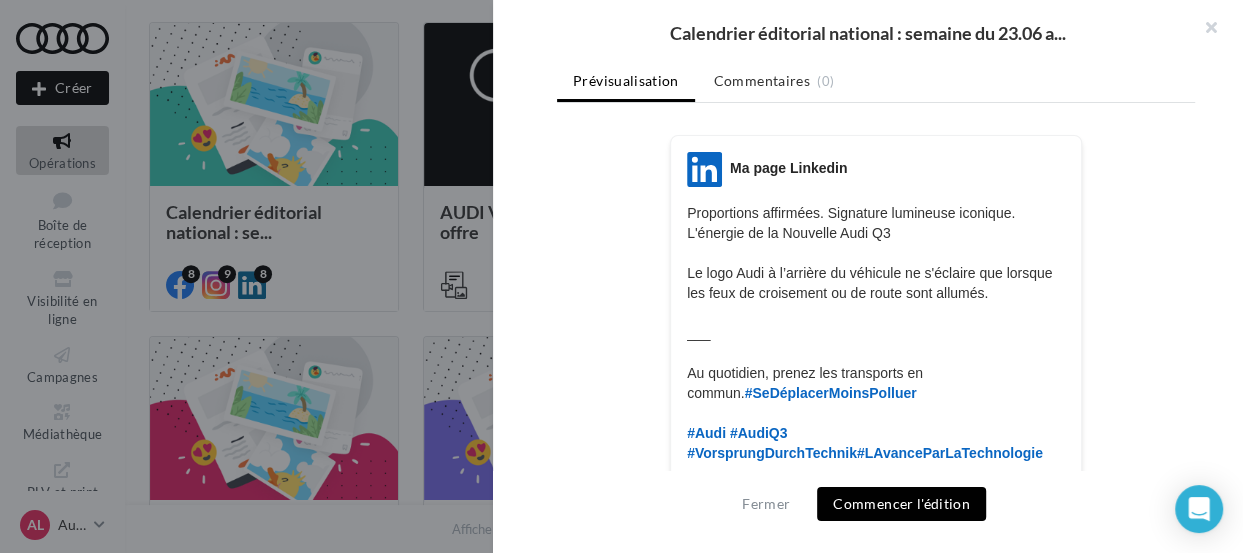 scroll, scrollTop: 423, scrollLeft: 0, axis: vertical 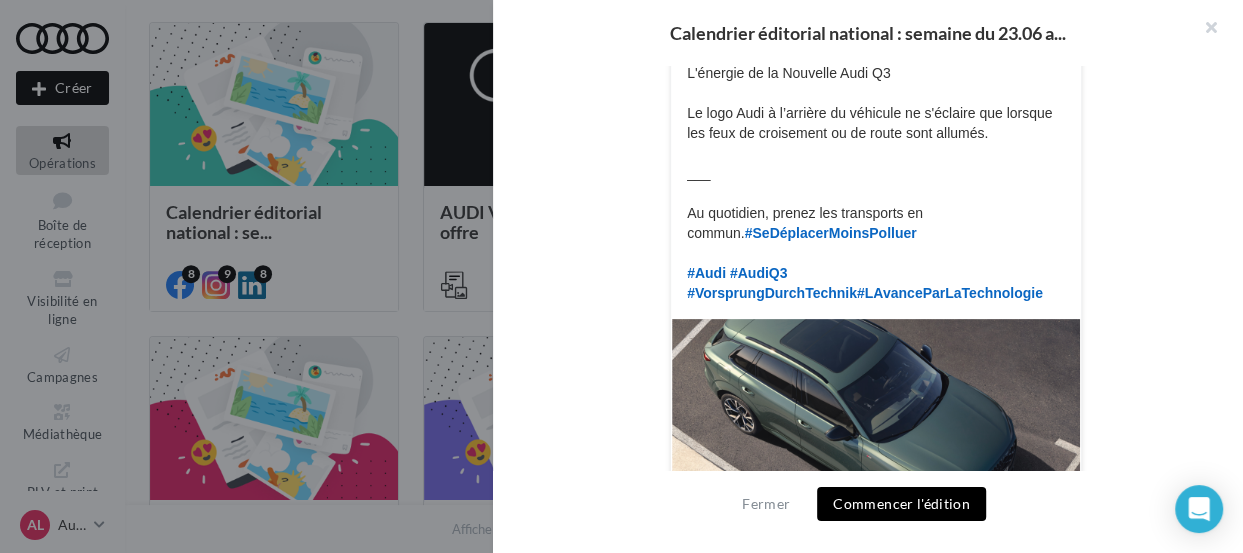 click on "Commencer l'édition" at bounding box center (901, 504) 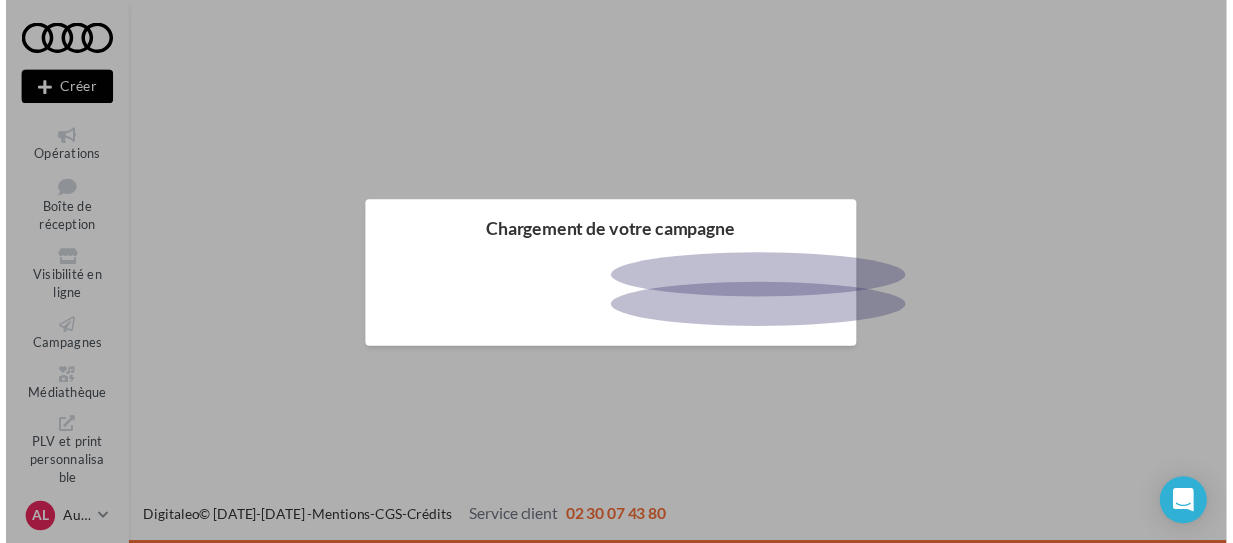 scroll, scrollTop: 0, scrollLeft: 0, axis: both 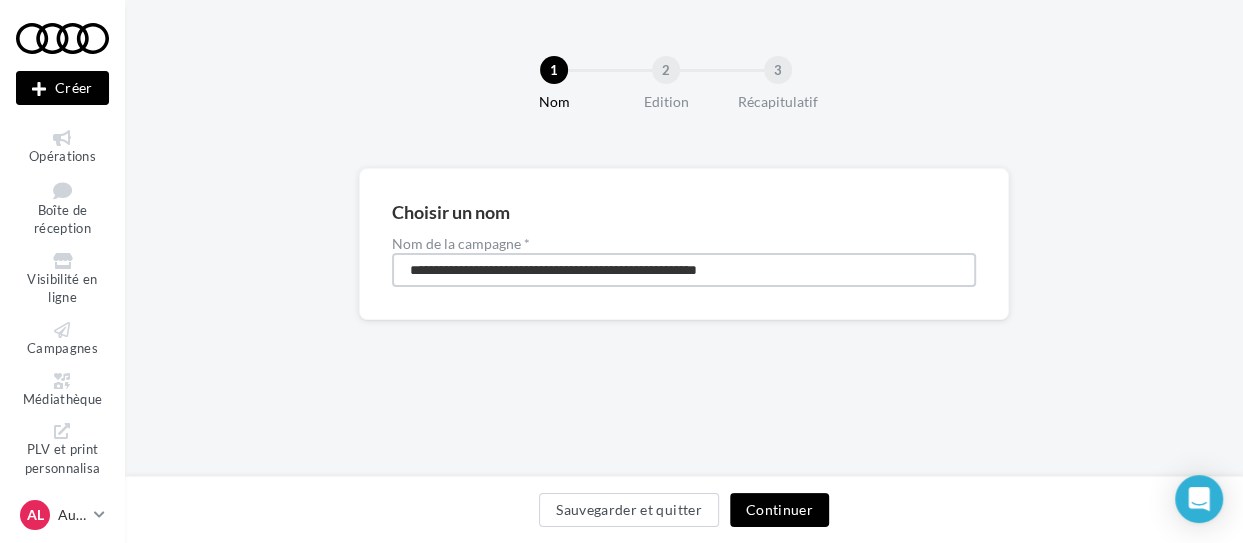 drag, startPoint x: 762, startPoint y: 266, endPoint x: 211, endPoint y: 225, distance: 552.5233 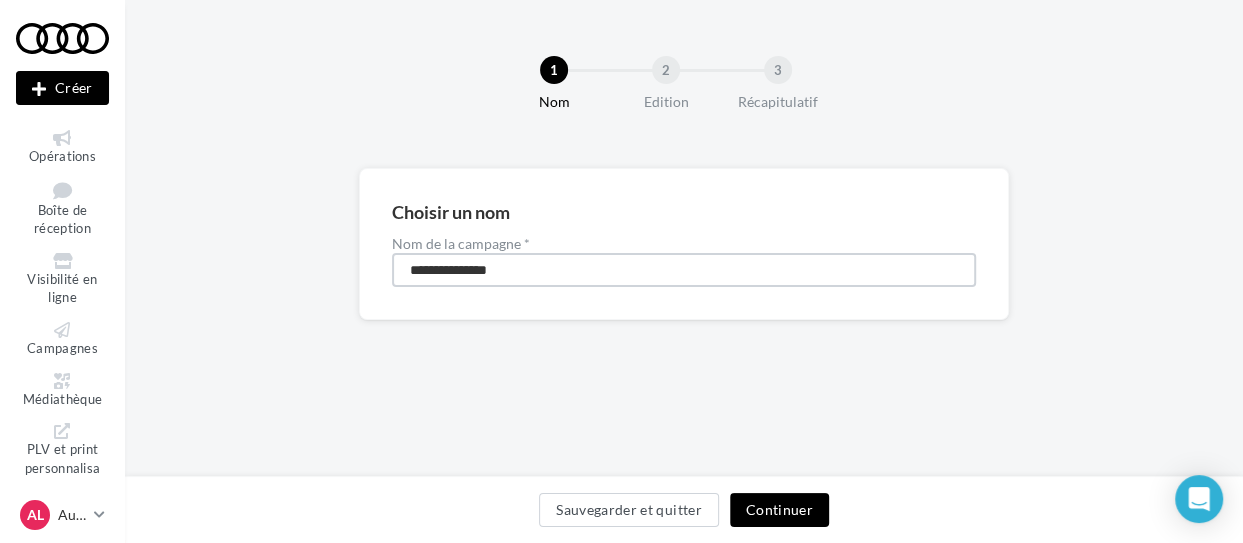 type on "**********" 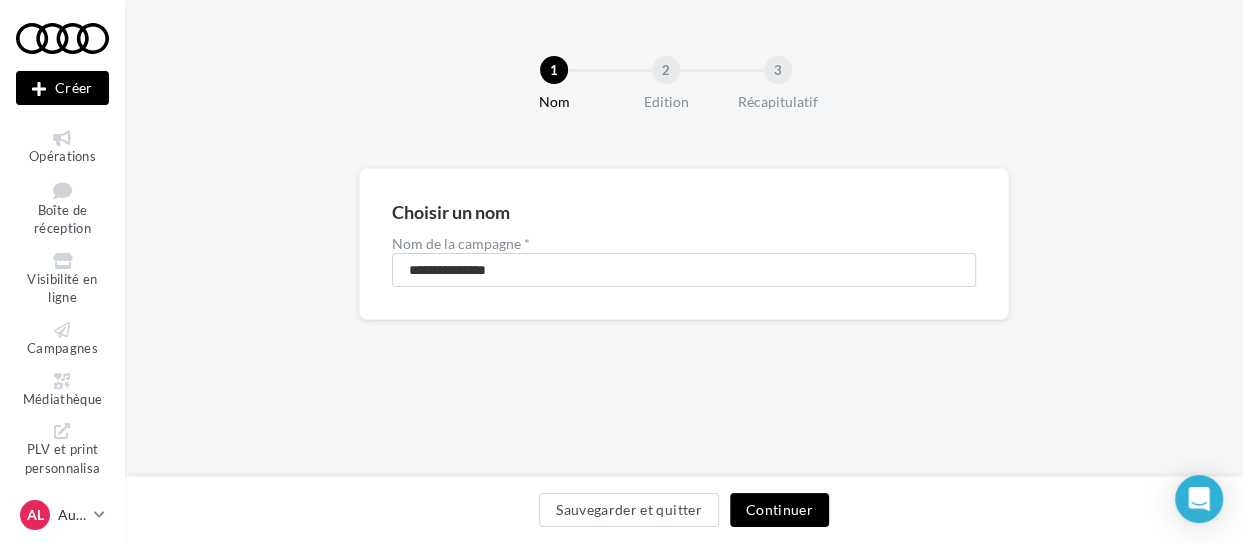 click on "Continuer" at bounding box center [779, 510] 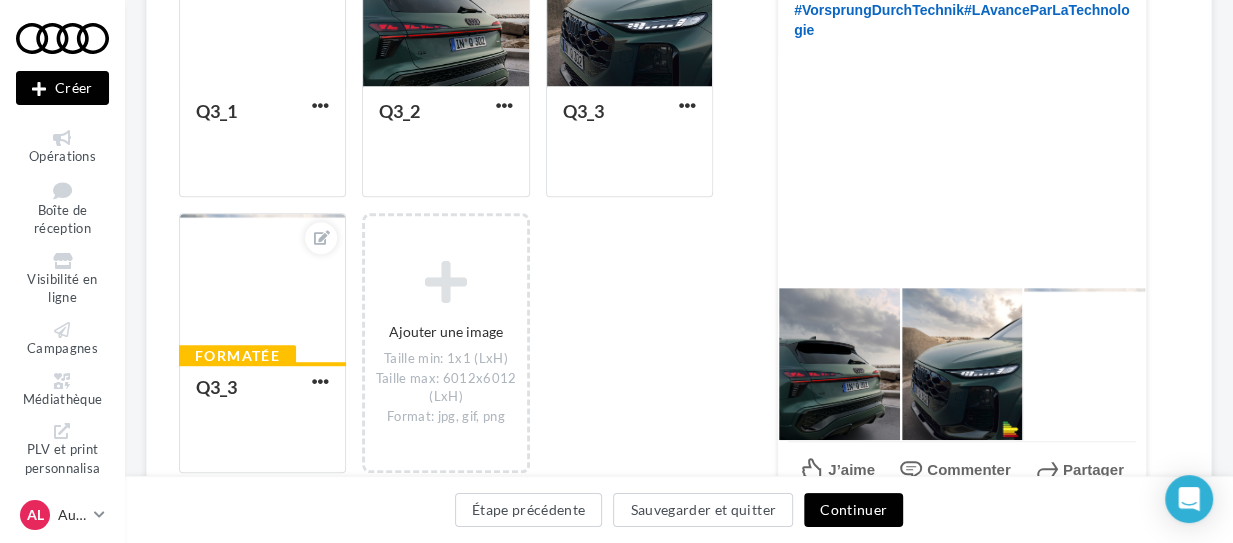 scroll, scrollTop: 582, scrollLeft: 0, axis: vertical 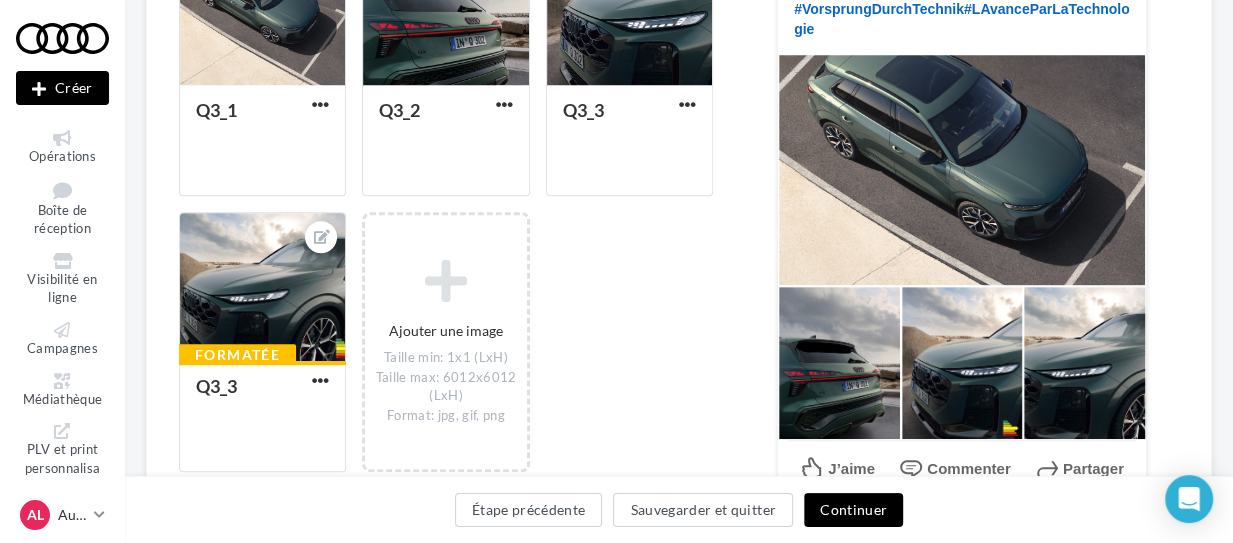 click on "Continuer" at bounding box center (853, 510) 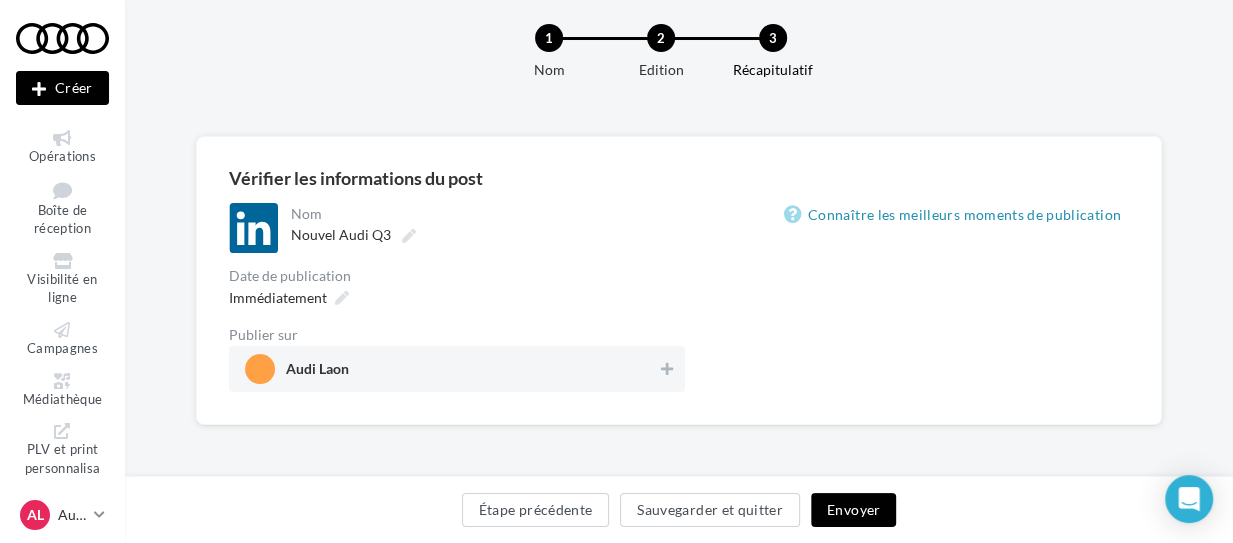 scroll, scrollTop: 325, scrollLeft: 0, axis: vertical 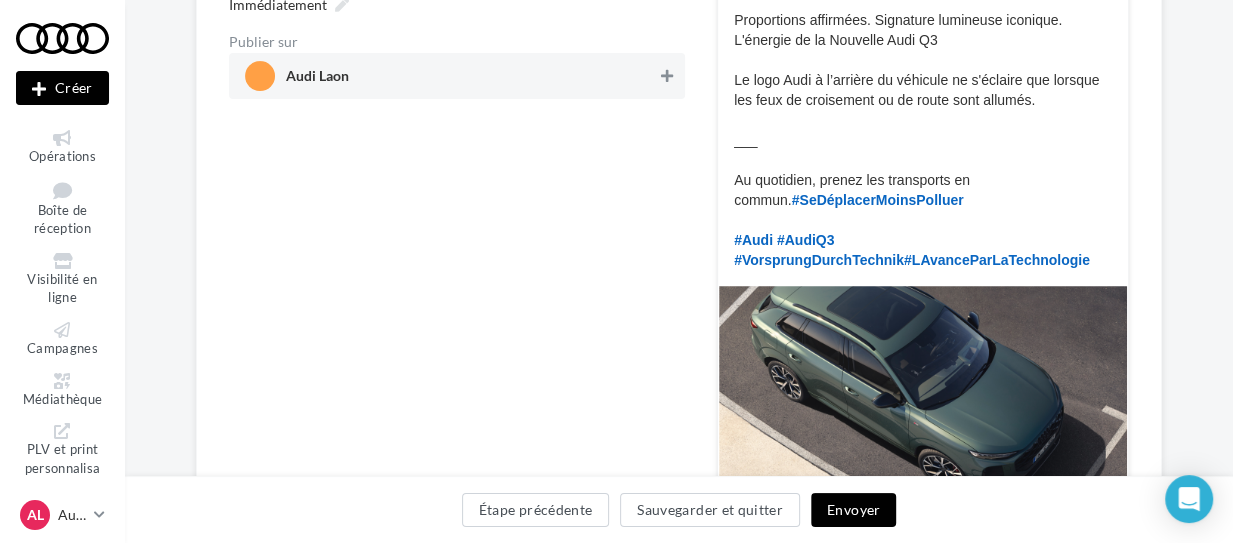 click at bounding box center [667, 76] 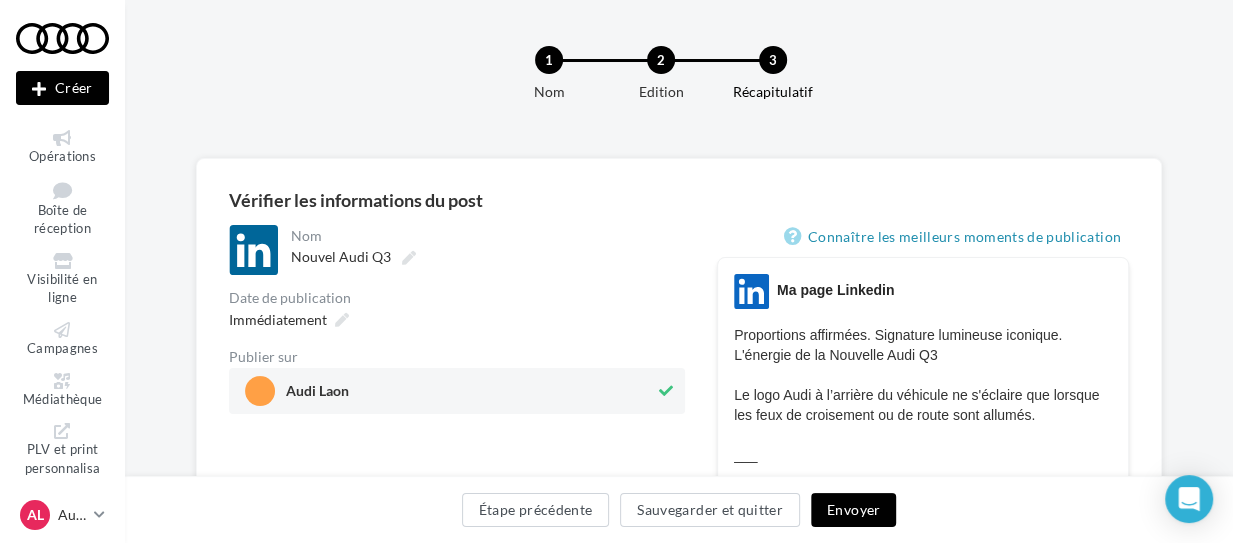 scroll, scrollTop: 8, scrollLeft: 0, axis: vertical 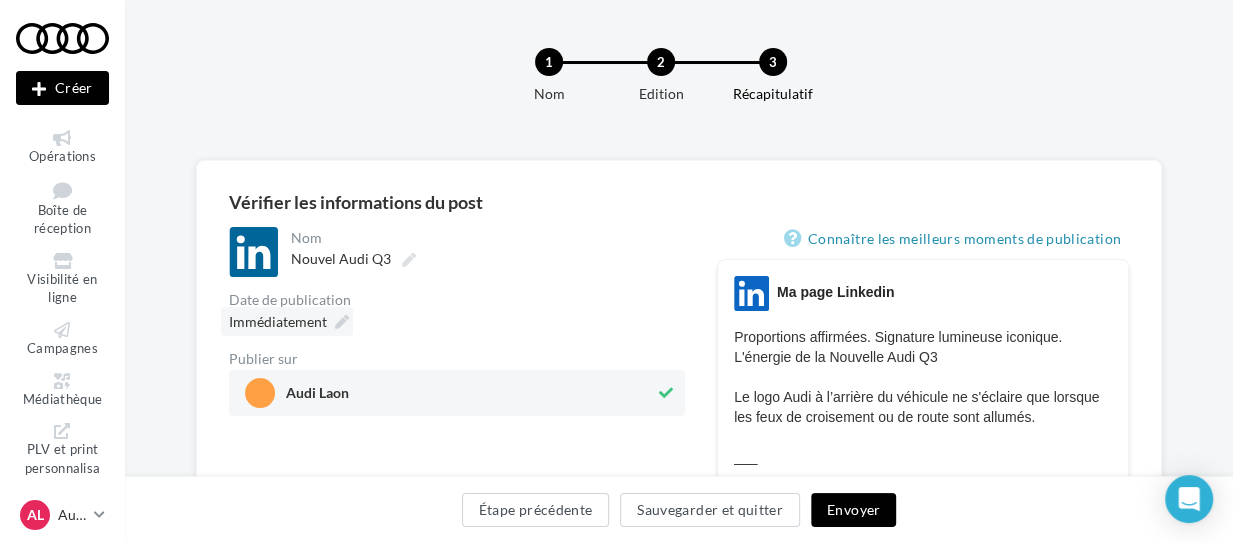 click on "Immédiatement" at bounding box center (287, 321) 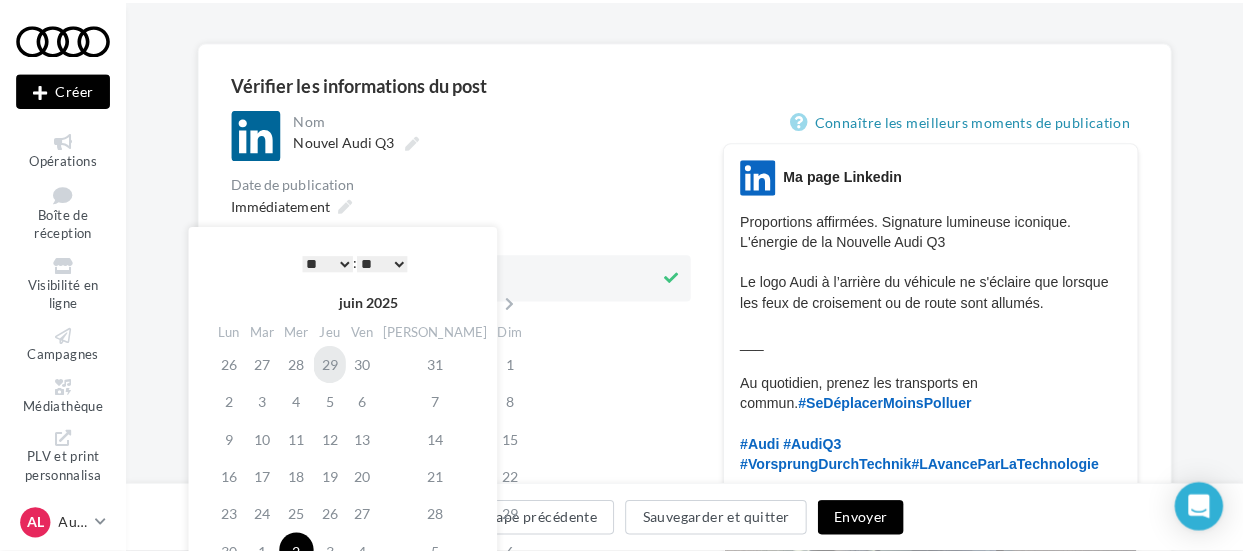 scroll, scrollTop: 218, scrollLeft: 0, axis: vertical 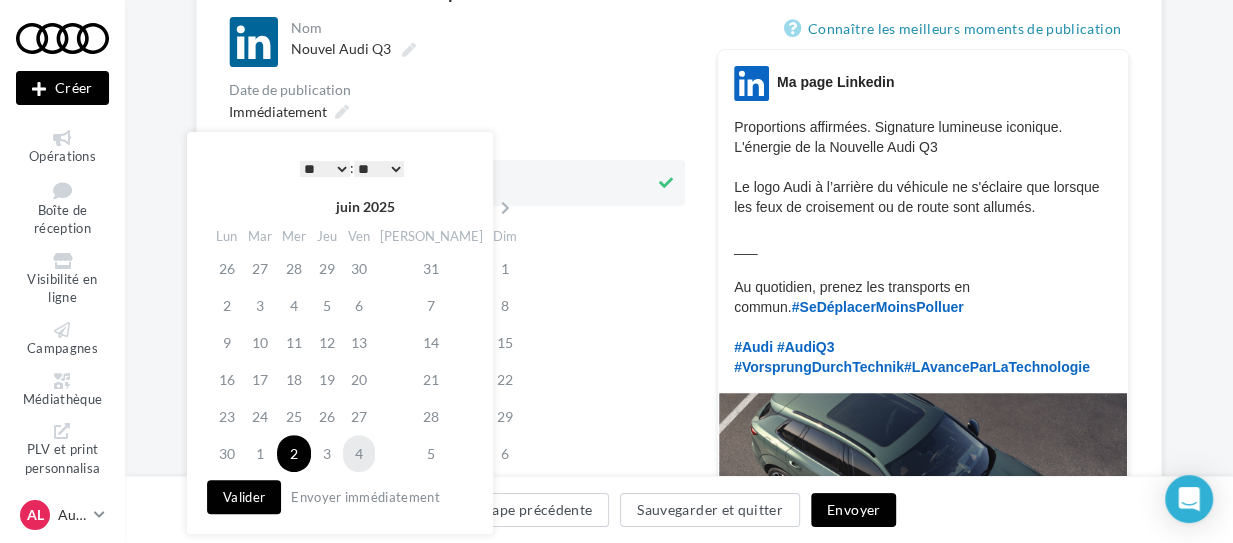 click on "4" at bounding box center (359, 453) 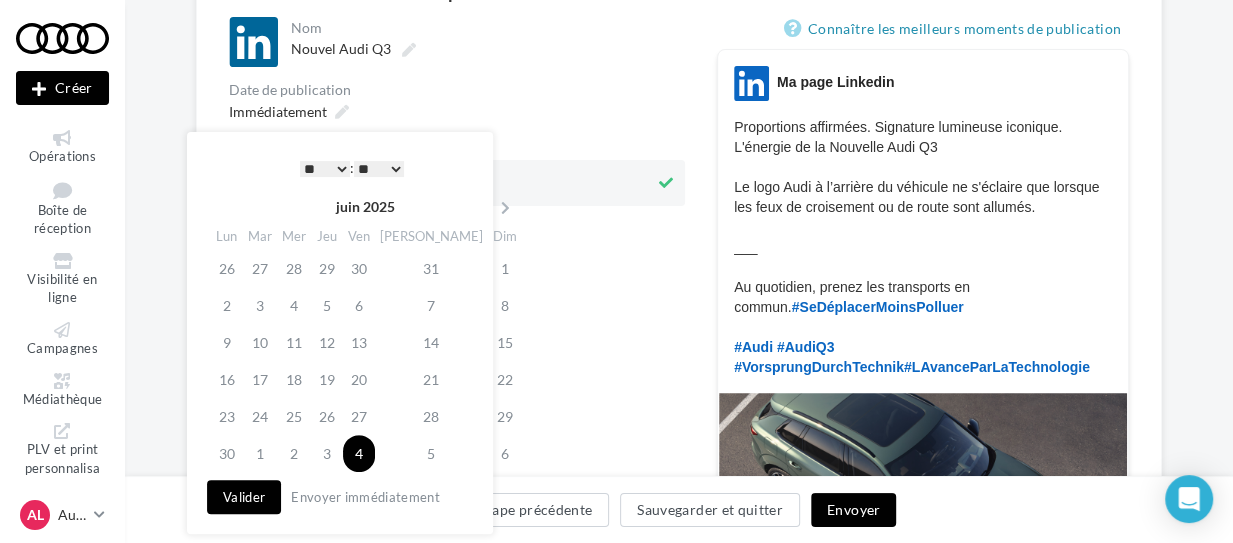 click on "* * * * * * * * * * ** ** ** ** ** ** ** ** ** ** ** ** ** **" at bounding box center [325, 169] 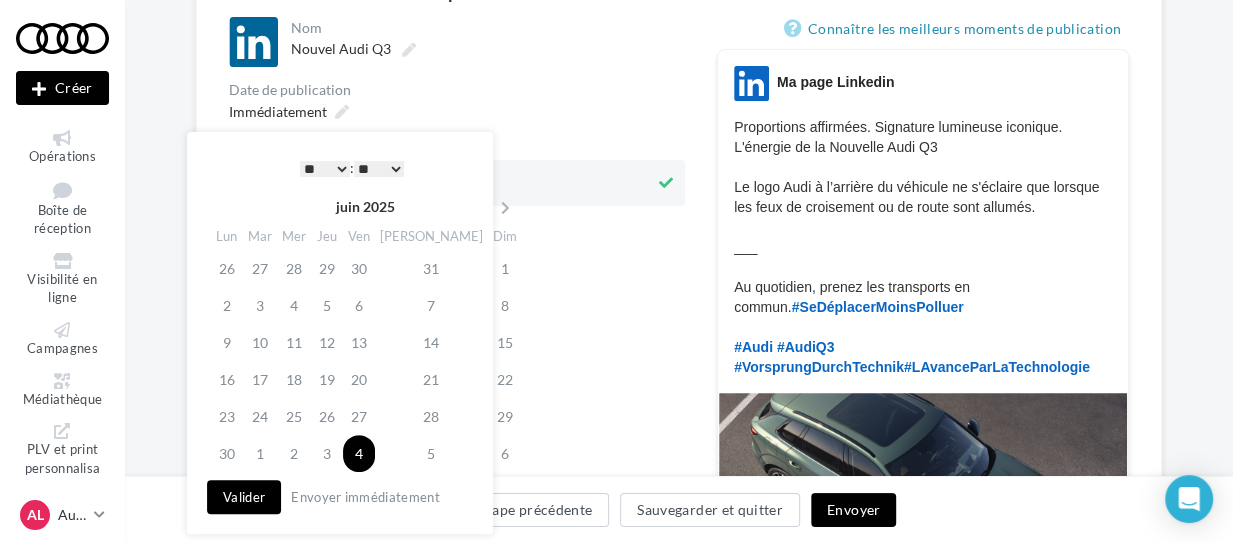 click on "Valider" at bounding box center [244, 497] 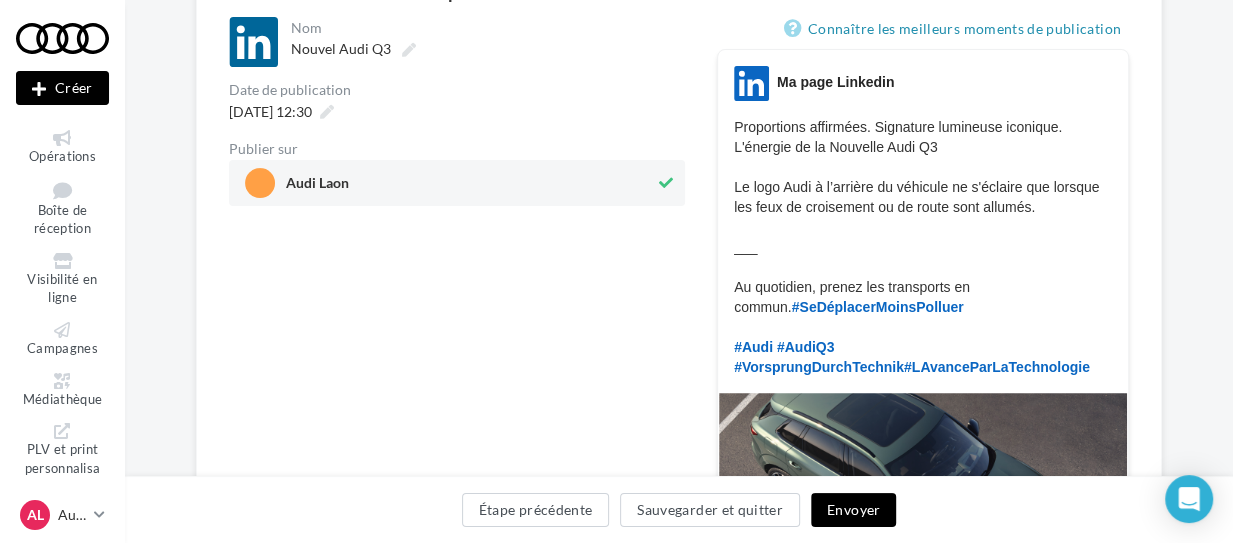 click on "Envoyer" at bounding box center [853, 510] 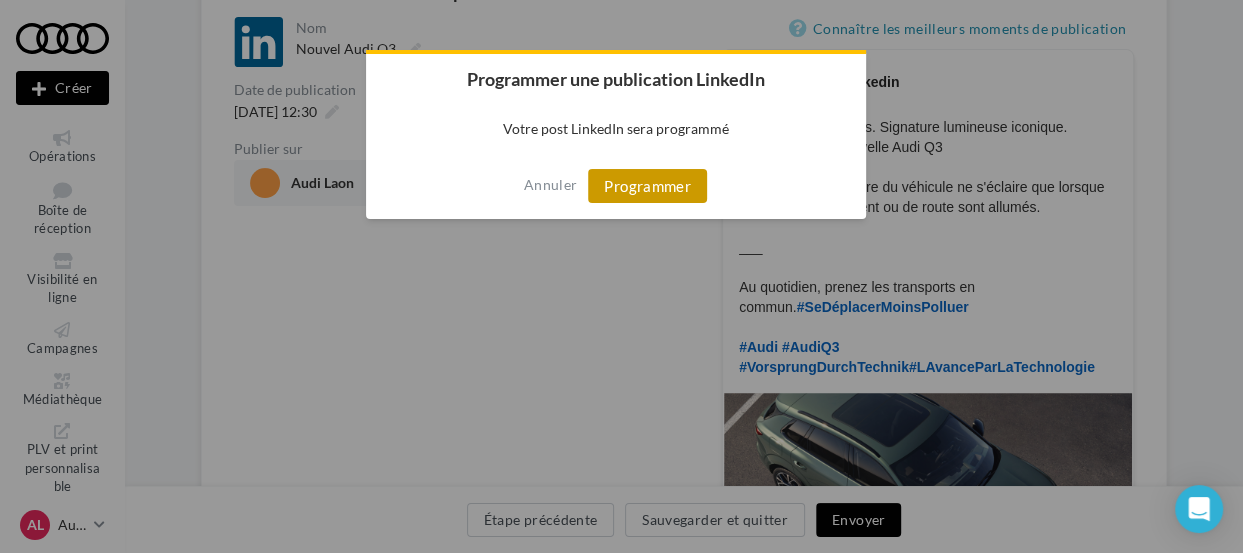 click on "Programmer" at bounding box center [647, 186] 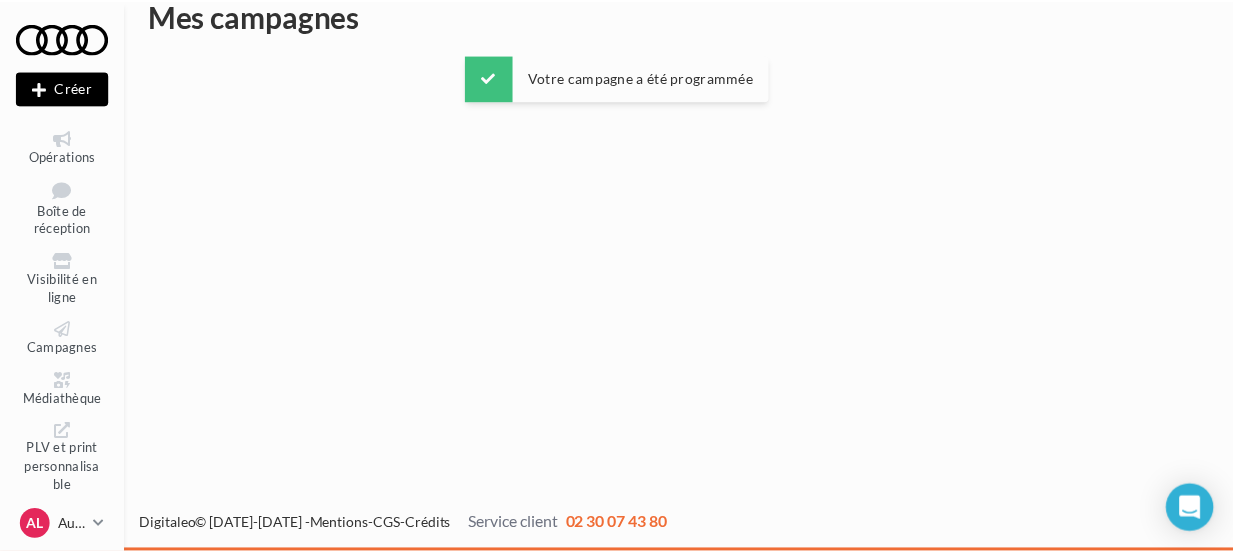 scroll, scrollTop: 31, scrollLeft: 0, axis: vertical 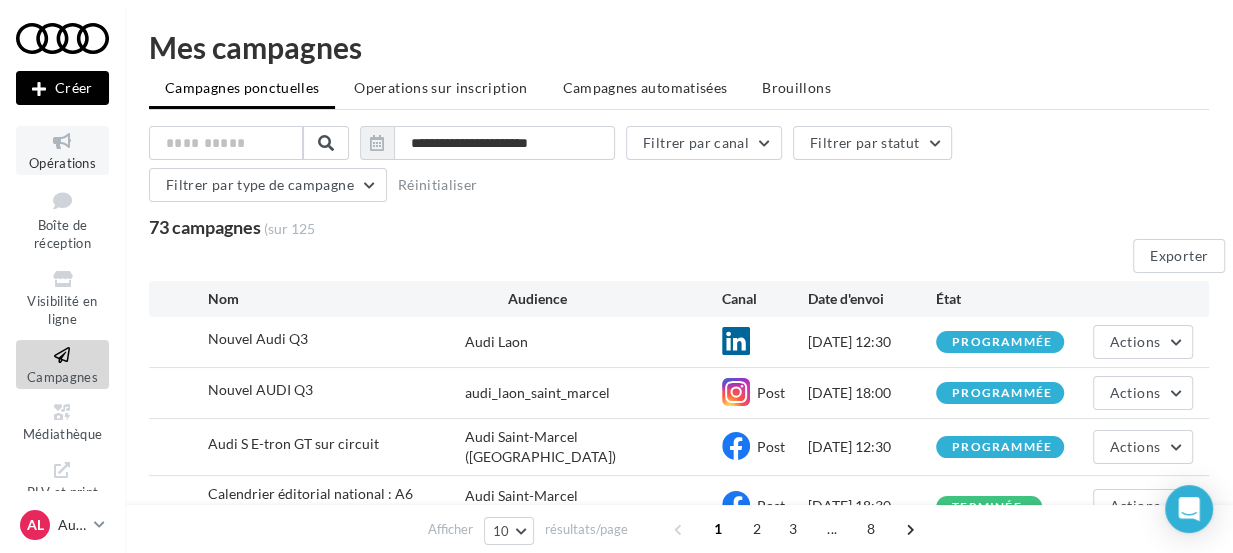 click at bounding box center (62, 141) 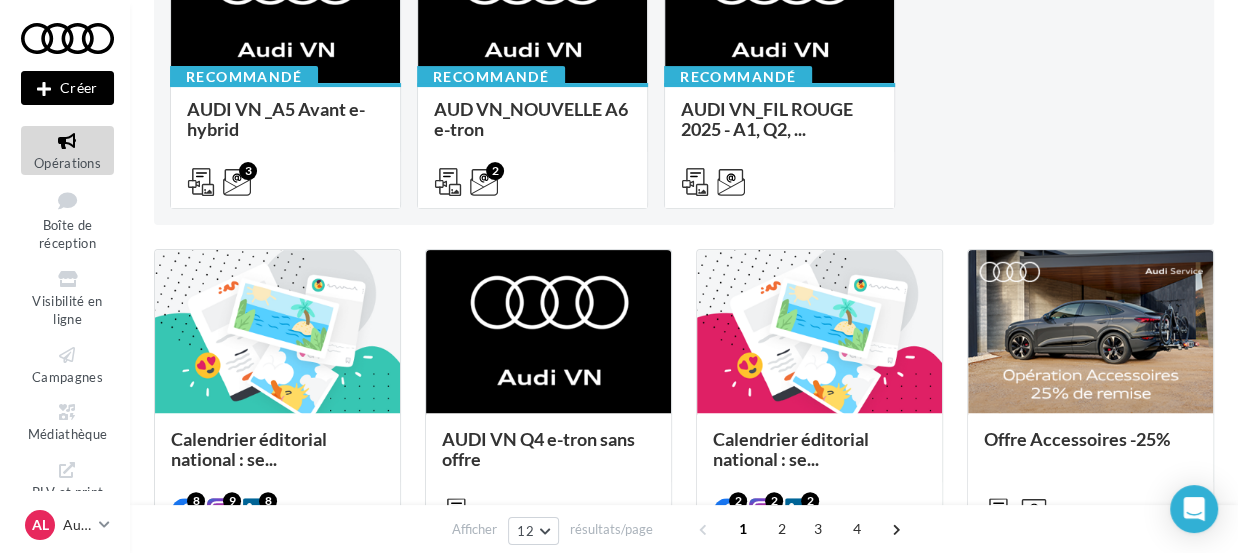 scroll, scrollTop: 325, scrollLeft: 0, axis: vertical 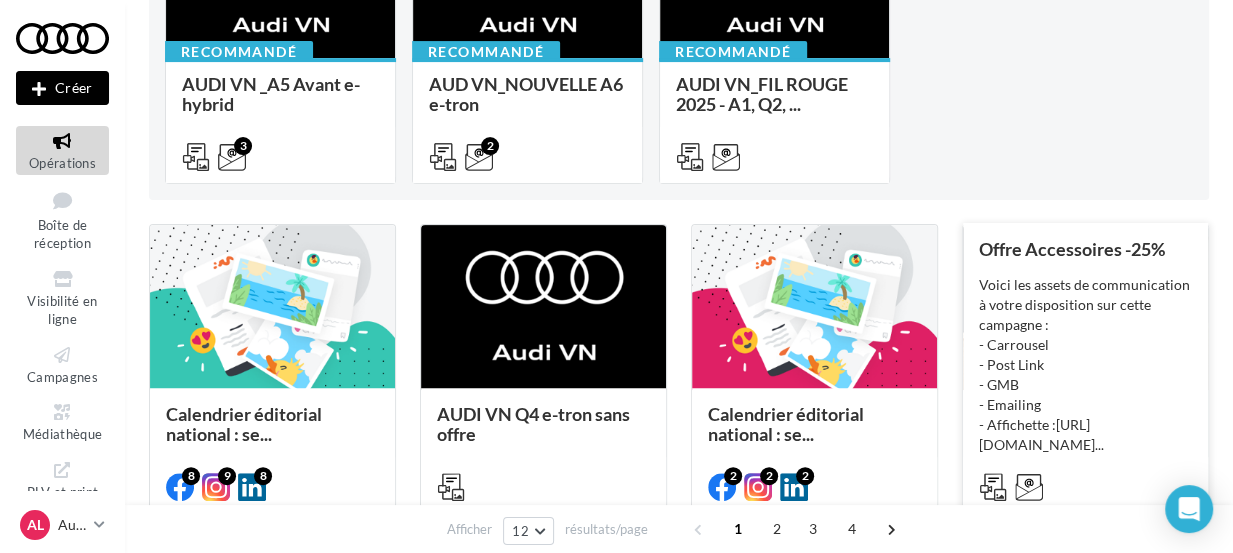 click on "Voici les assets de communication à votre disposition sur cette campagne :
- Carrousel
- Post Link
- GMB
- Emailing
- Affichette :  [URL][DOMAIN_NAME] ..." at bounding box center [1085, 365] 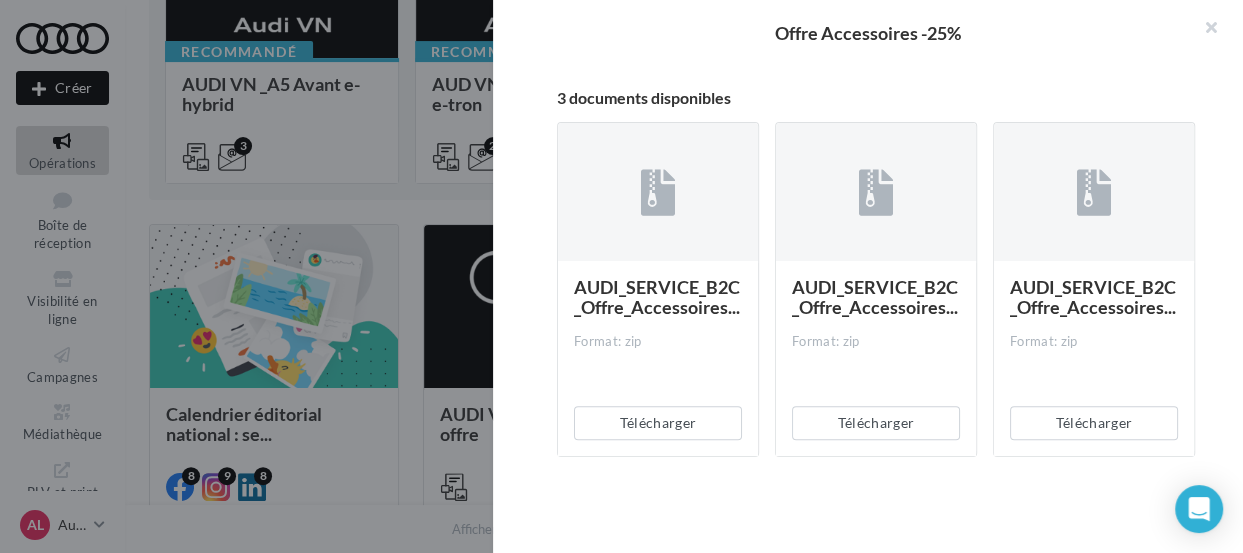 scroll, scrollTop: 398, scrollLeft: 0, axis: vertical 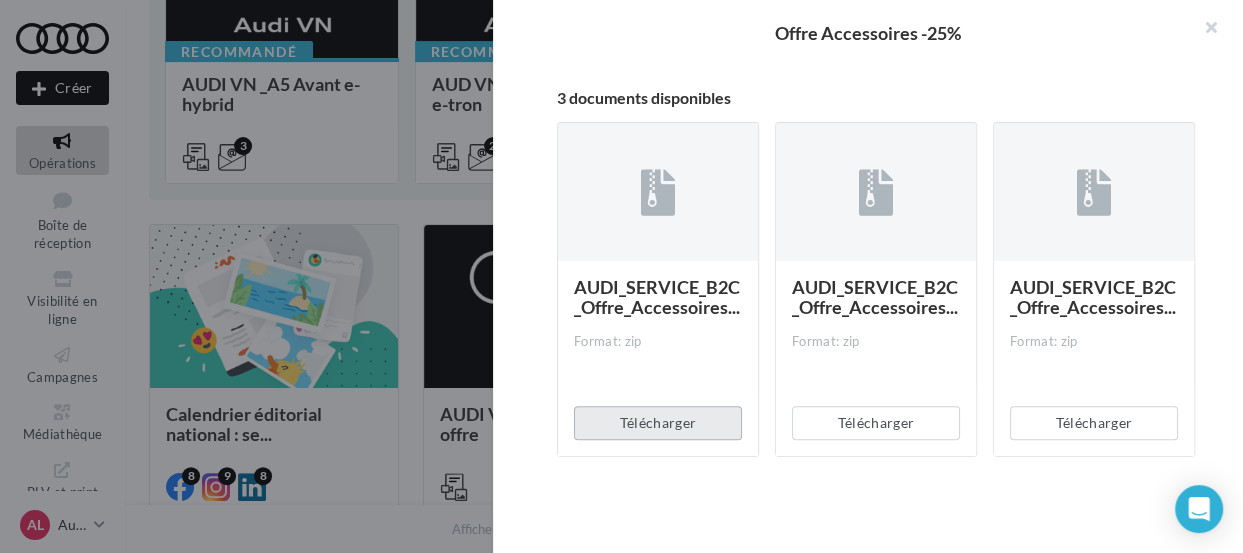 click on "Télécharger" at bounding box center [658, 423] 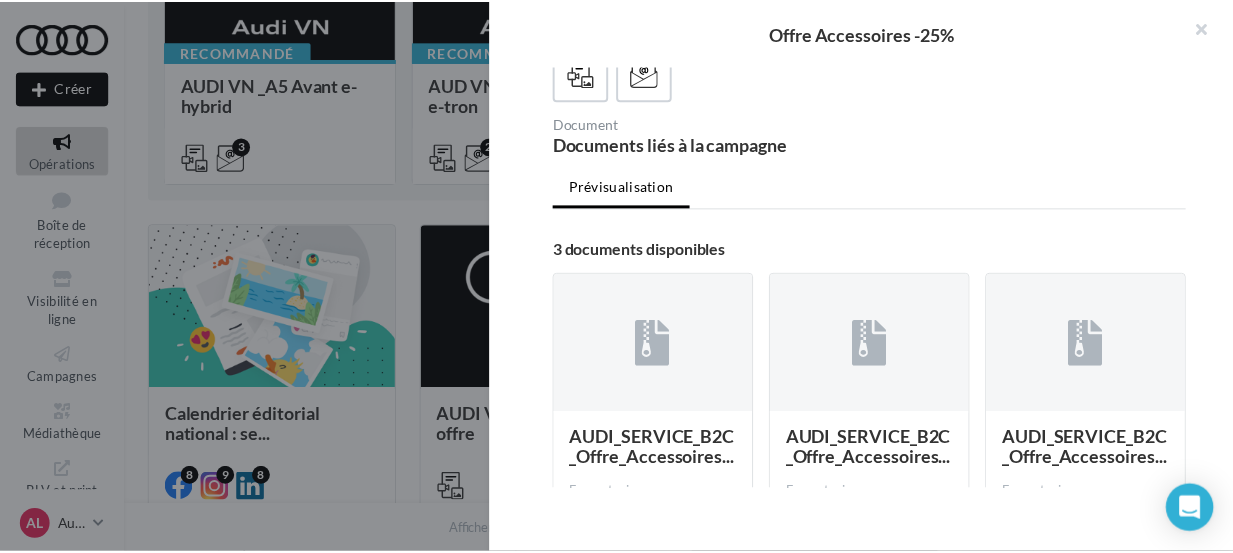 scroll, scrollTop: 222, scrollLeft: 19, axis: both 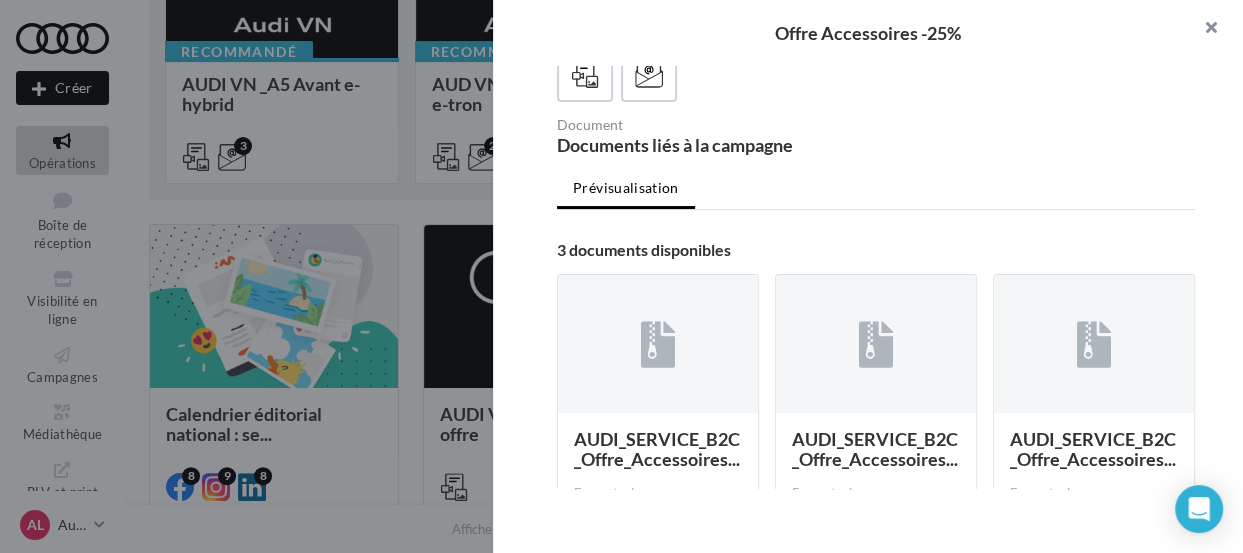 click at bounding box center (1203, 30) 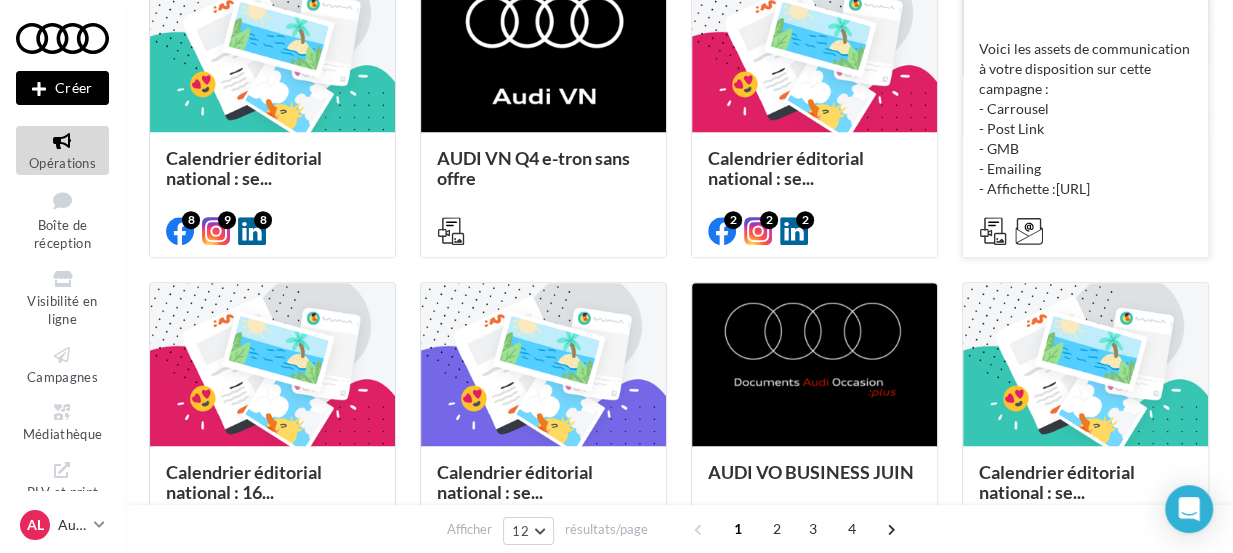 scroll, scrollTop: 582, scrollLeft: 0, axis: vertical 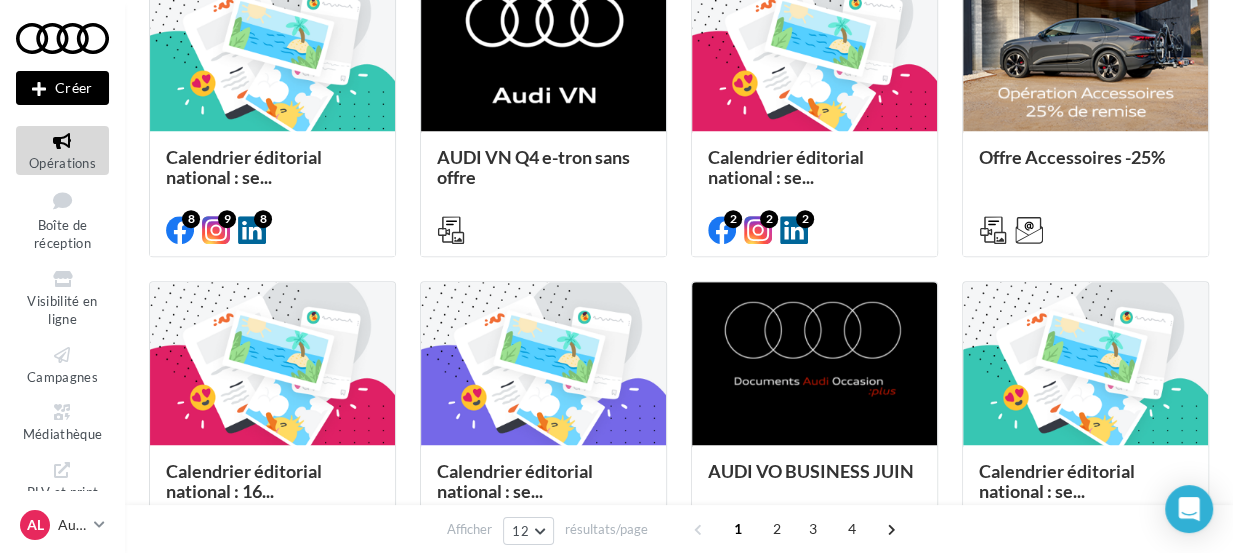 click on "Créer" at bounding box center [62, 88] 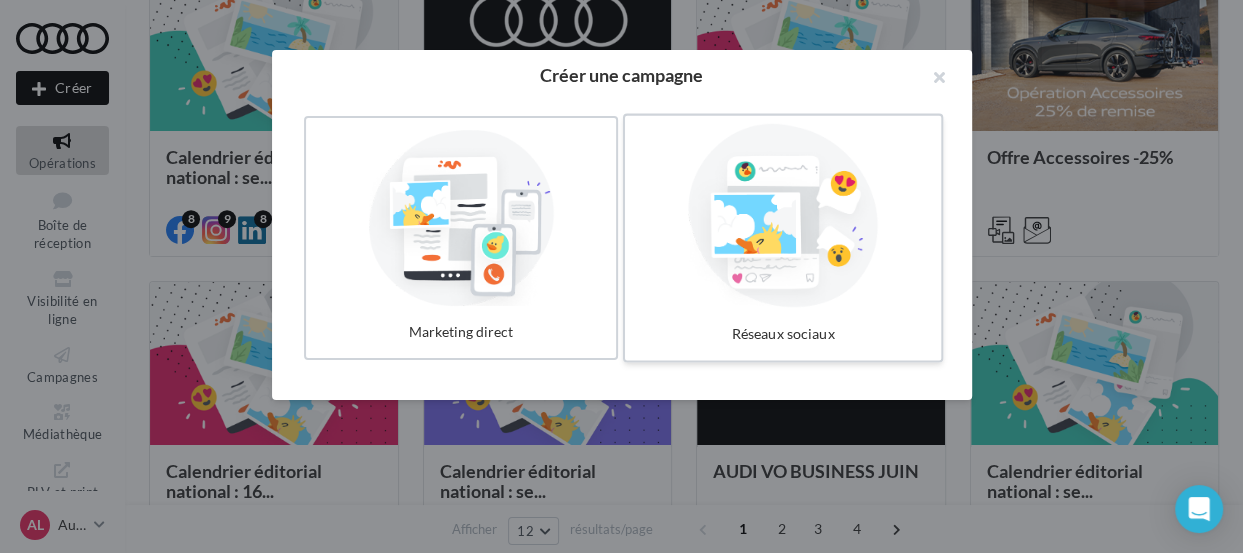 click at bounding box center (783, 216) 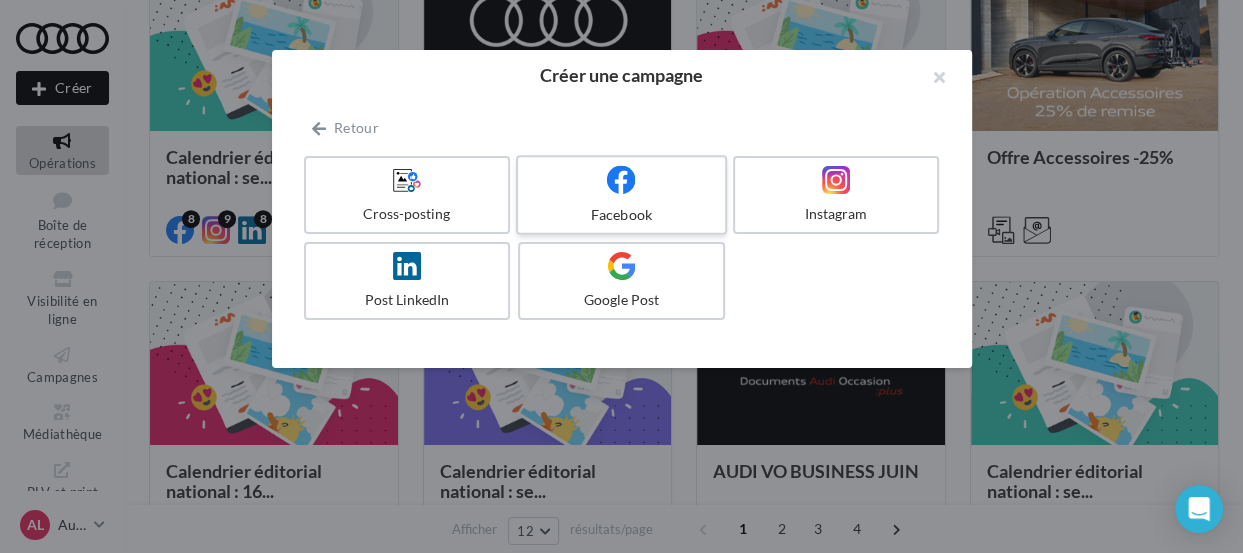 click on "Facebook" at bounding box center (621, 195) 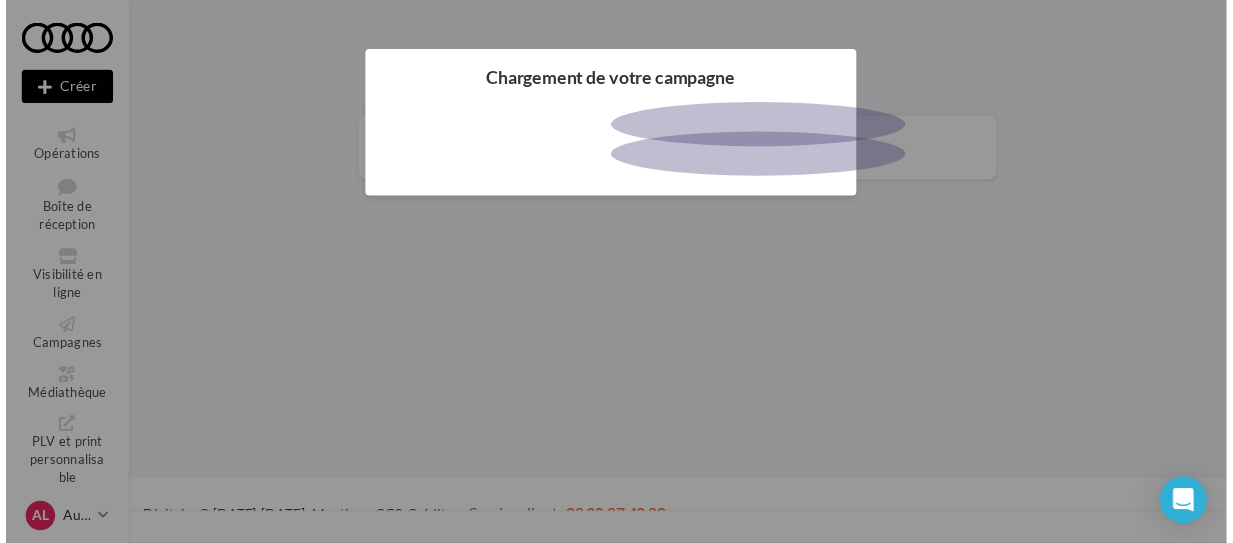 scroll, scrollTop: 0, scrollLeft: 0, axis: both 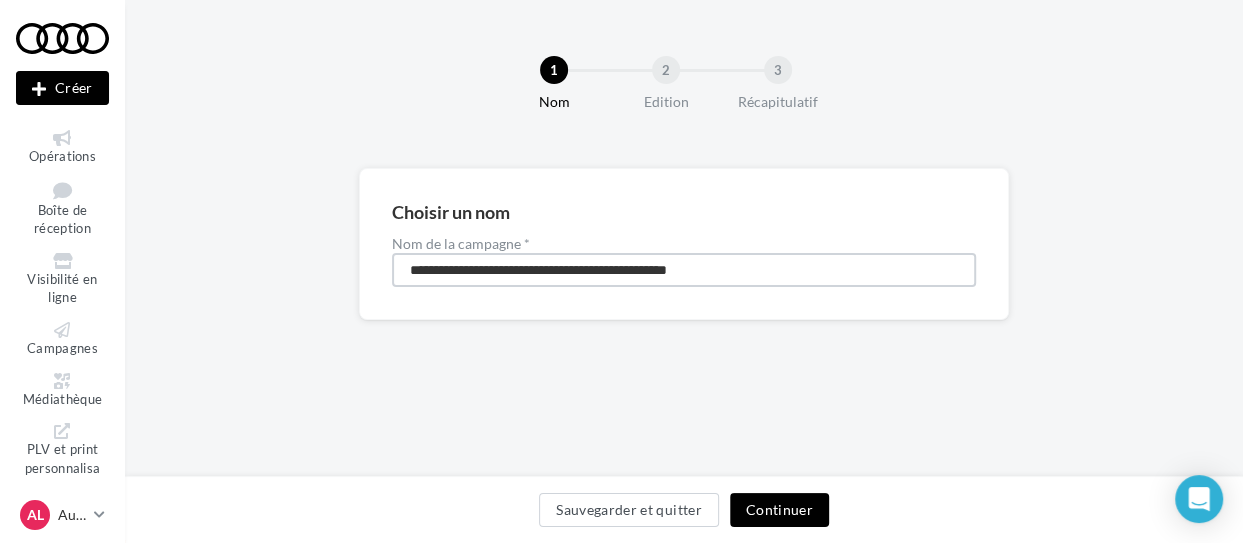 drag, startPoint x: 746, startPoint y: 266, endPoint x: 204, endPoint y: 301, distance: 543.1289 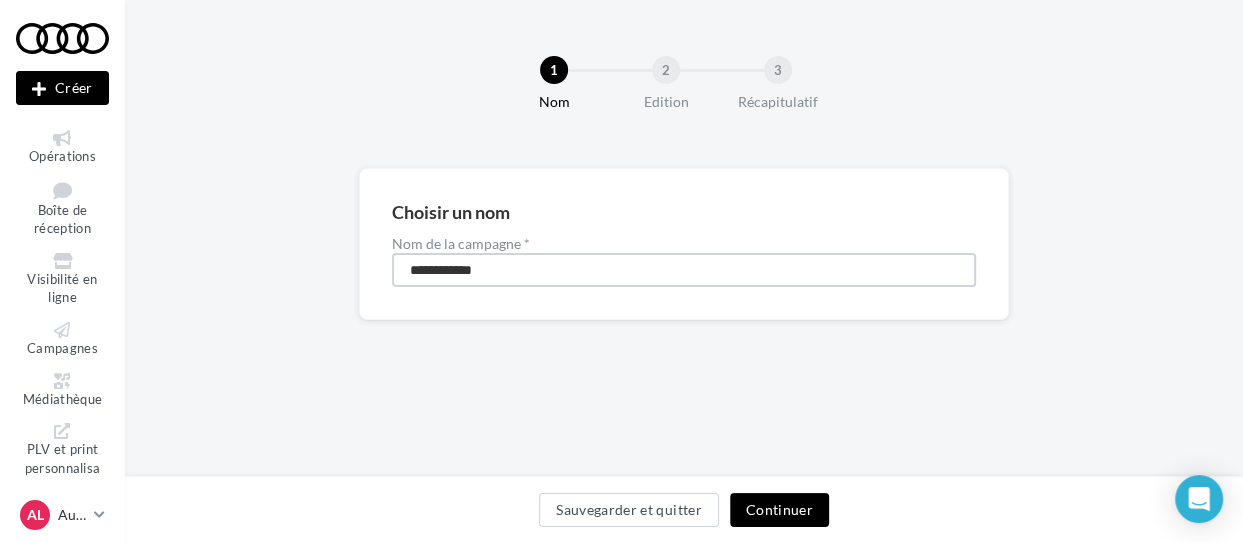 type on "**********" 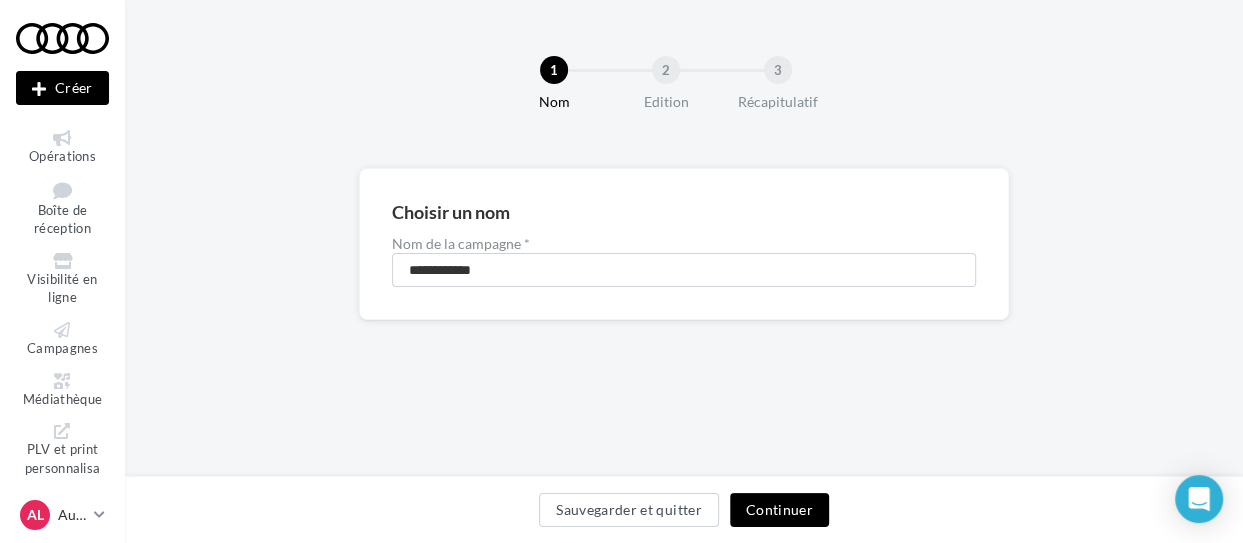 click on "Continuer" at bounding box center [779, 510] 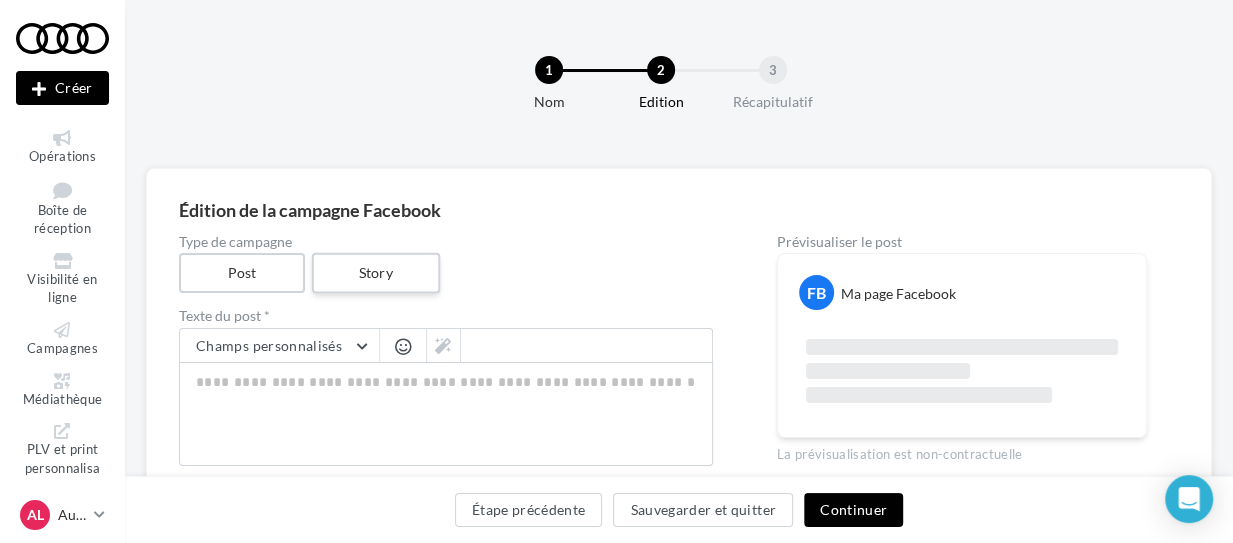 click on "Story" at bounding box center [375, 273] 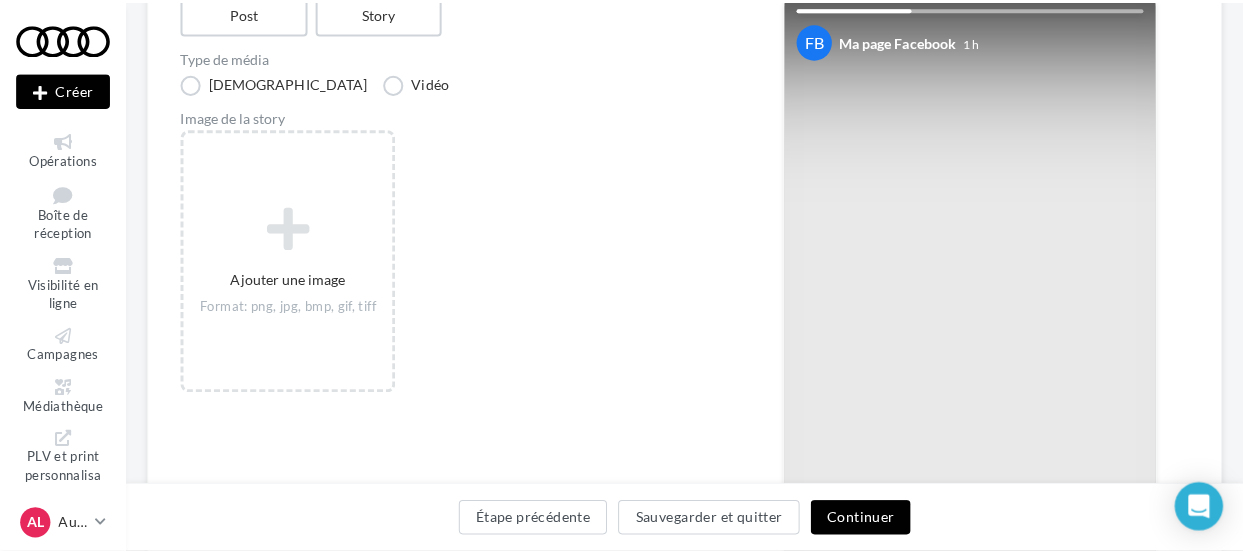 scroll, scrollTop: 260, scrollLeft: 0, axis: vertical 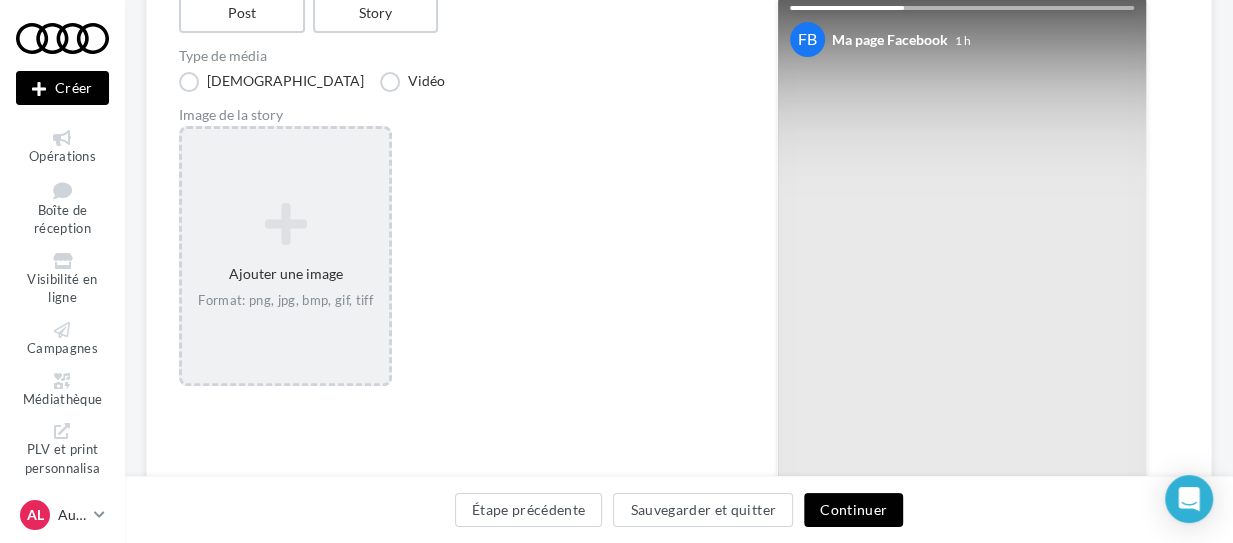 click at bounding box center (285, 224) 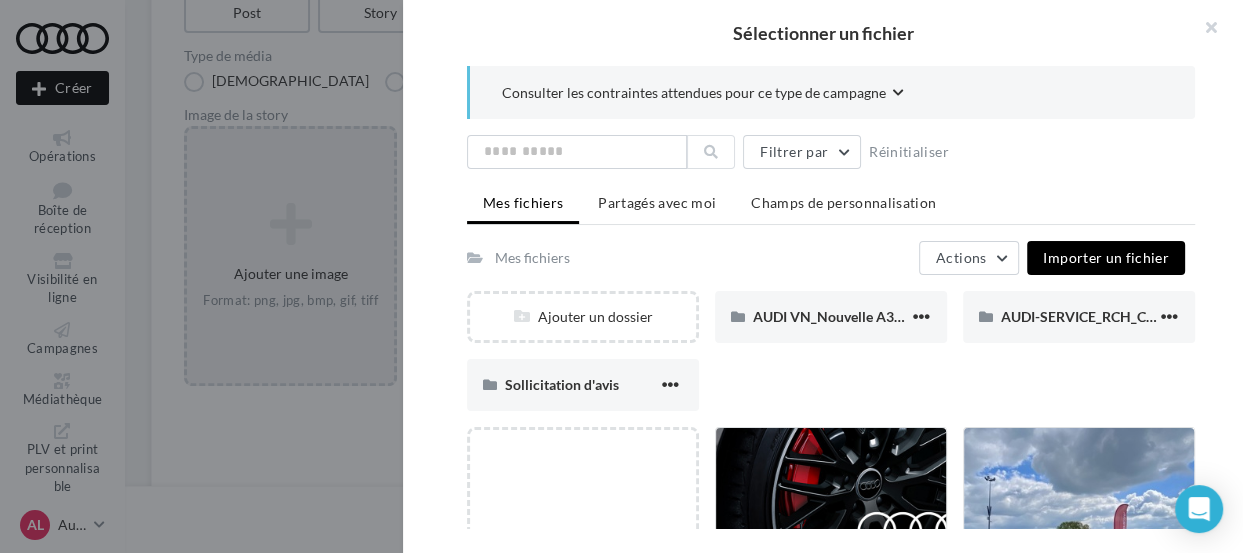 click on "Importer un fichier" at bounding box center [1106, 257] 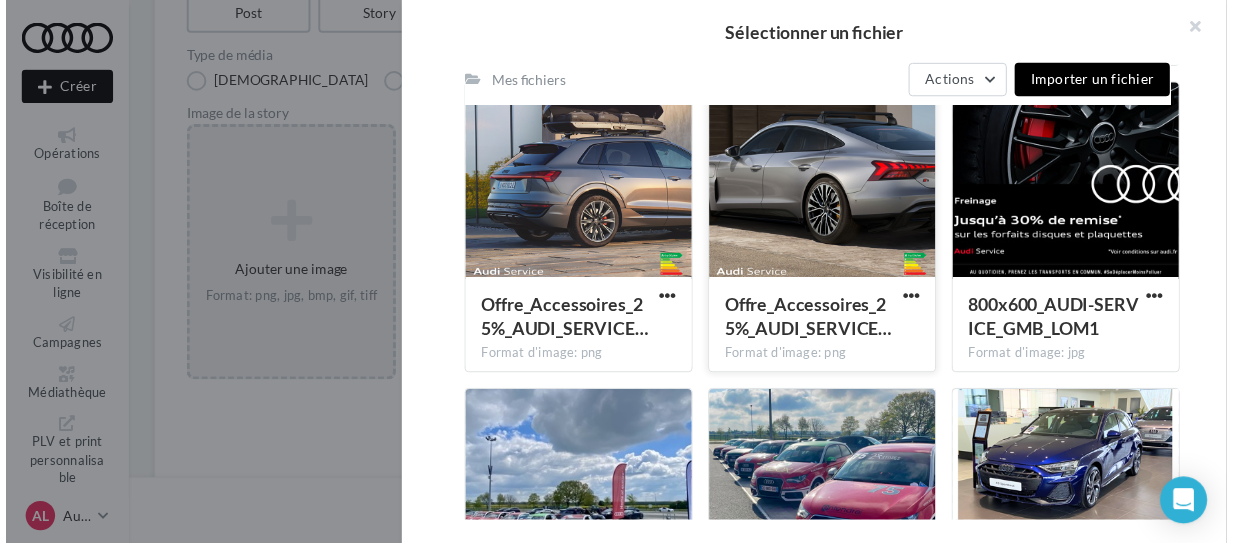 scroll, scrollTop: 656, scrollLeft: 0, axis: vertical 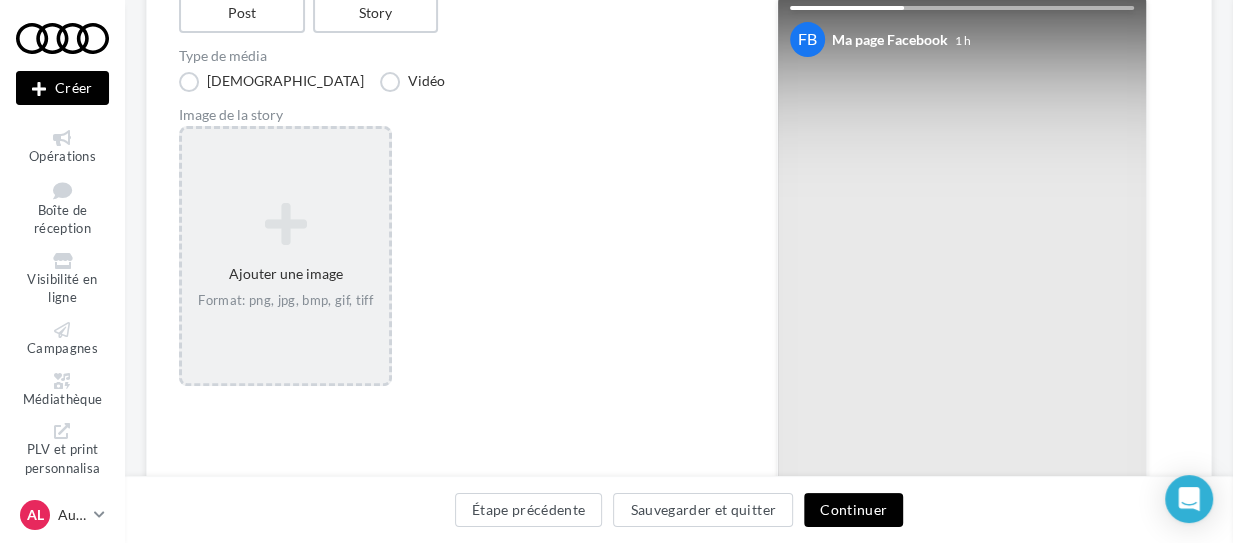 click on "Sélectionner un fichier
Consulter les contraintes attendues pour ce type de campagne                   Filtrer par        Réinitialiser
Mes fichiers
Partagés avec moi
Champs de personnalisation
Mes fichiers                 Actions                Importer un fichier     Ajouter un dossier    AUDI VN_Nouvelle A3_LOM 1                AUDI VN_Nouvelle A3_LOM 1      AUDI-SERVICE_RCH_CARROUSEL-CARRE-1080x1080_META (2)                AUDI-SERVICE_RCH_CARROUSEL-CARRE-1080x1080_META (2)      Sollicitation d'avis                Sollicitation d'avis       Ajouter un fichier                  Offre_Accessoires_25%_AUDI_SERVICE…  Format d'image: png                   Offre_Accessoires_25%_AUDI_SERVICE_GMB_LOM3_E1                      Offre_Accessoires_25%_AUDI_SERVICE…  Format d'image: png                   Offre_Accessoires_25%_AUDI_SERVICE_GMB_LOM3_E4" at bounding box center (285, 129) 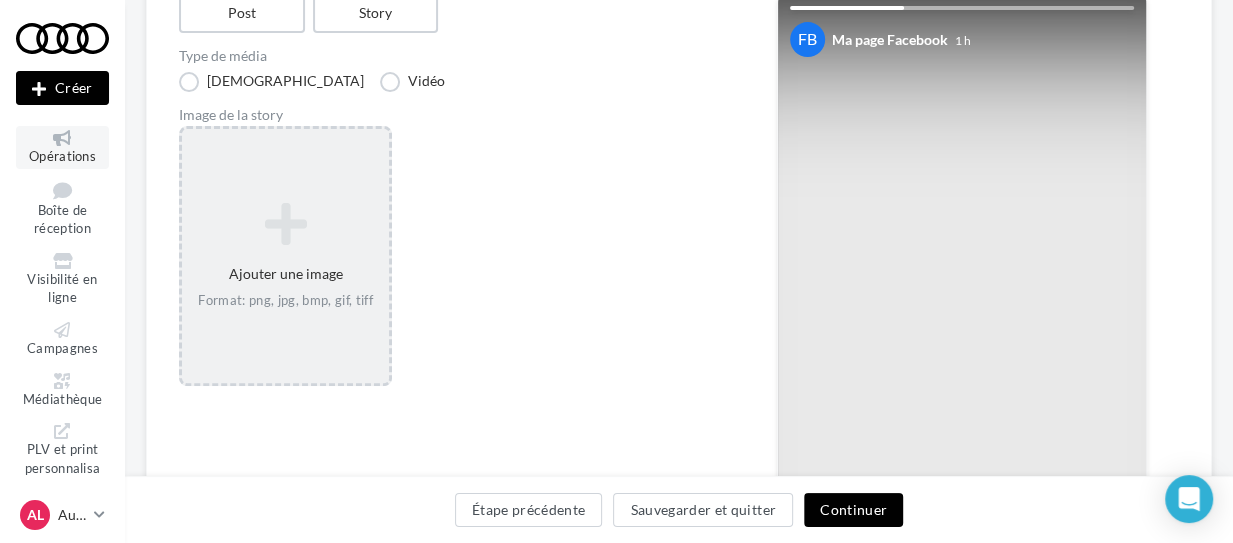 click on "Opérations" at bounding box center [62, 147] 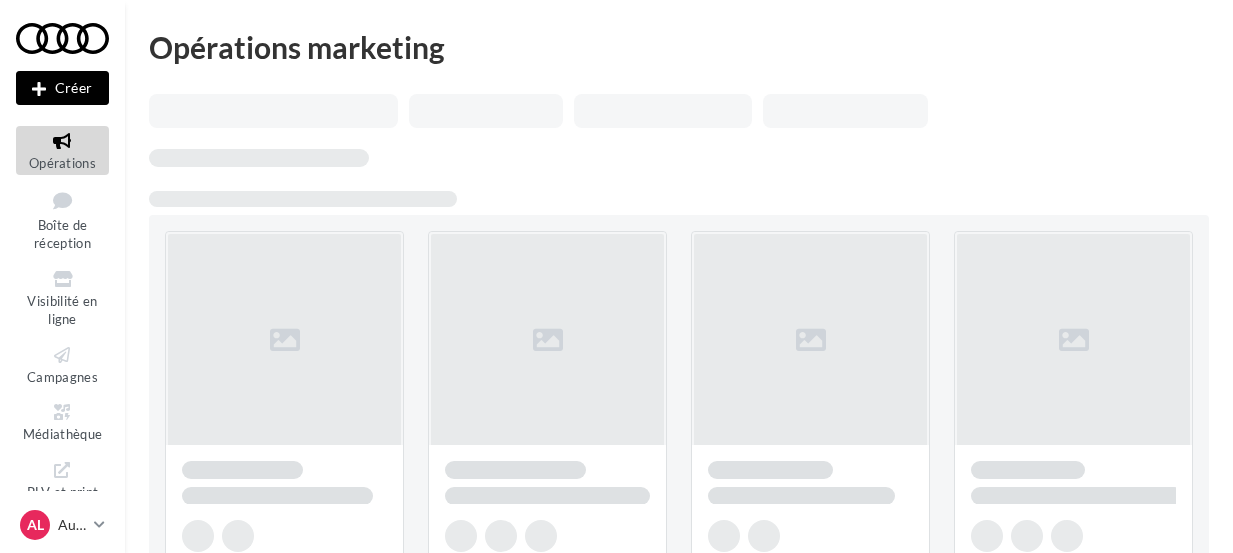 scroll, scrollTop: 0, scrollLeft: 0, axis: both 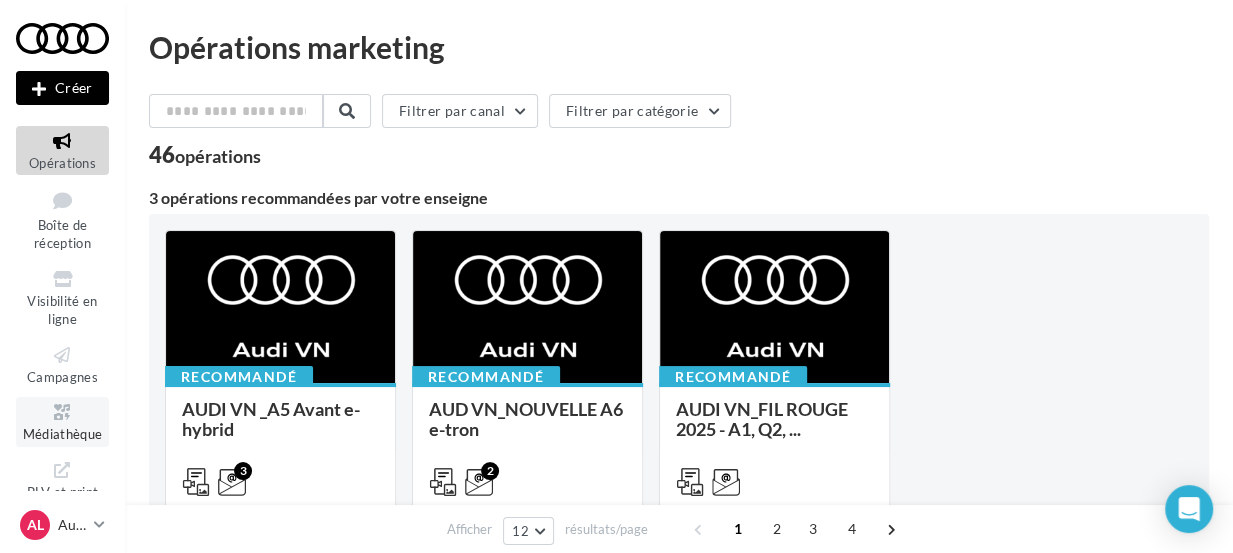 click on "Médiathèque" at bounding box center (63, 434) 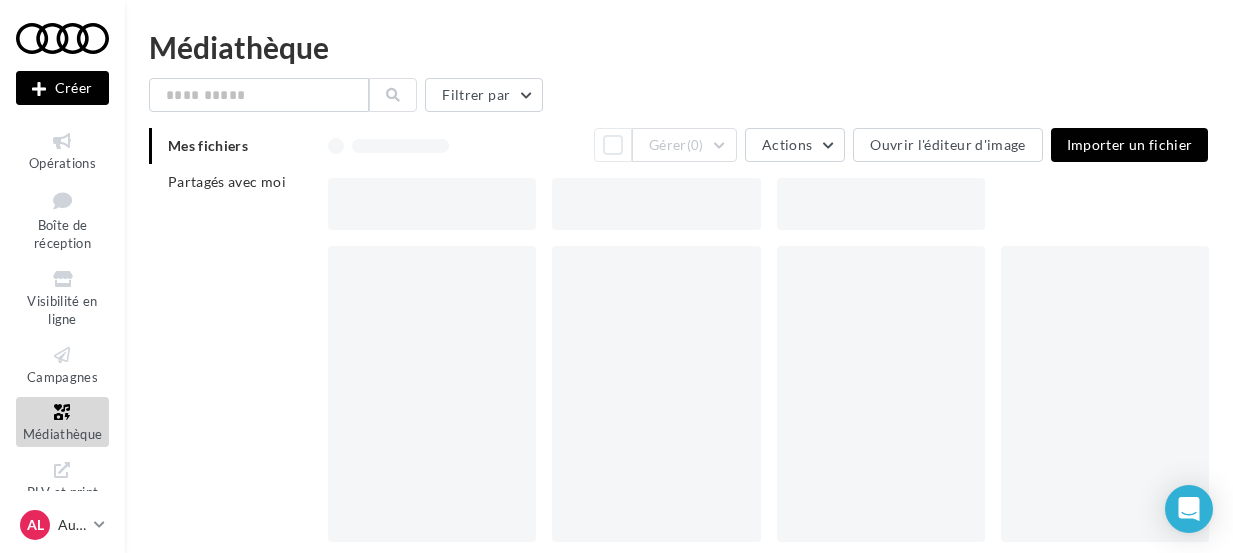 scroll, scrollTop: 0, scrollLeft: 0, axis: both 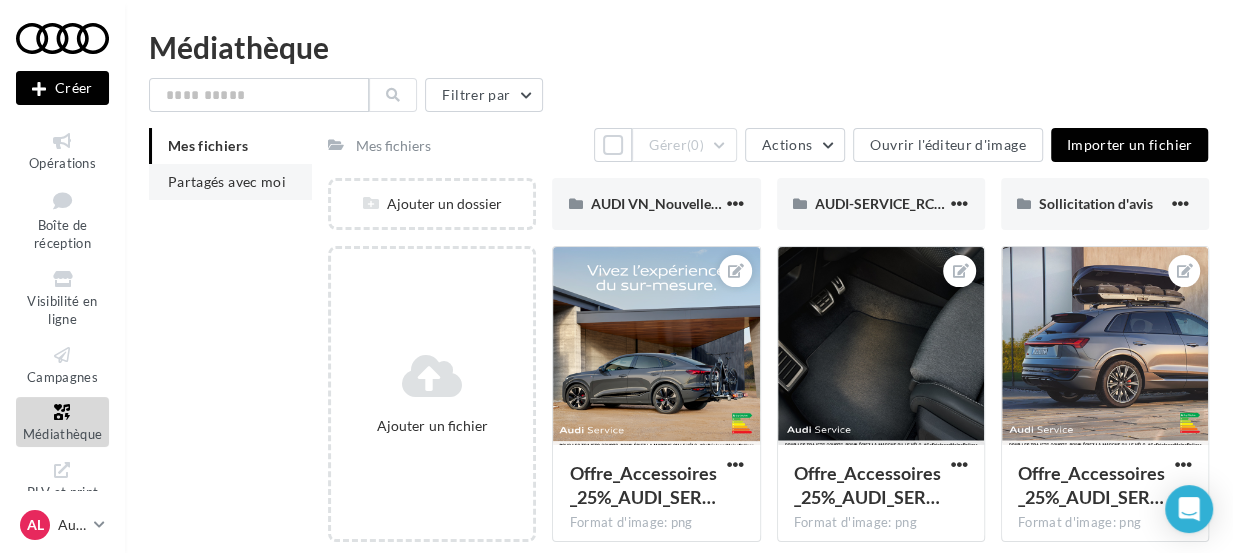 click on "Partagés avec moi" at bounding box center [227, 181] 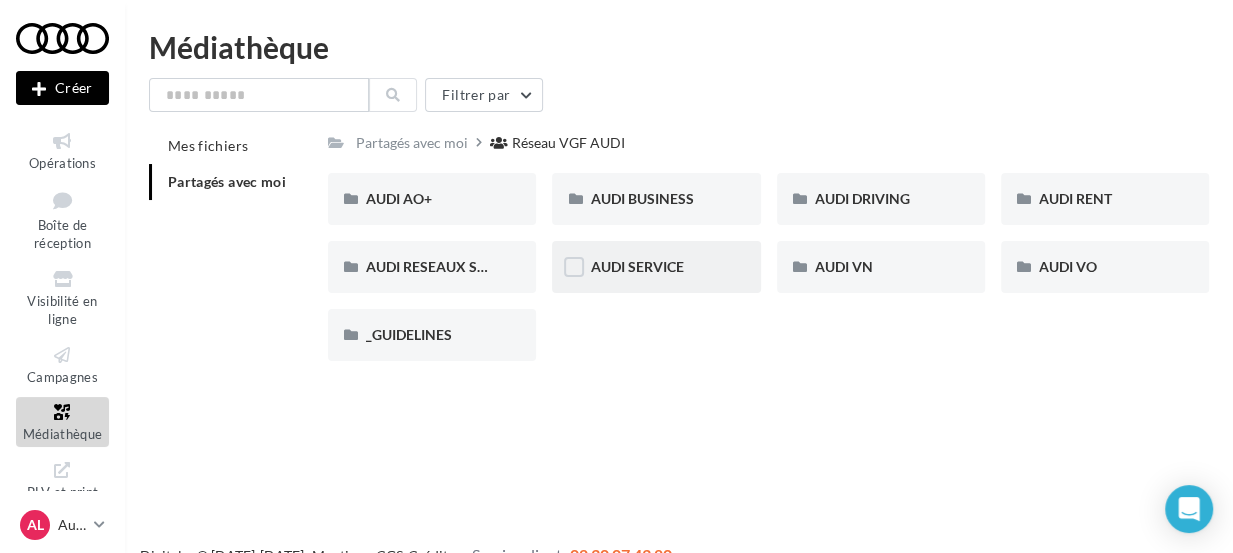 click on "AUDI SERVICE" at bounding box center [656, 267] 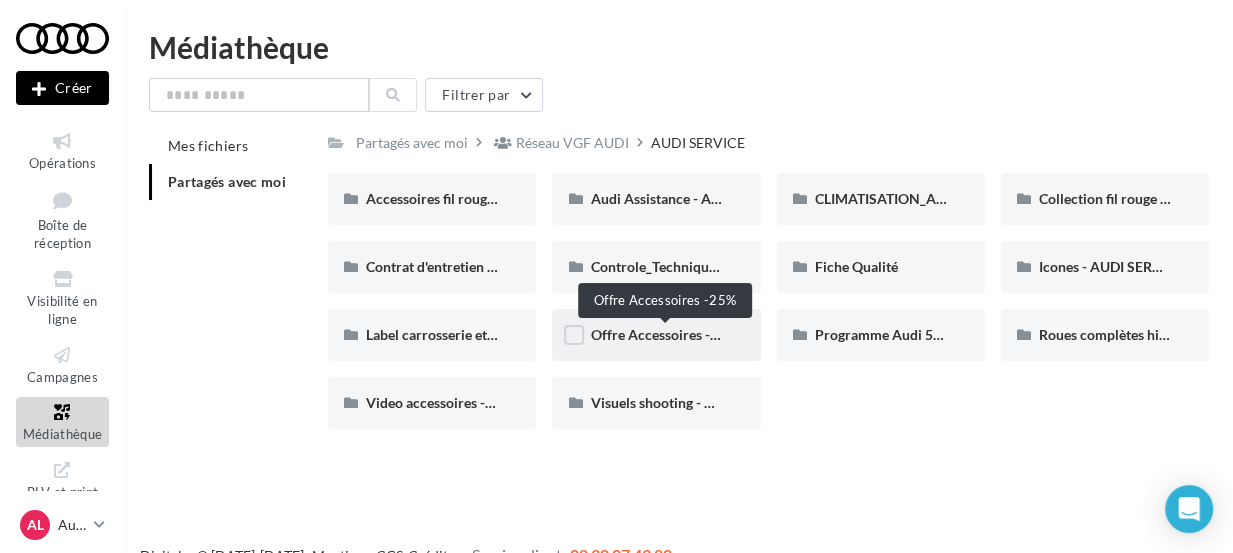 click on "Offre Accessoires -25%" at bounding box center [663, 334] 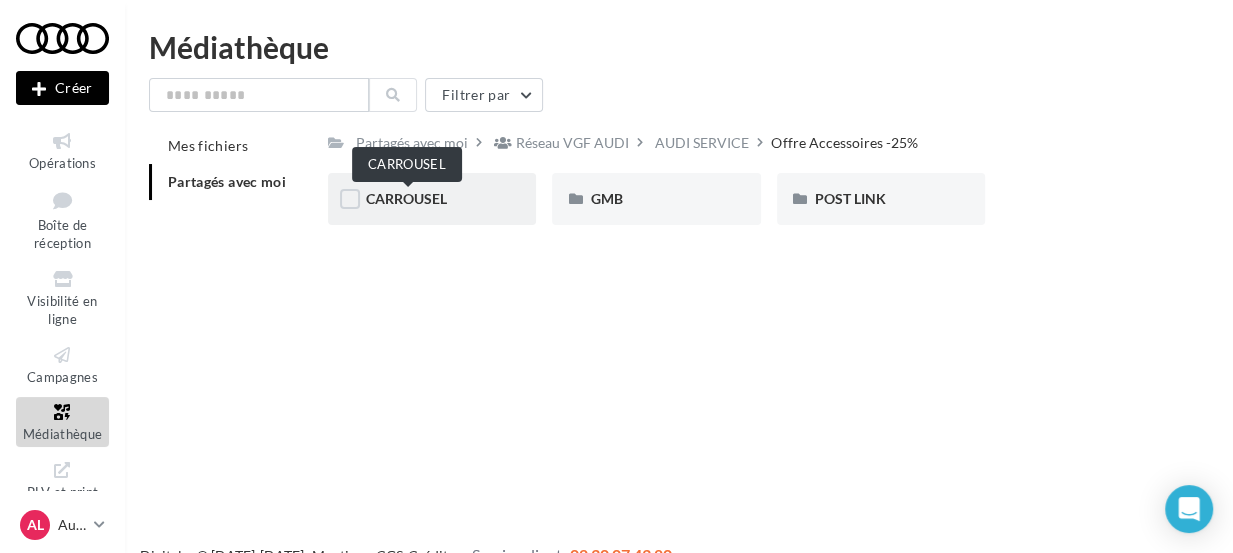 click on "CARROUSEL" at bounding box center [406, 198] 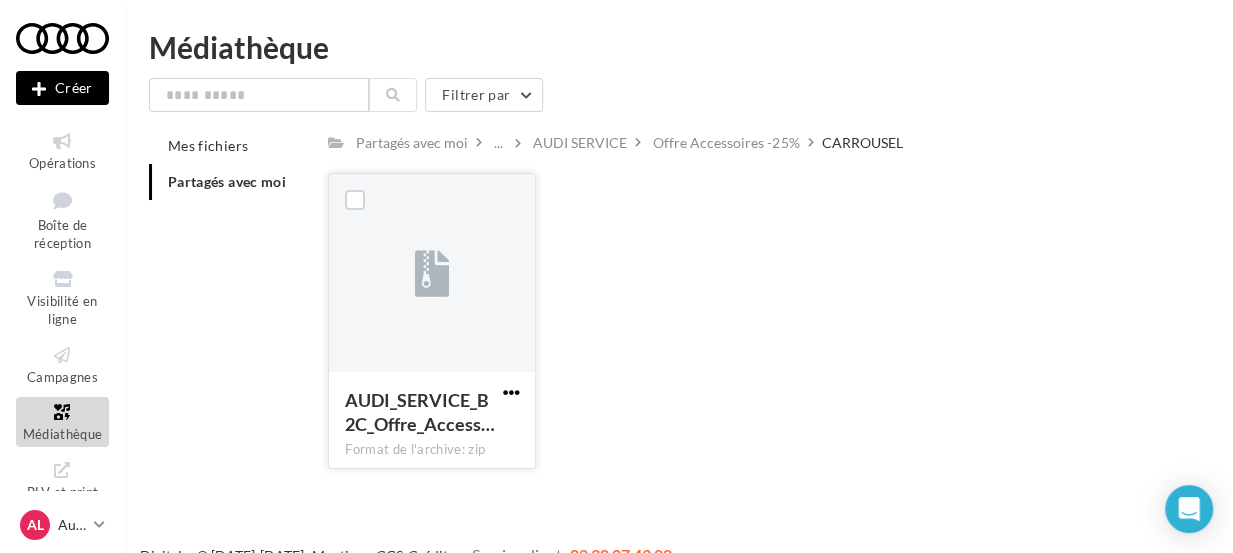 click at bounding box center (510, 392) 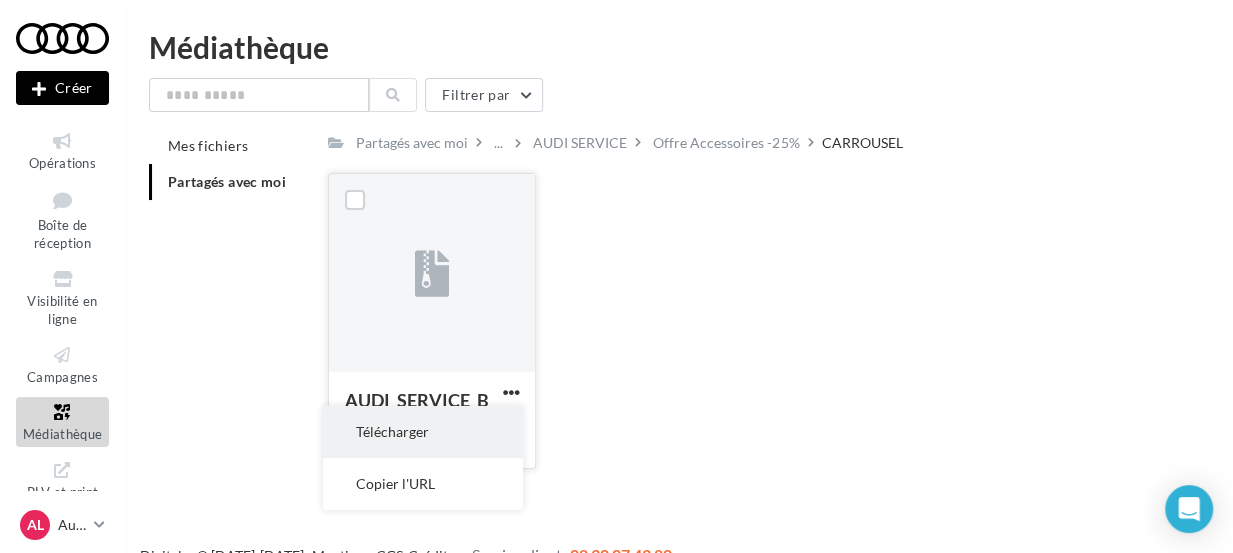 click on "Télécharger" at bounding box center (423, 432) 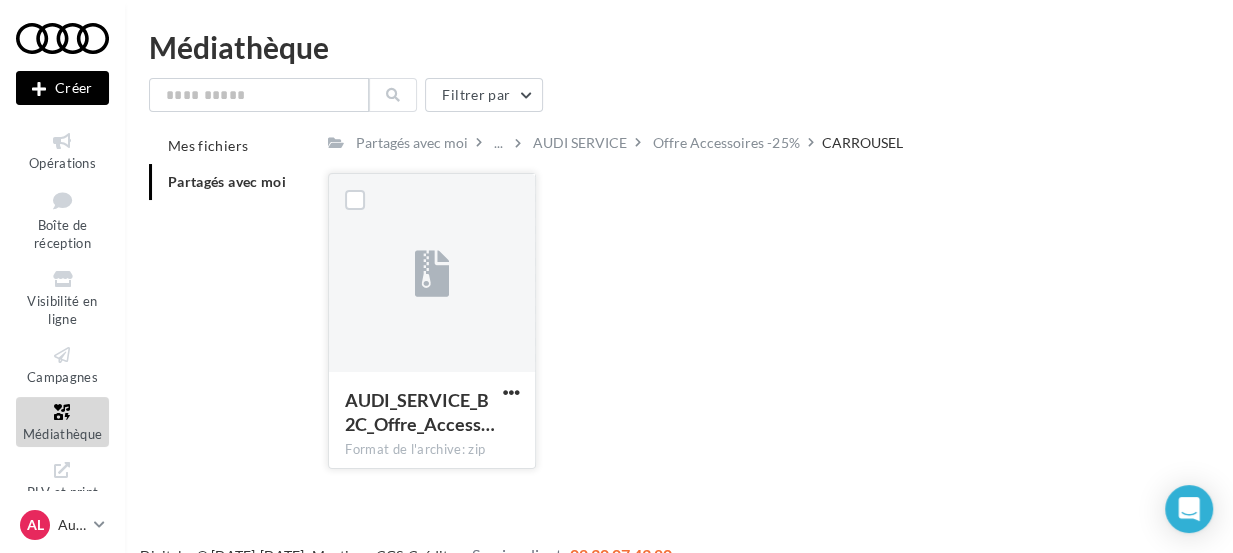 click on "AUDI_SERVICE_B2C_Offre_Access…  Format de l'archive: zip                   AUDI_SERVICE_B2C_Offre_Accessoires_25%_CARROUSEL_1080x1080" at bounding box center [776, 329] 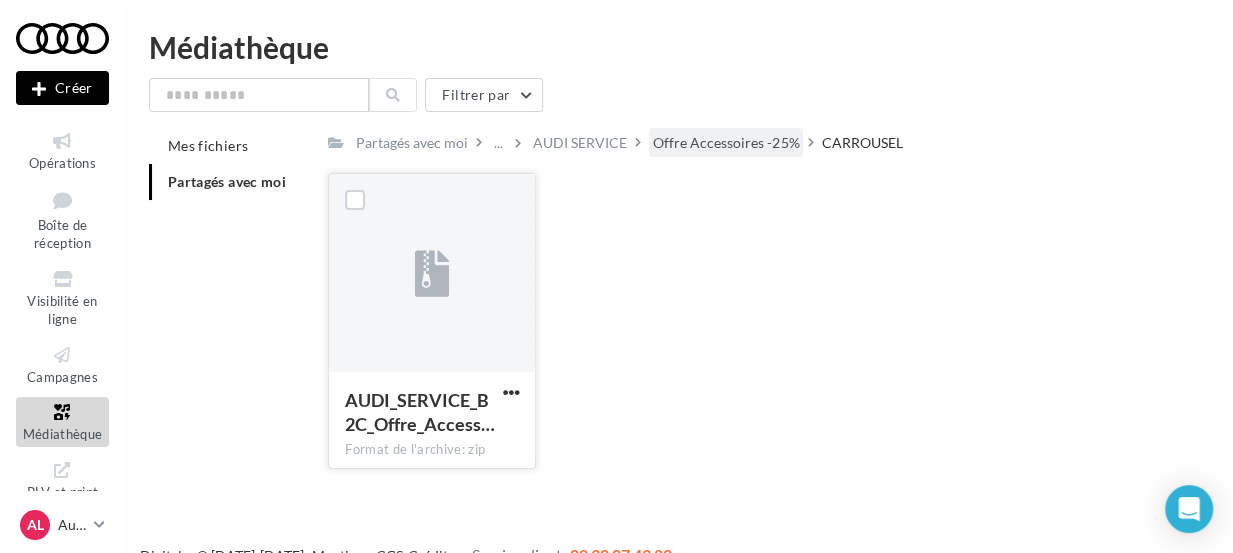 click on "Offre Accessoires -25%" at bounding box center (726, 143) 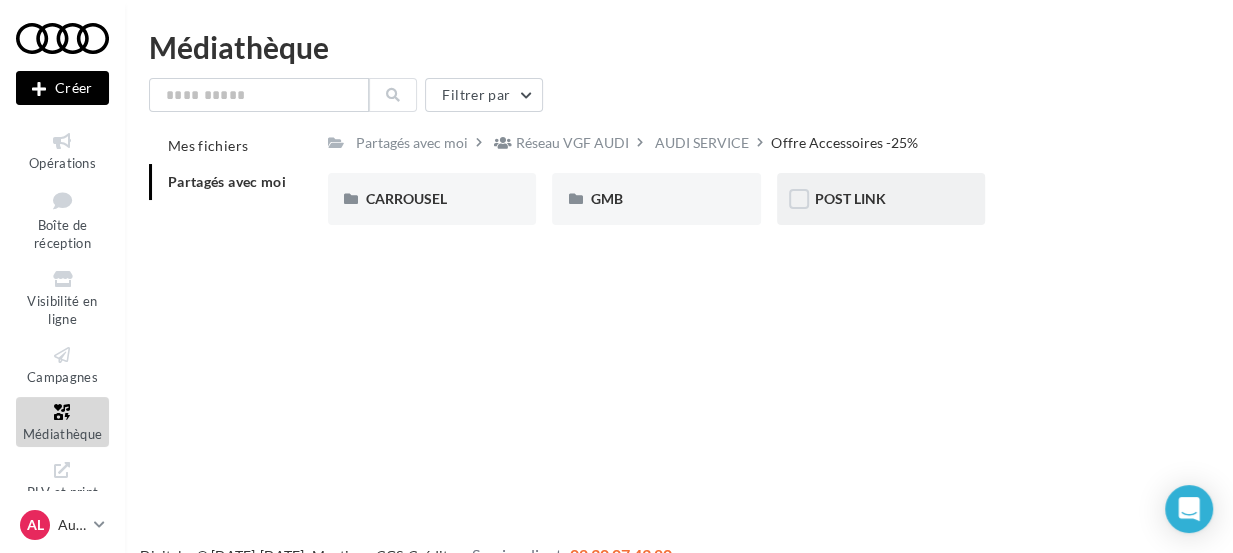 click on "POST LINK" at bounding box center (881, 199) 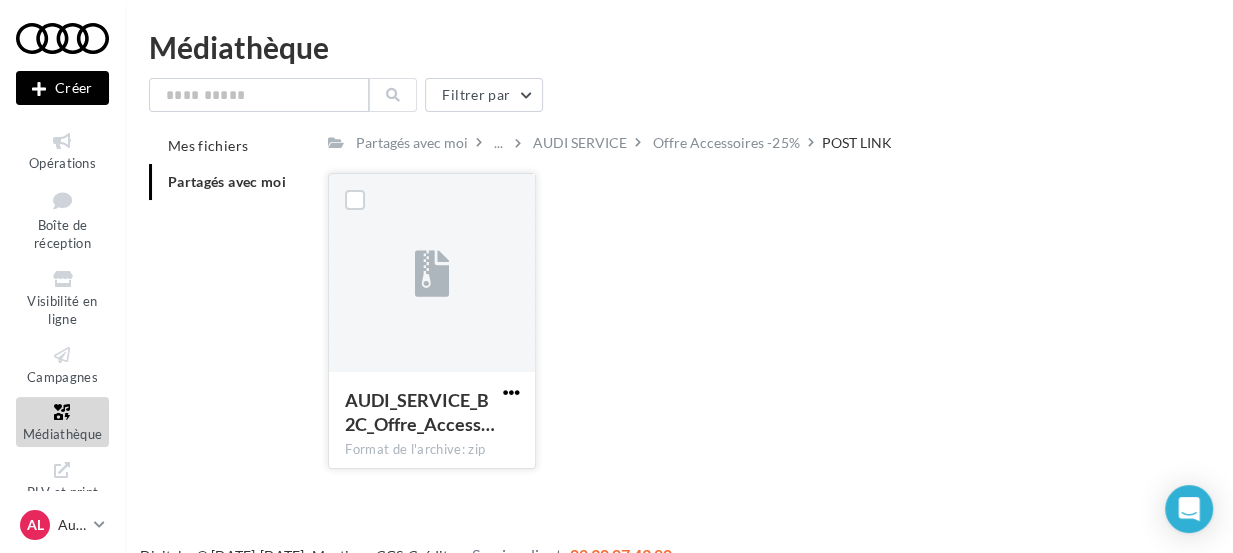 click at bounding box center (510, 392) 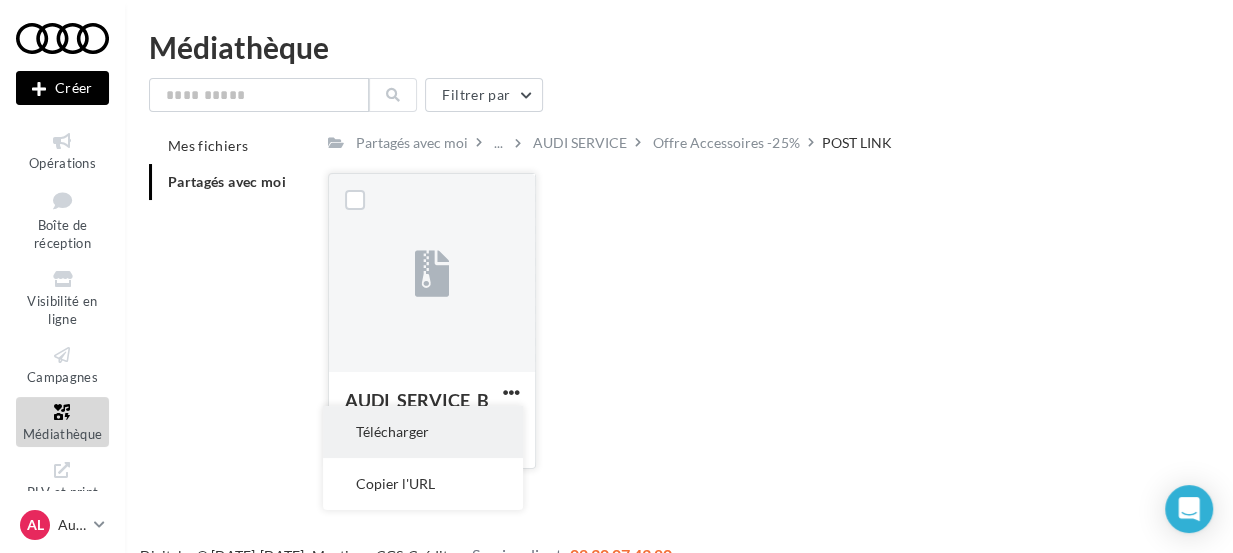 click on "Télécharger" at bounding box center [423, 432] 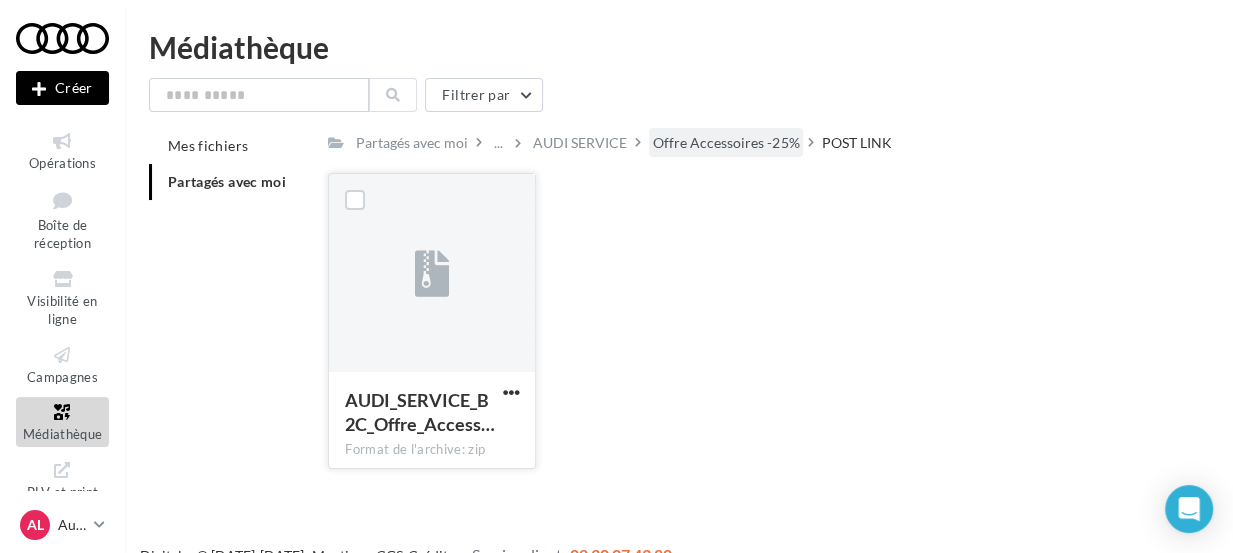 click on "Offre Accessoires -25%" at bounding box center (726, 143) 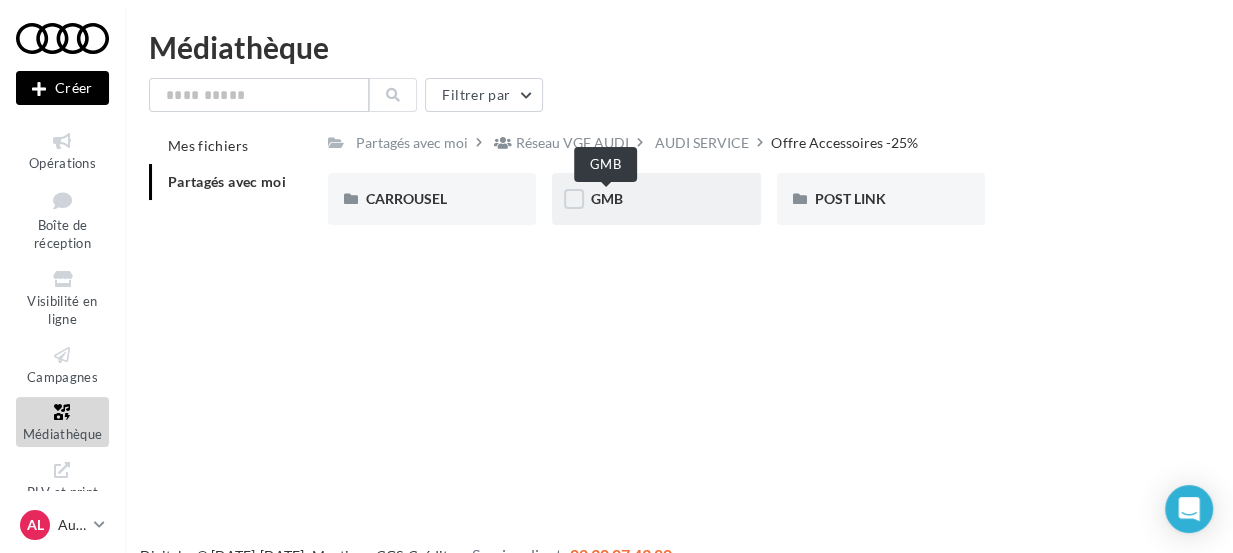 click on "GMB" at bounding box center [606, 198] 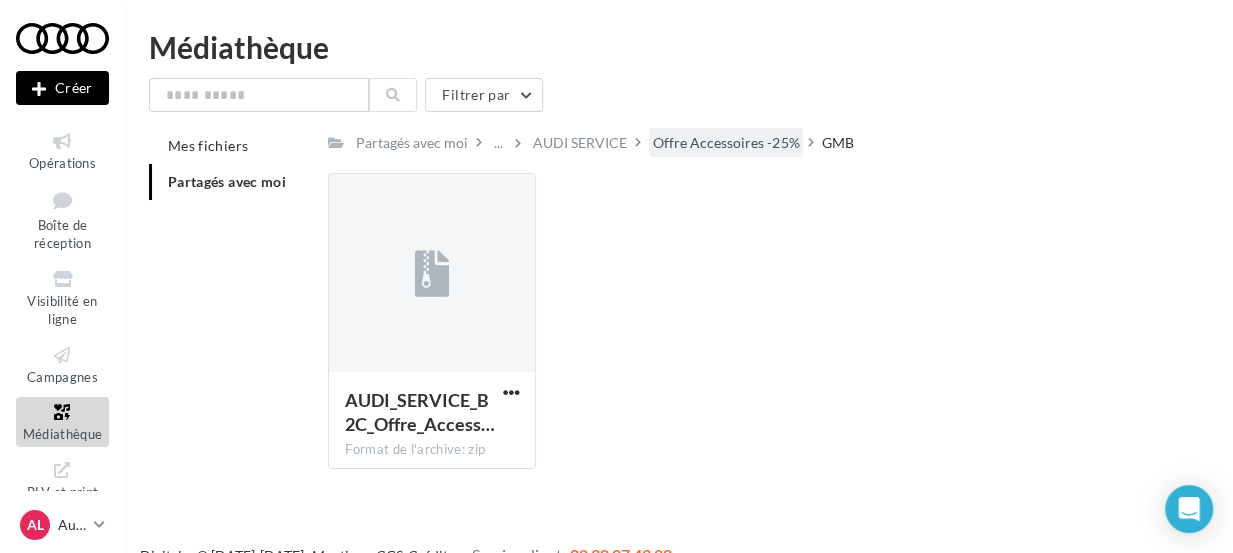 click on "Offre Accessoires -25%" at bounding box center [726, 143] 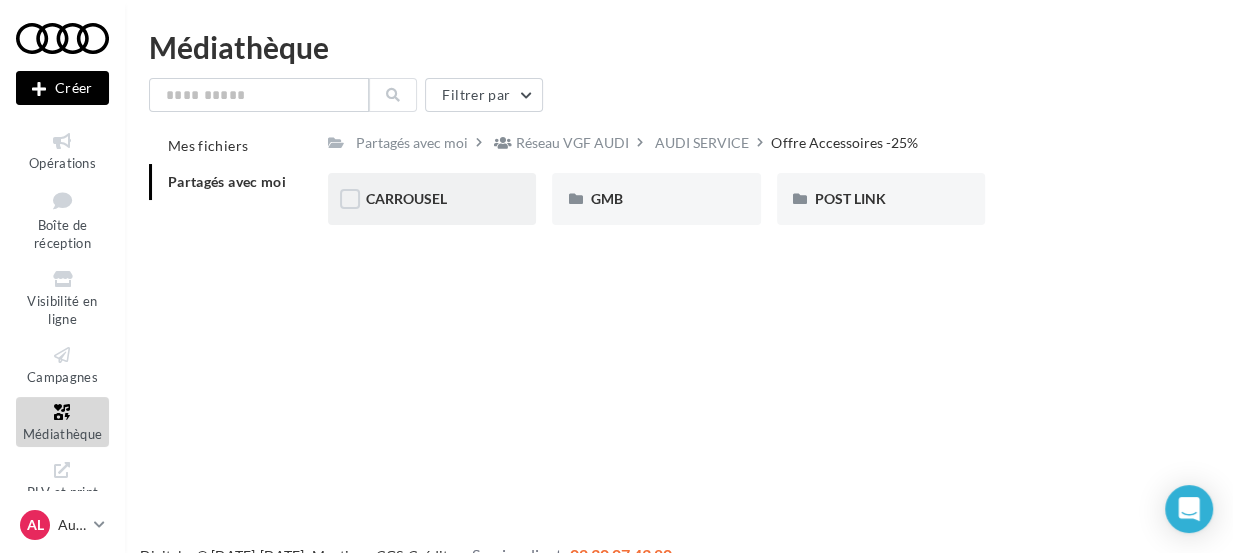 click on "CARROUSEL" at bounding box center [432, 199] 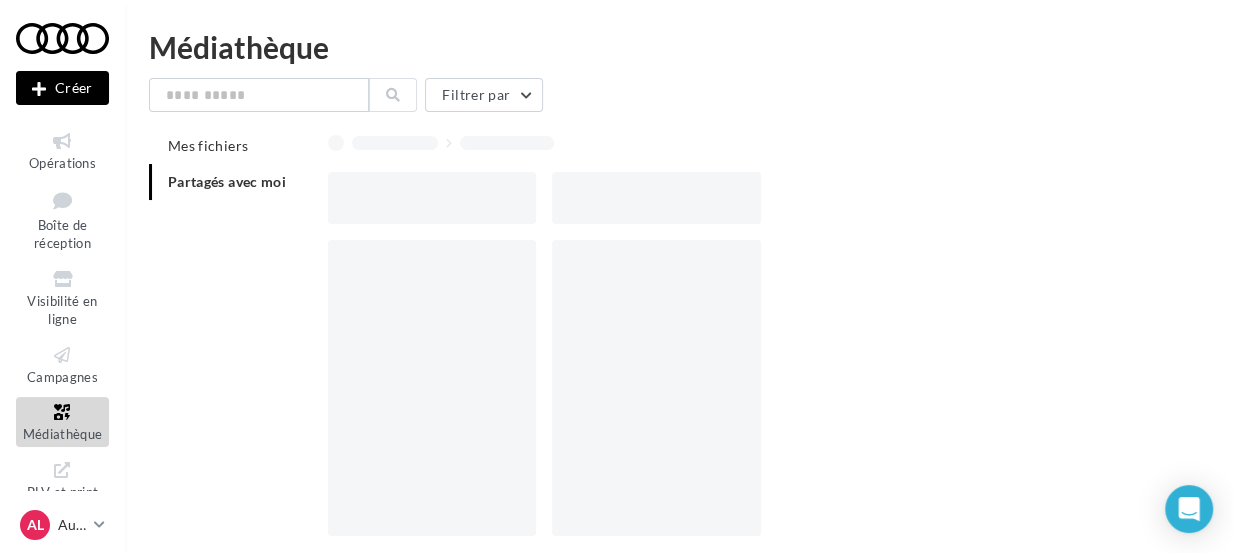 click at bounding box center (432, 198) 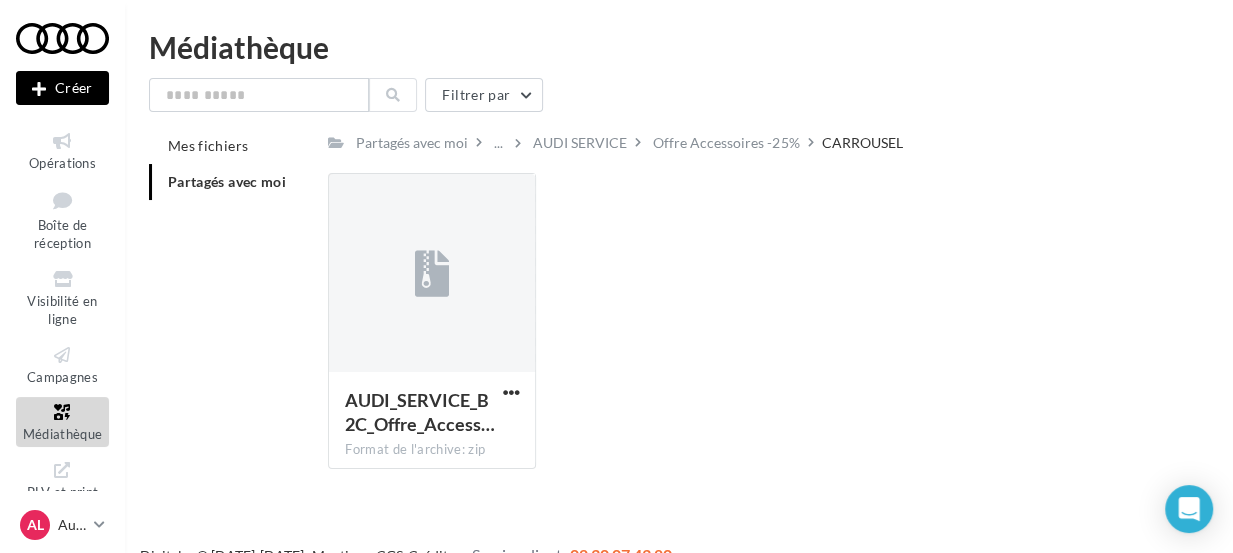 click on "Créer" at bounding box center (62, 88) 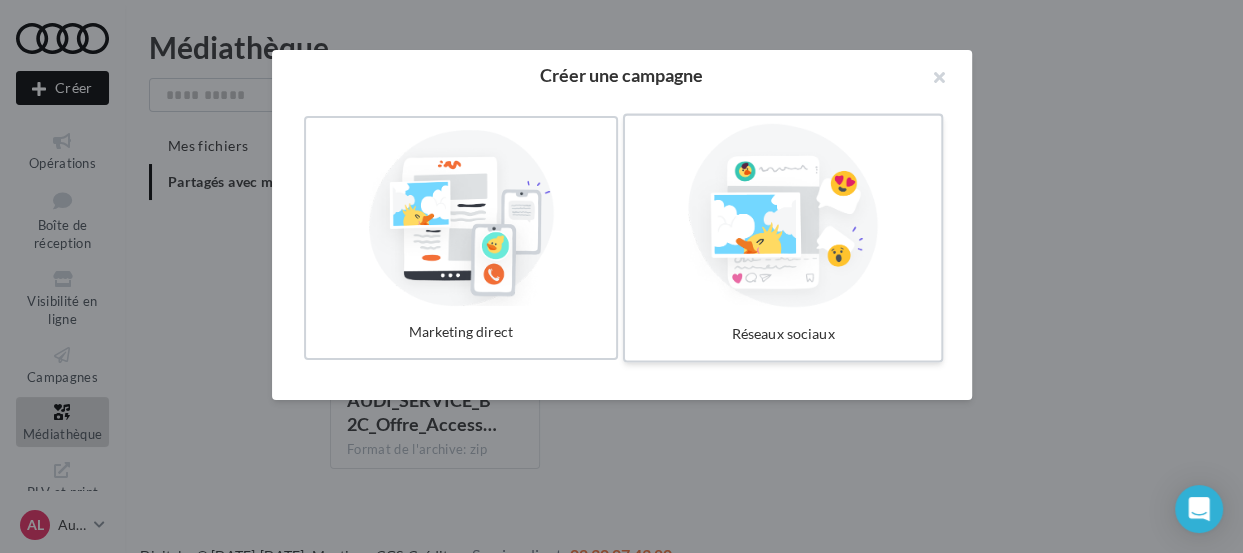 click at bounding box center (783, 216) 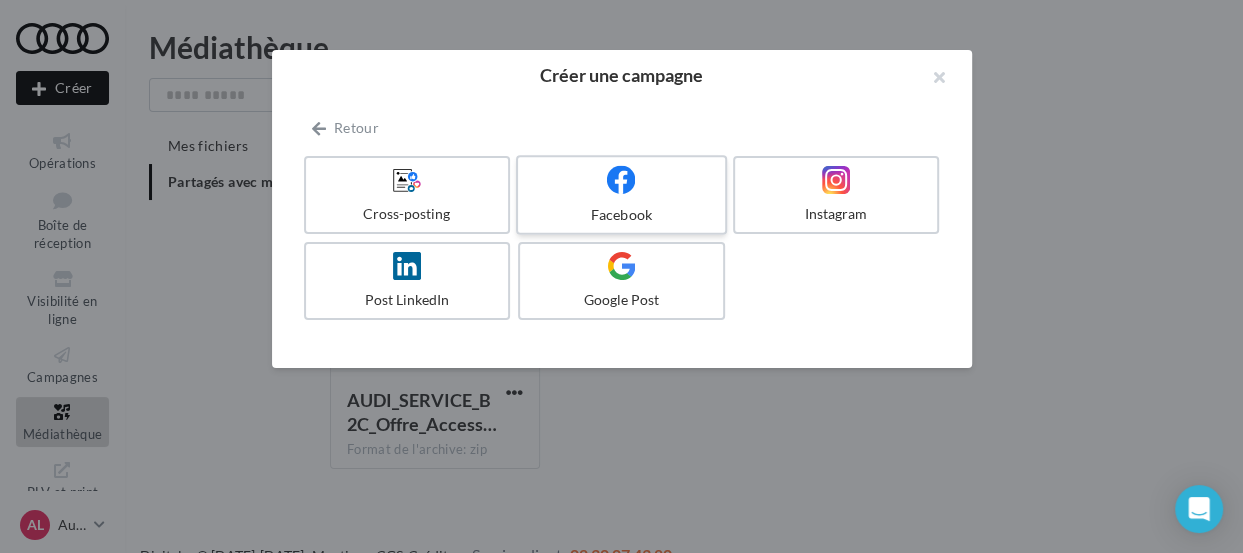 click at bounding box center [621, 180] 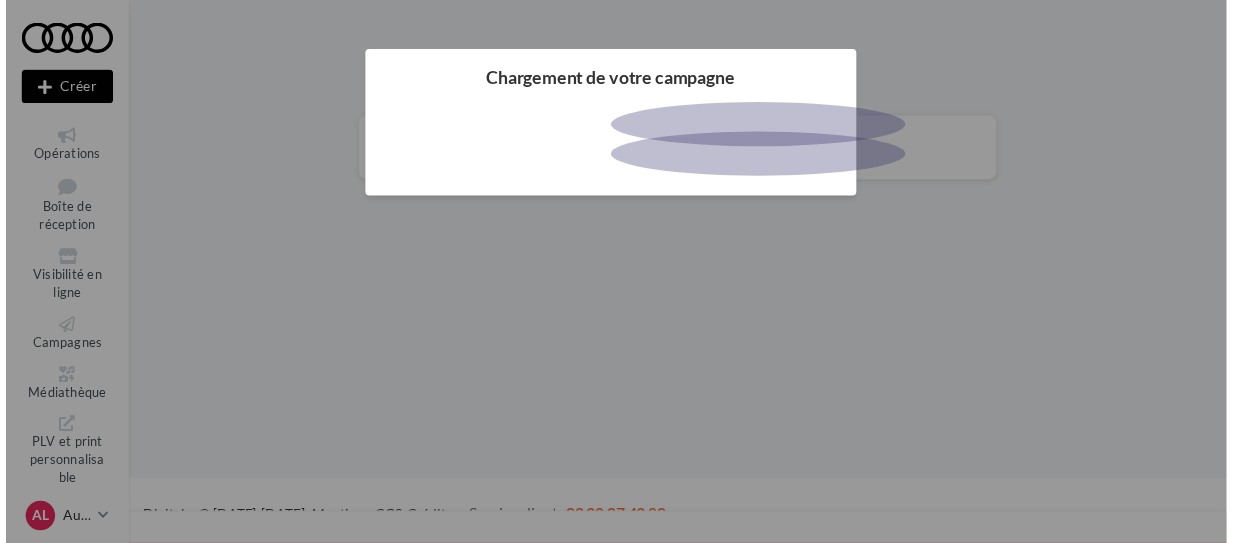 scroll, scrollTop: 0, scrollLeft: 0, axis: both 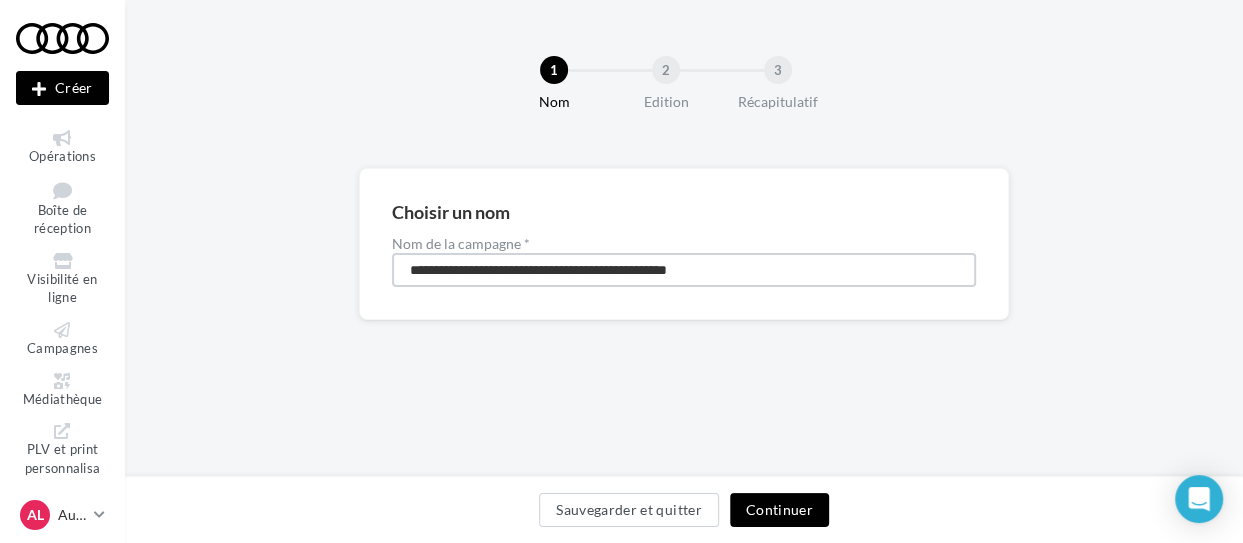 drag, startPoint x: 763, startPoint y: 260, endPoint x: 404, endPoint y: 258, distance: 359.00558 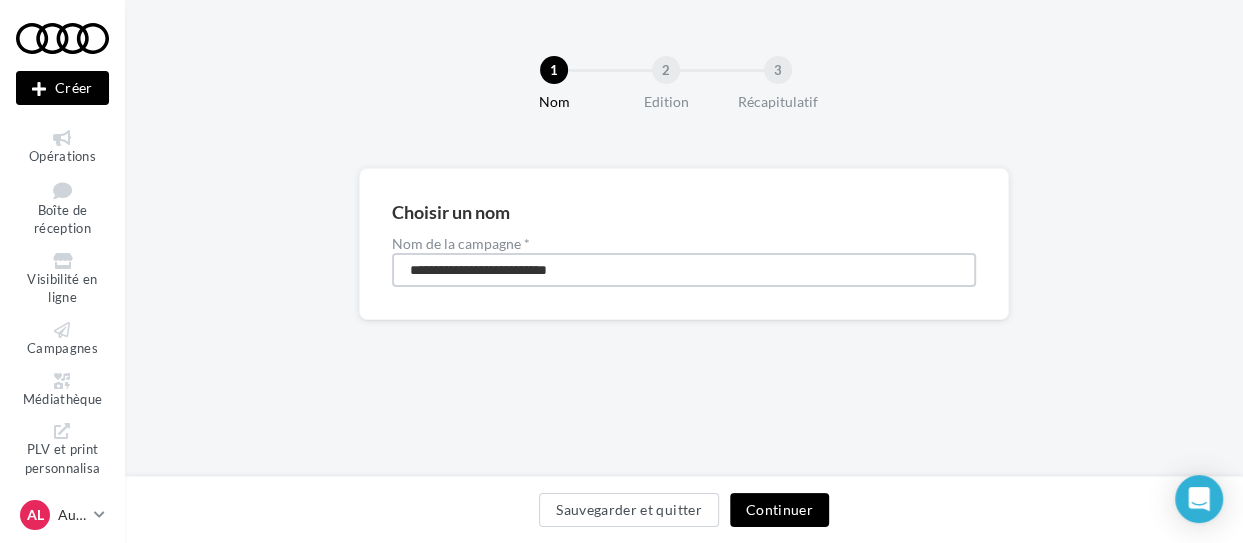 type on "**********" 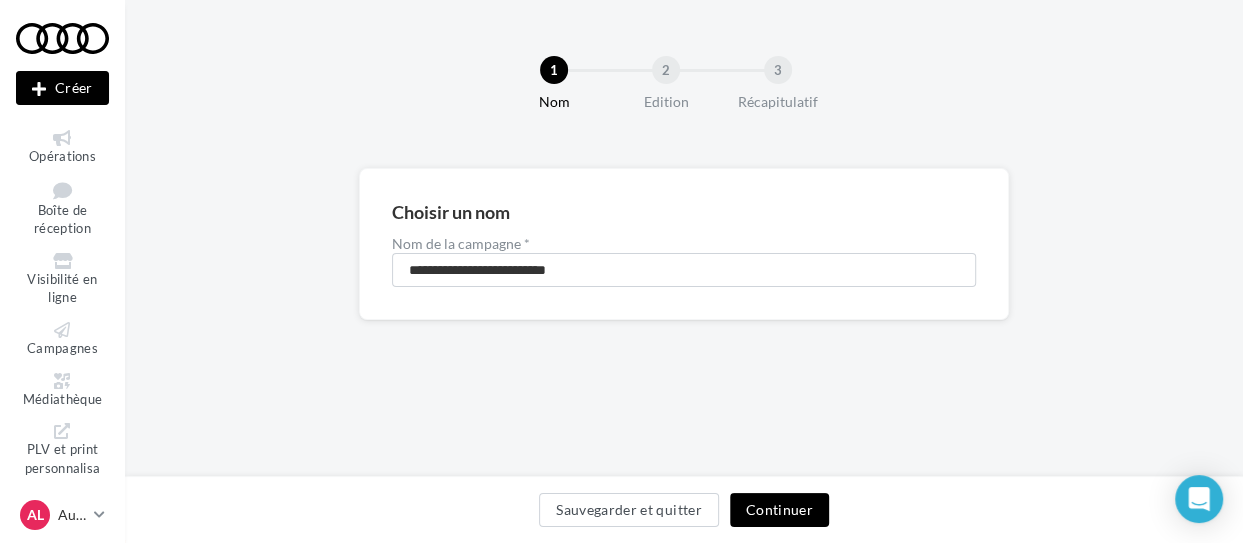click on "Continuer" at bounding box center [779, 510] 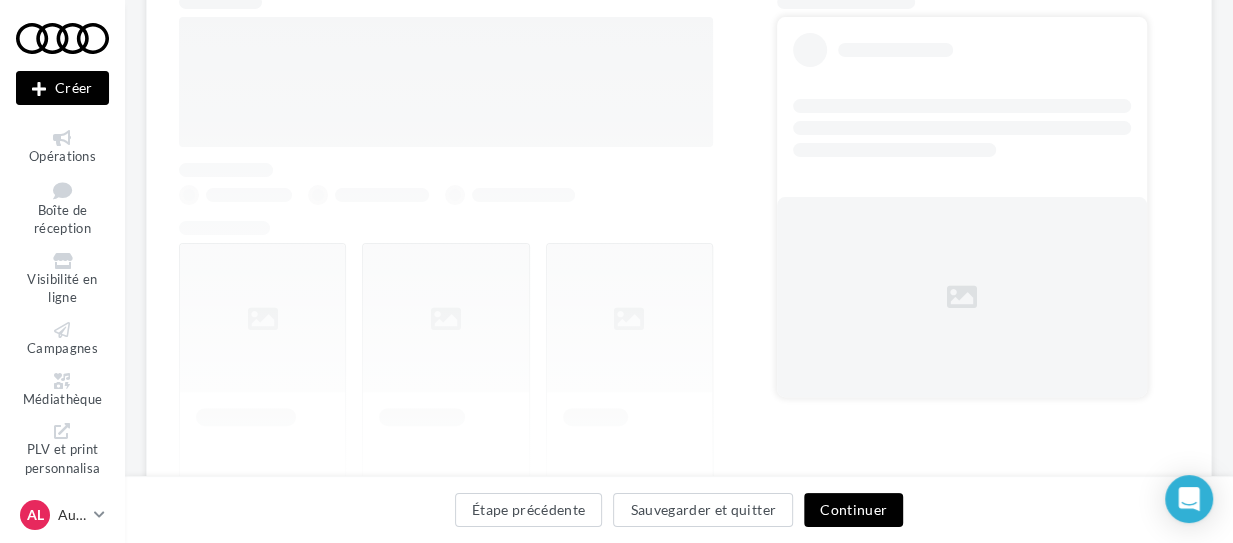 scroll, scrollTop: 240, scrollLeft: 0, axis: vertical 